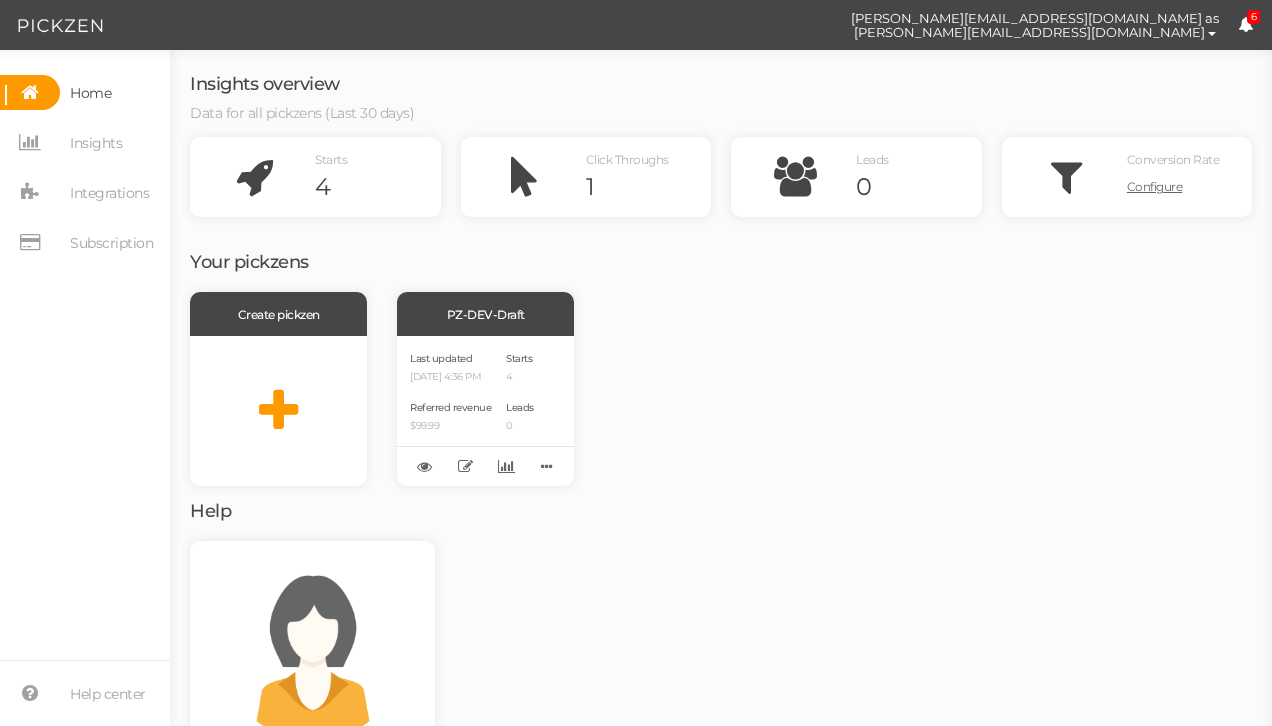scroll, scrollTop: 0, scrollLeft: 0, axis: both 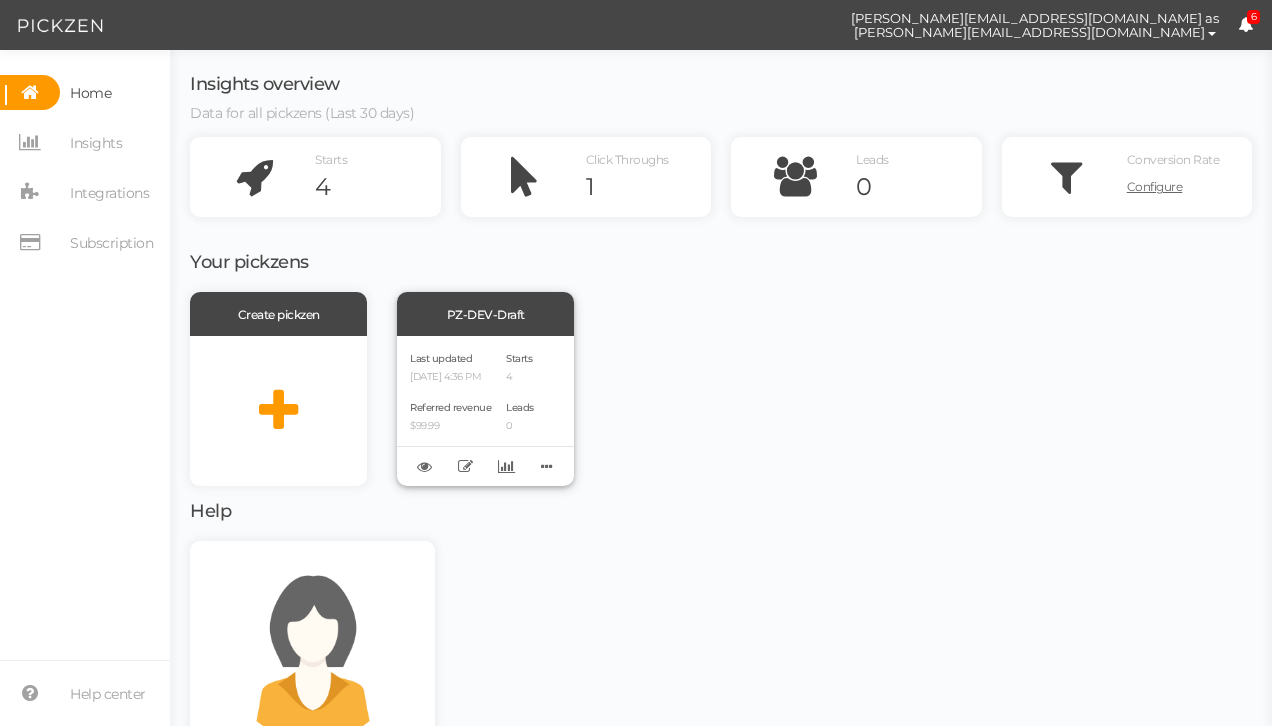 click on "PZ-DEV-Draft" at bounding box center (485, 314) 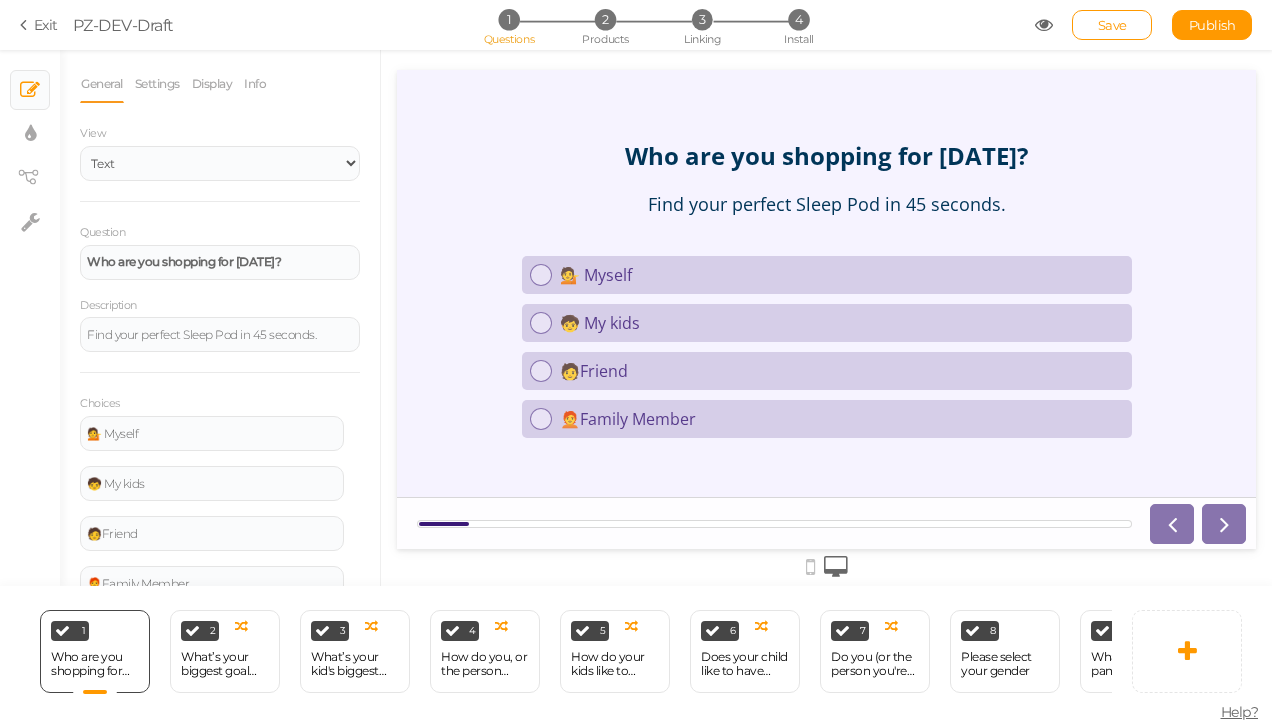 scroll, scrollTop: 0, scrollLeft: 0, axis: both 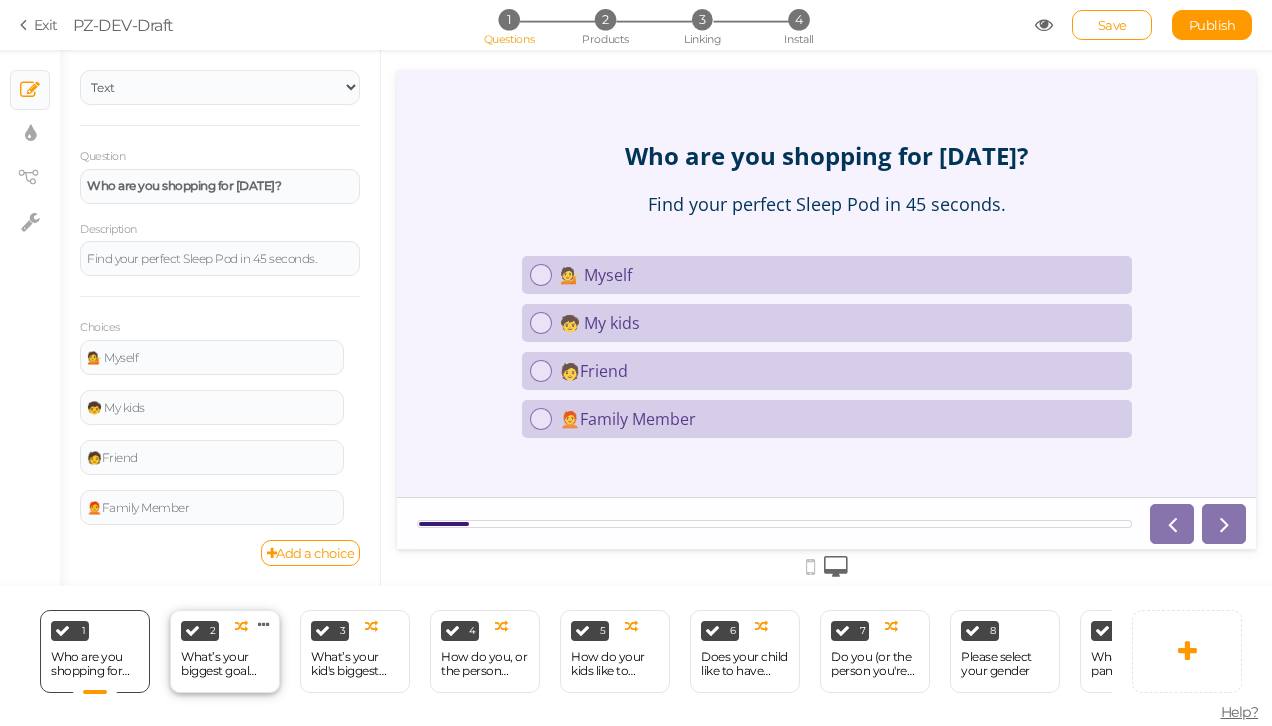 click on "What’s your biggest goal when it comes to sleep?" at bounding box center (225, 664) 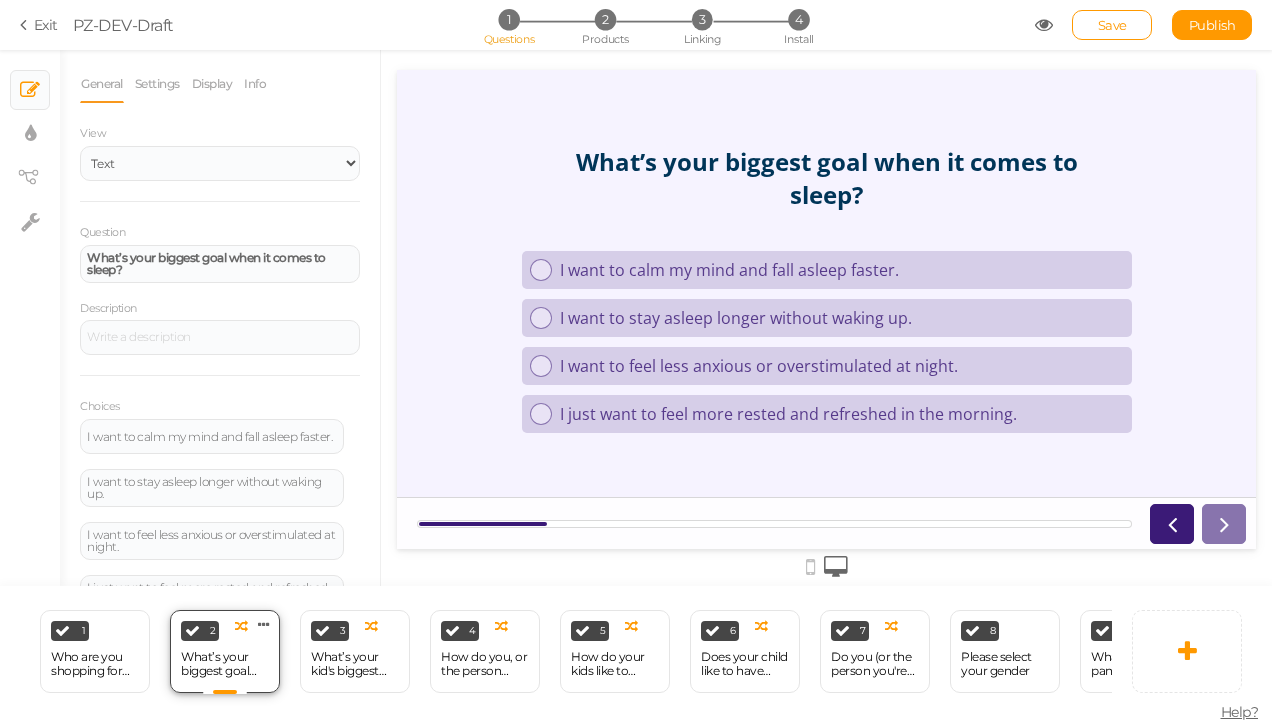 scroll, scrollTop: 0, scrollLeft: 0, axis: both 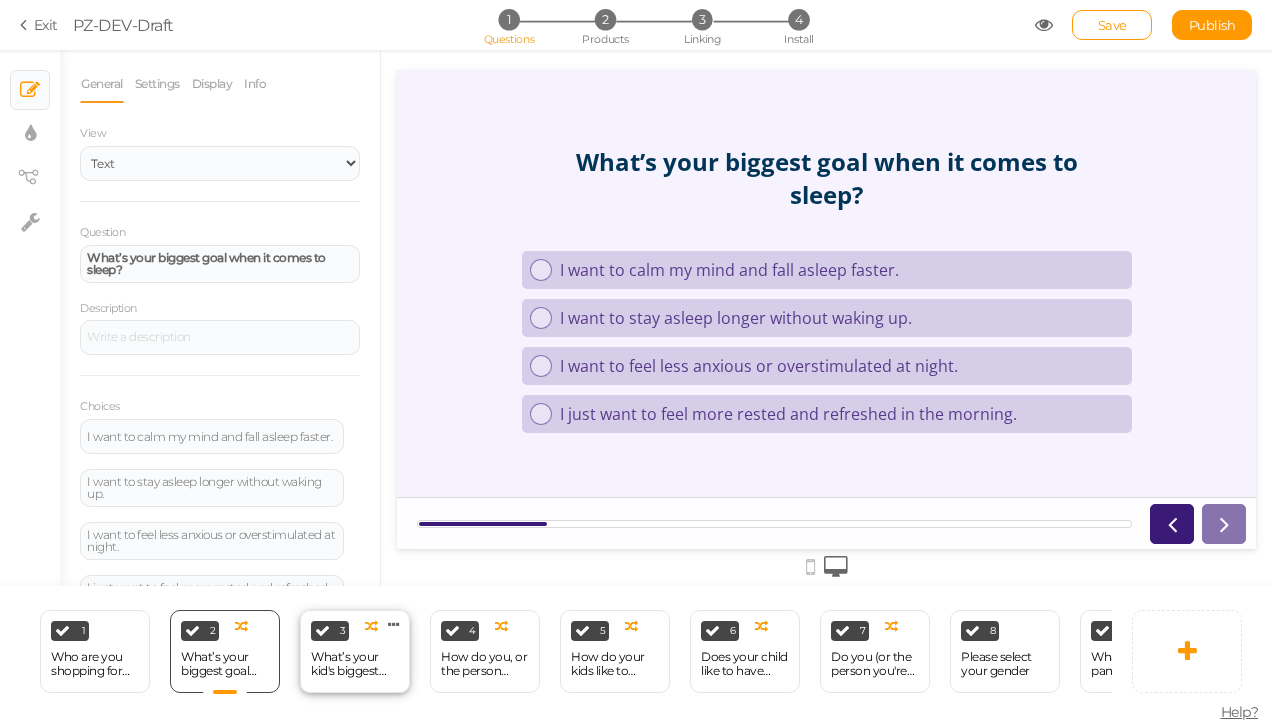 click on "What’s your kid's biggest goal when it comes to sleep?" at bounding box center [355, 664] 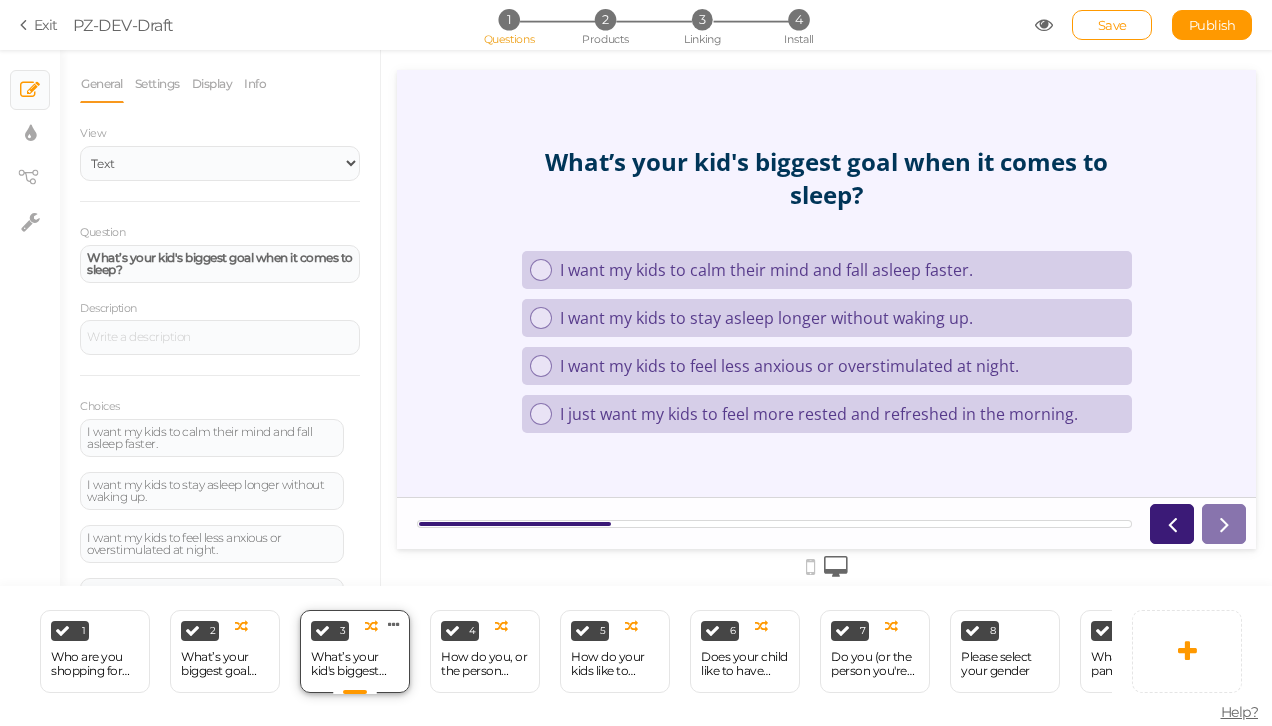 scroll, scrollTop: 0, scrollLeft: 0, axis: both 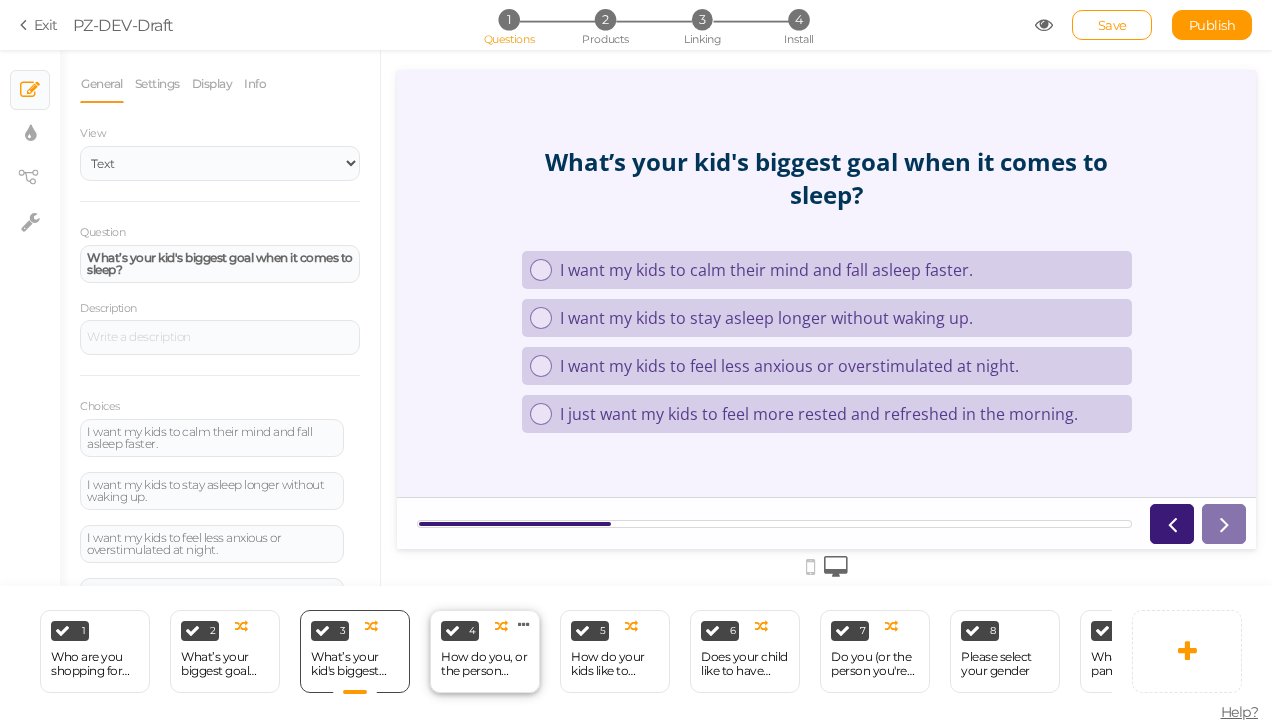 click on "How do you, or the person you're shopping for, like to sleep?" at bounding box center (485, 664) 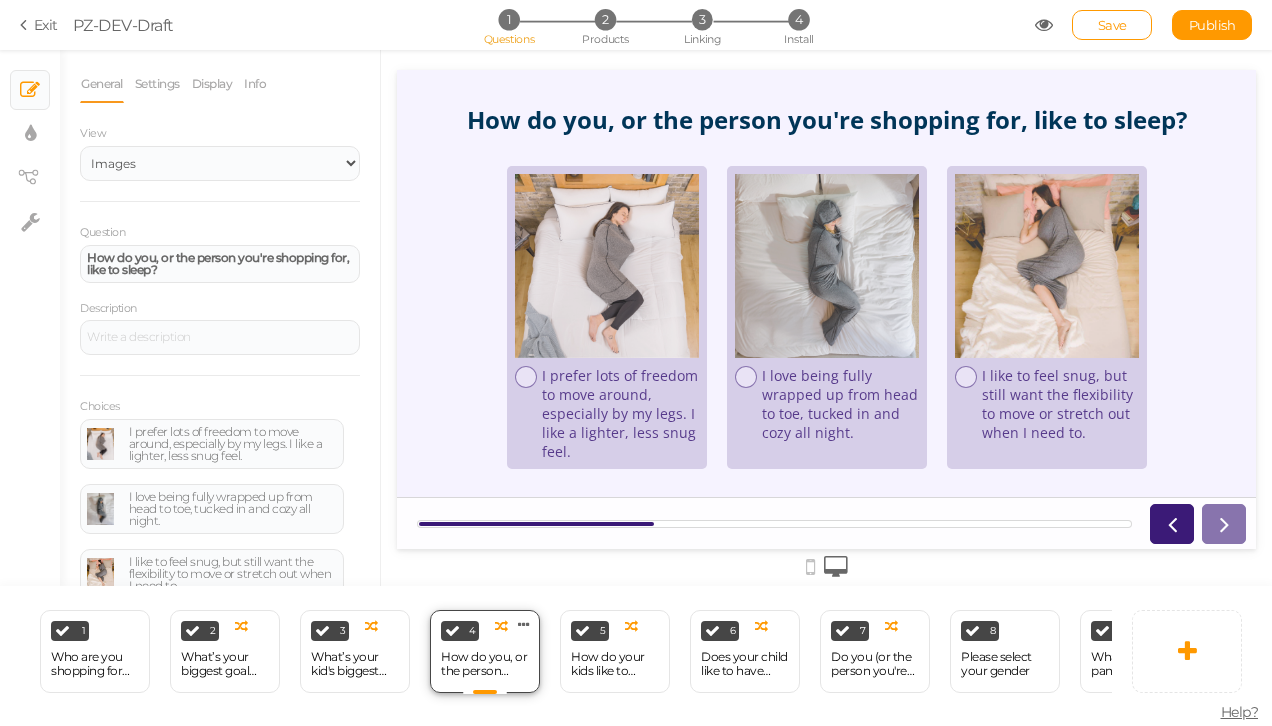 scroll, scrollTop: 0, scrollLeft: 0, axis: both 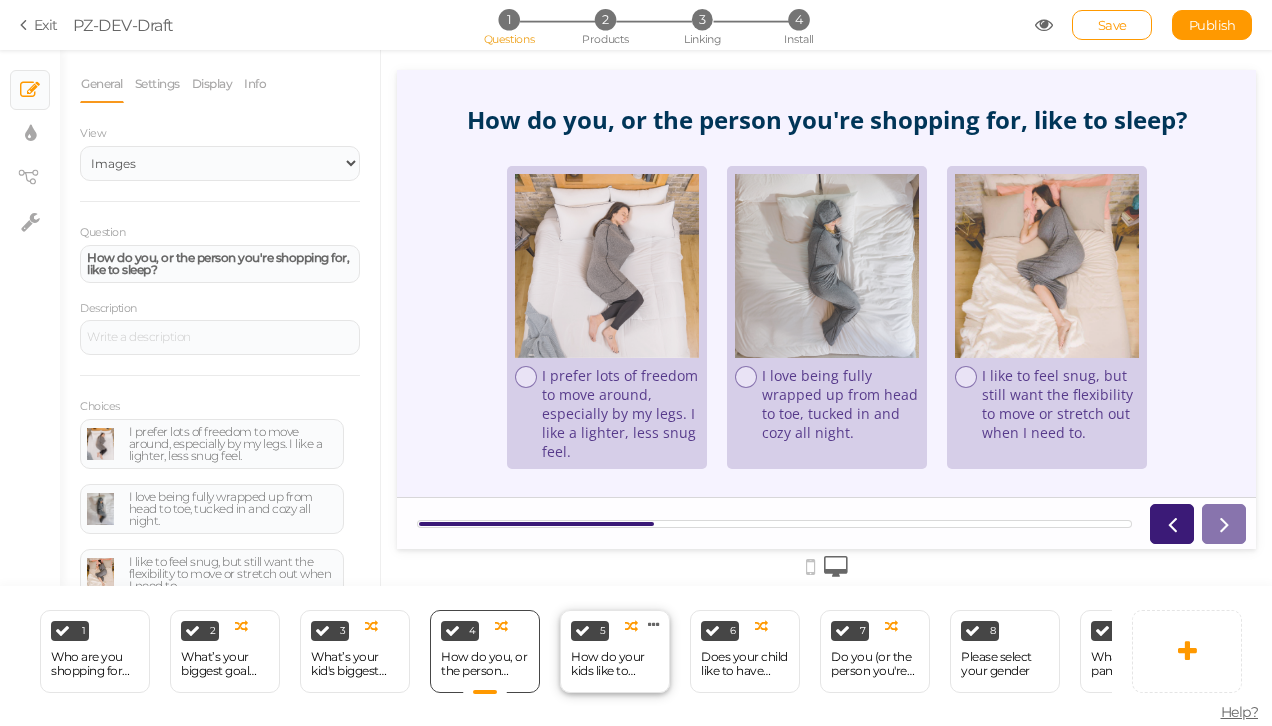 click on "How do your kids like to sleep?" at bounding box center [615, 664] 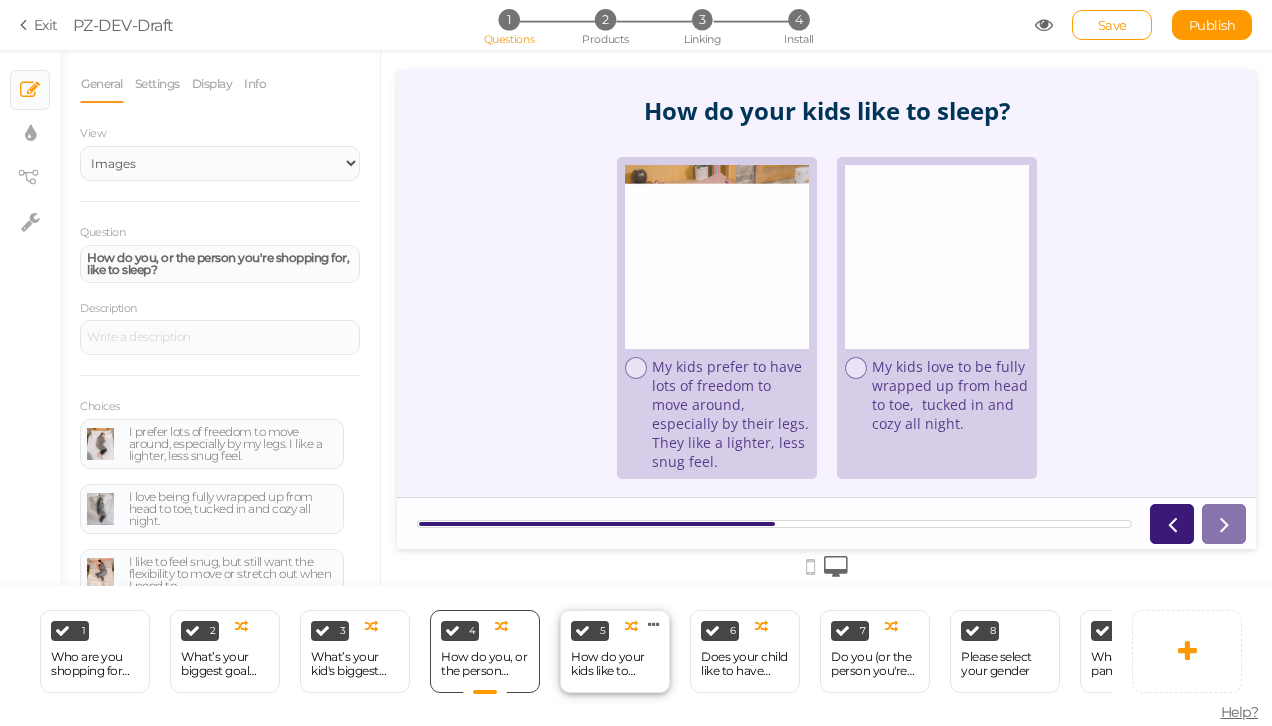 select on "2" 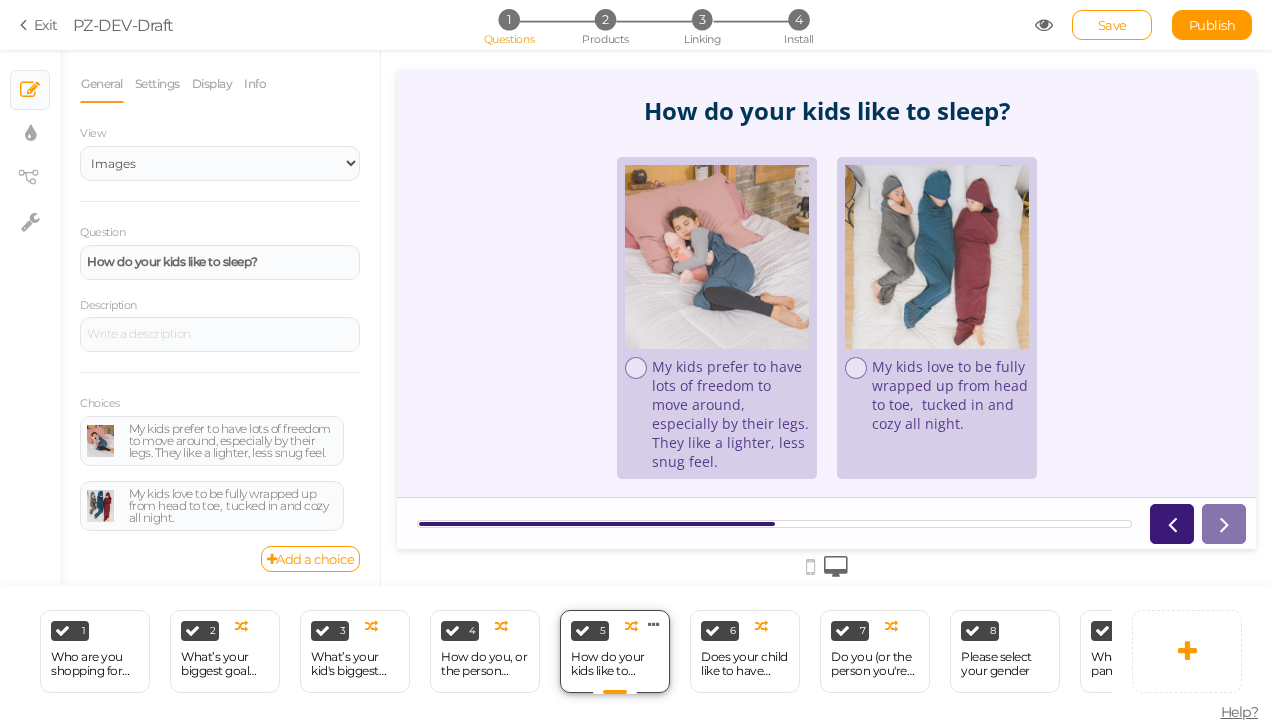 scroll, scrollTop: 0, scrollLeft: 0, axis: both 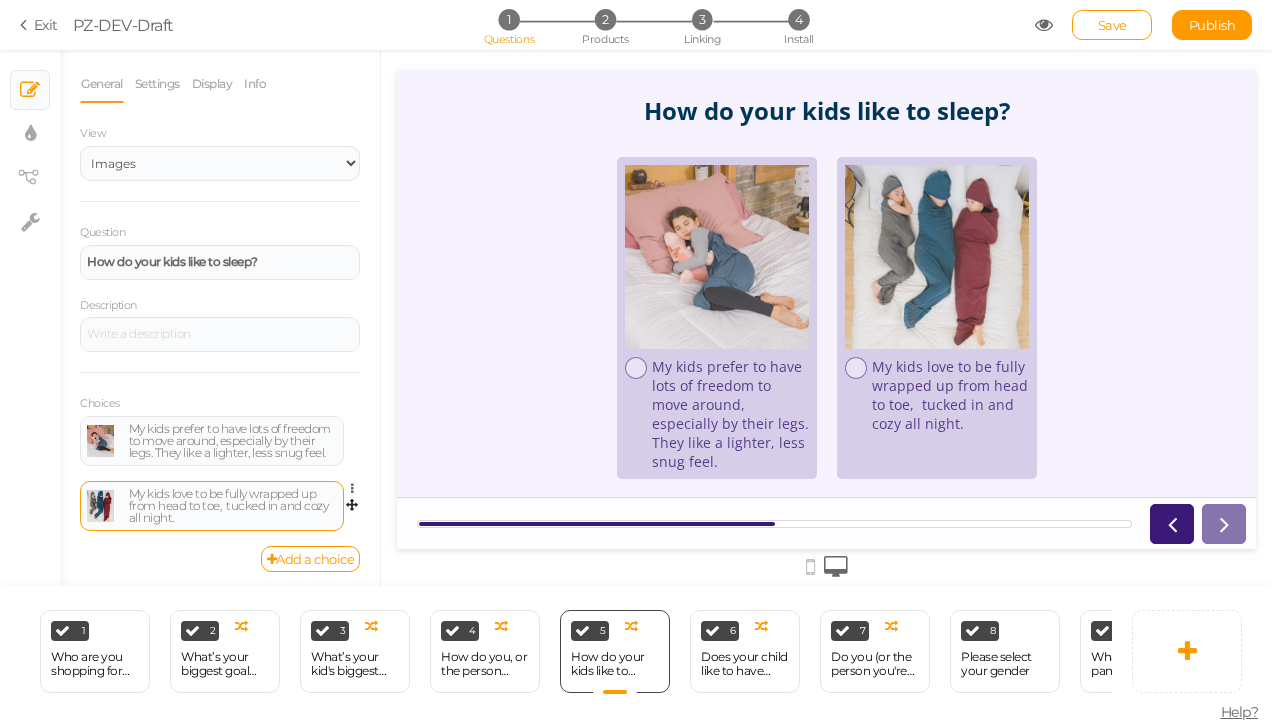 click on "My kids love to be fully wrapped up from head to toe,  tucked in and cozy all night." at bounding box center [233, 506] 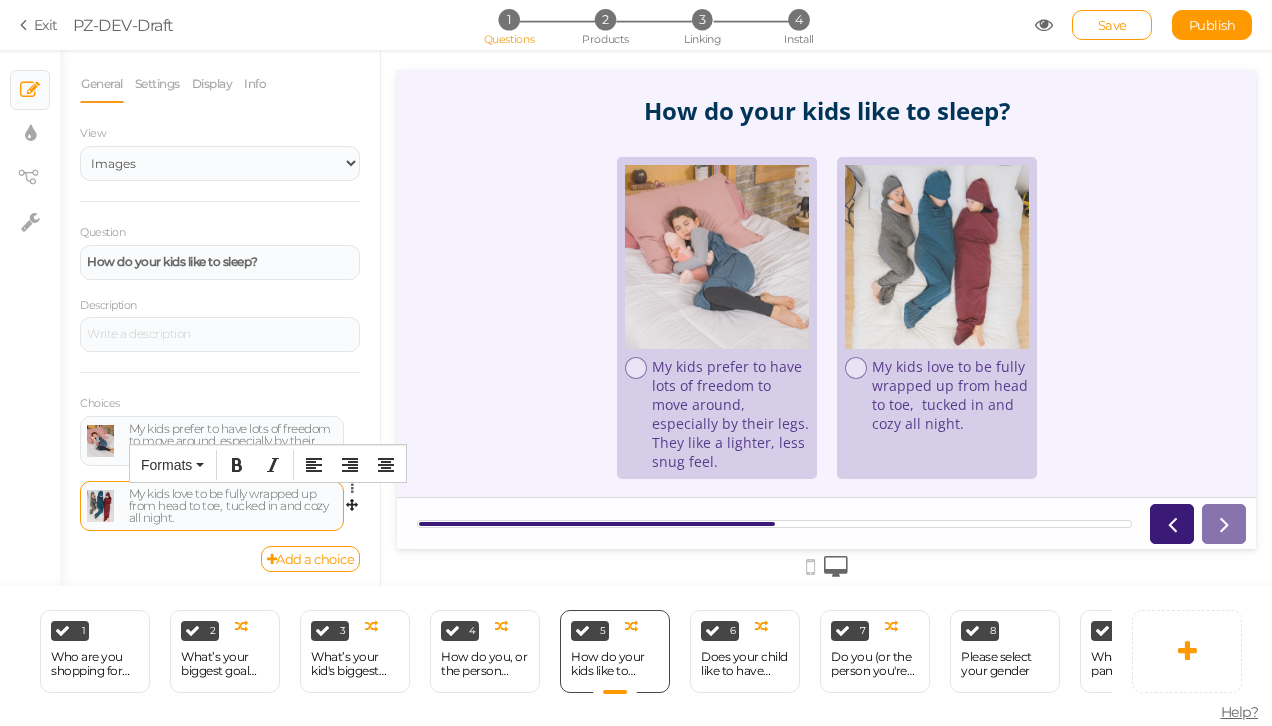 click on "My kids love to be fully wrapped up from head to toe,  tucked in and cozy all night." at bounding box center (233, 506) 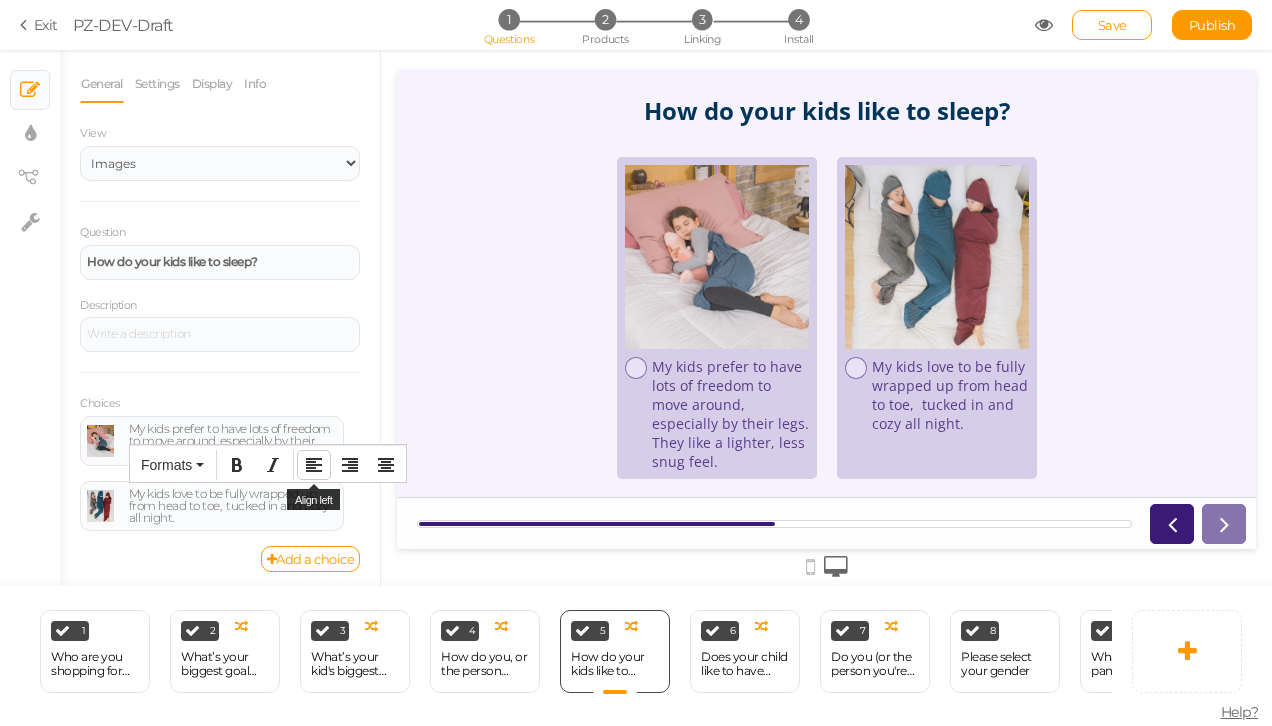 type 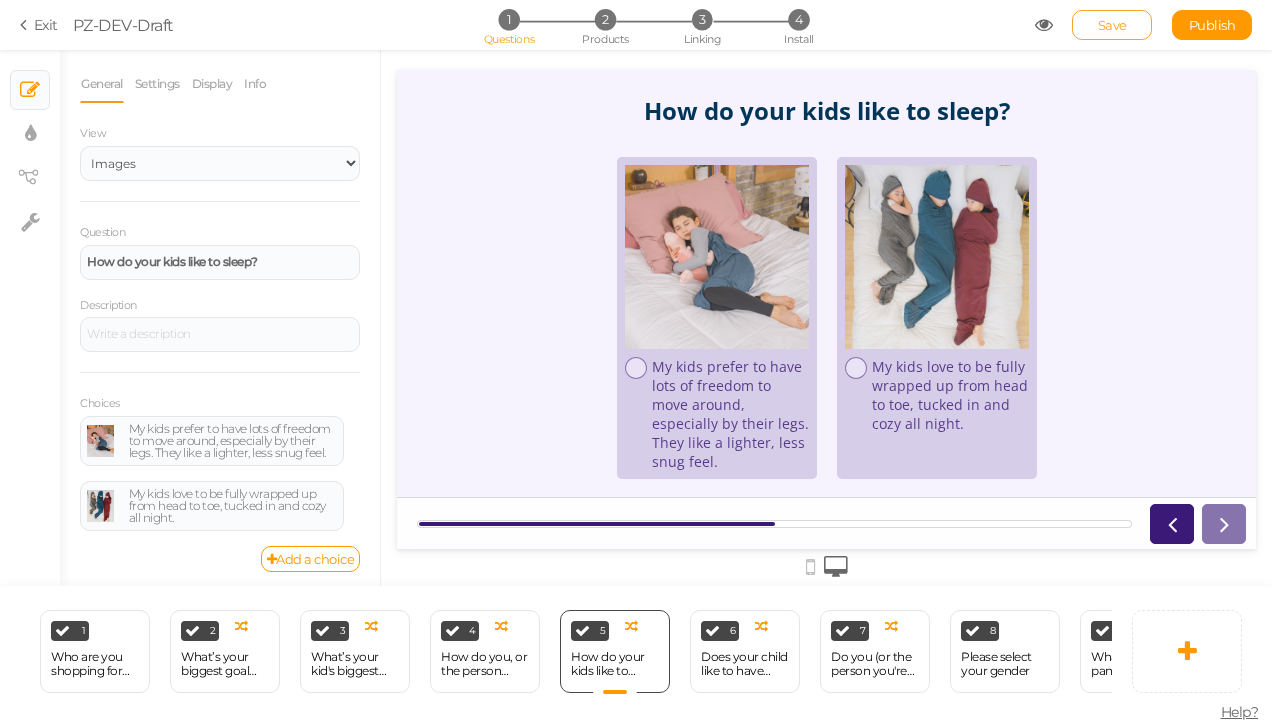 click on "Save" at bounding box center [1112, 25] 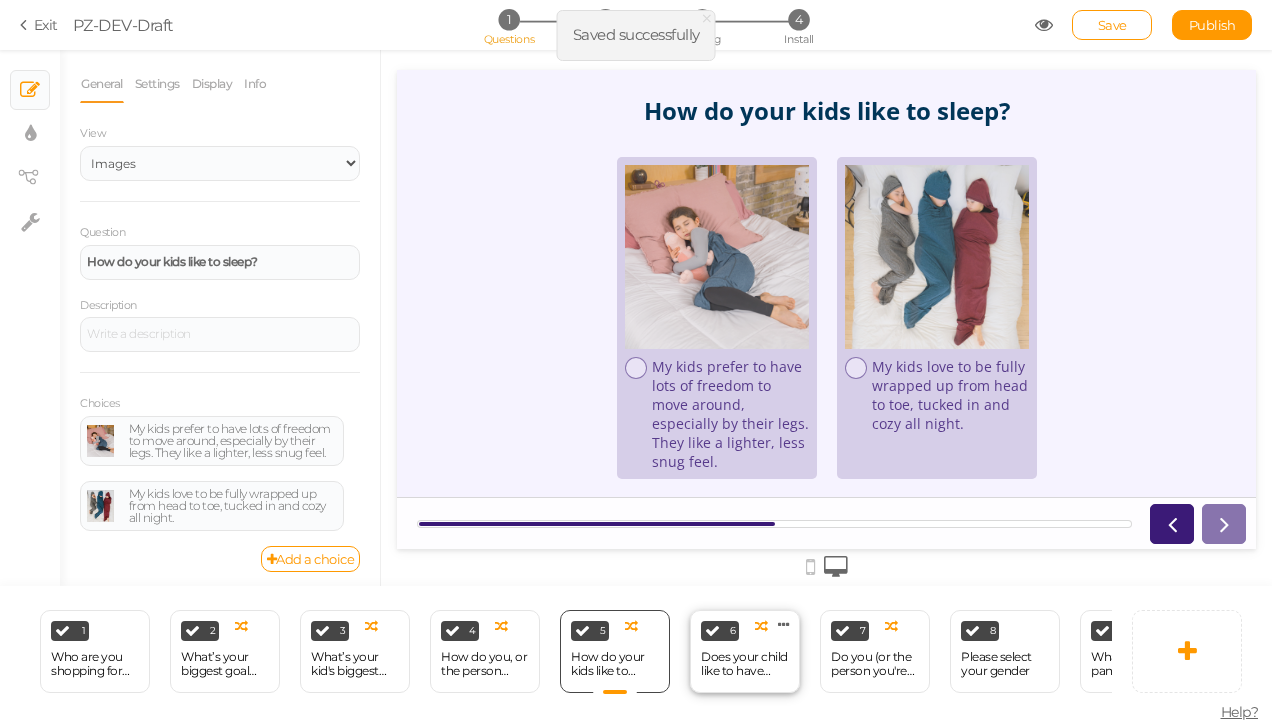 click on "6         Does your child like to have their head covered while sleeping?         × Define the conditions to show this slide.                     Clone             Change type             Delete" at bounding box center (745, 651) 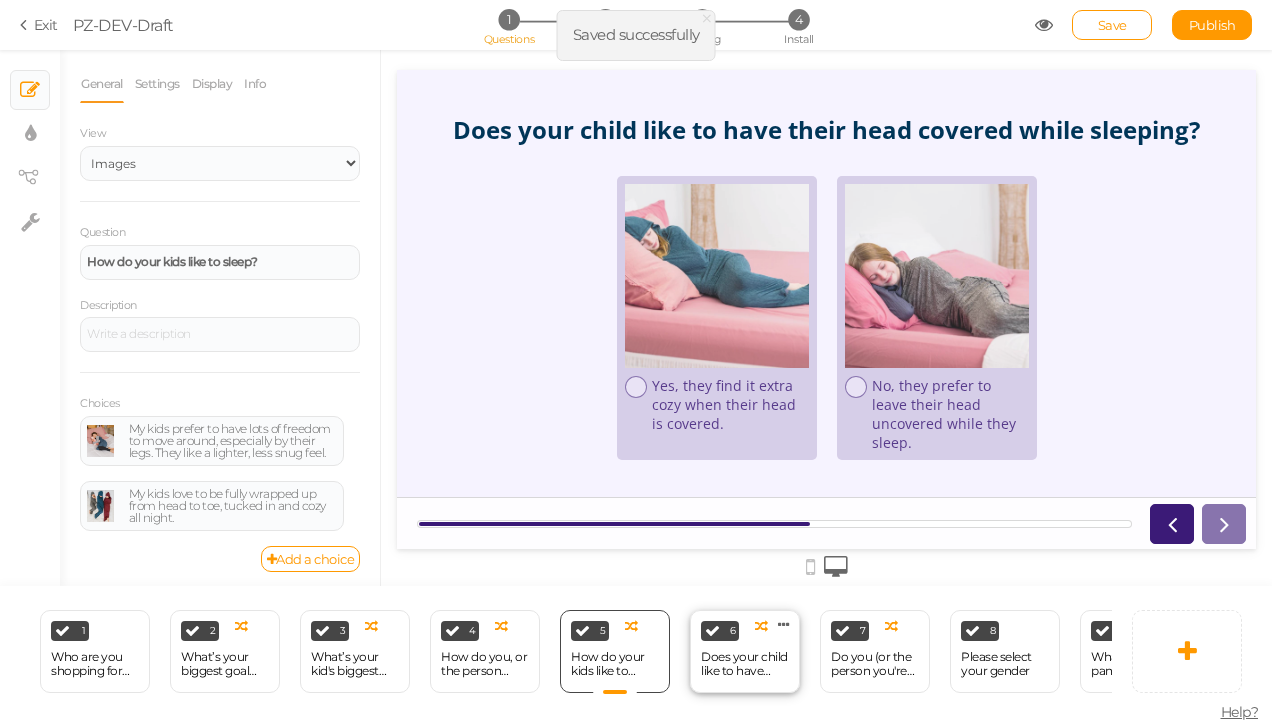 select on "2" 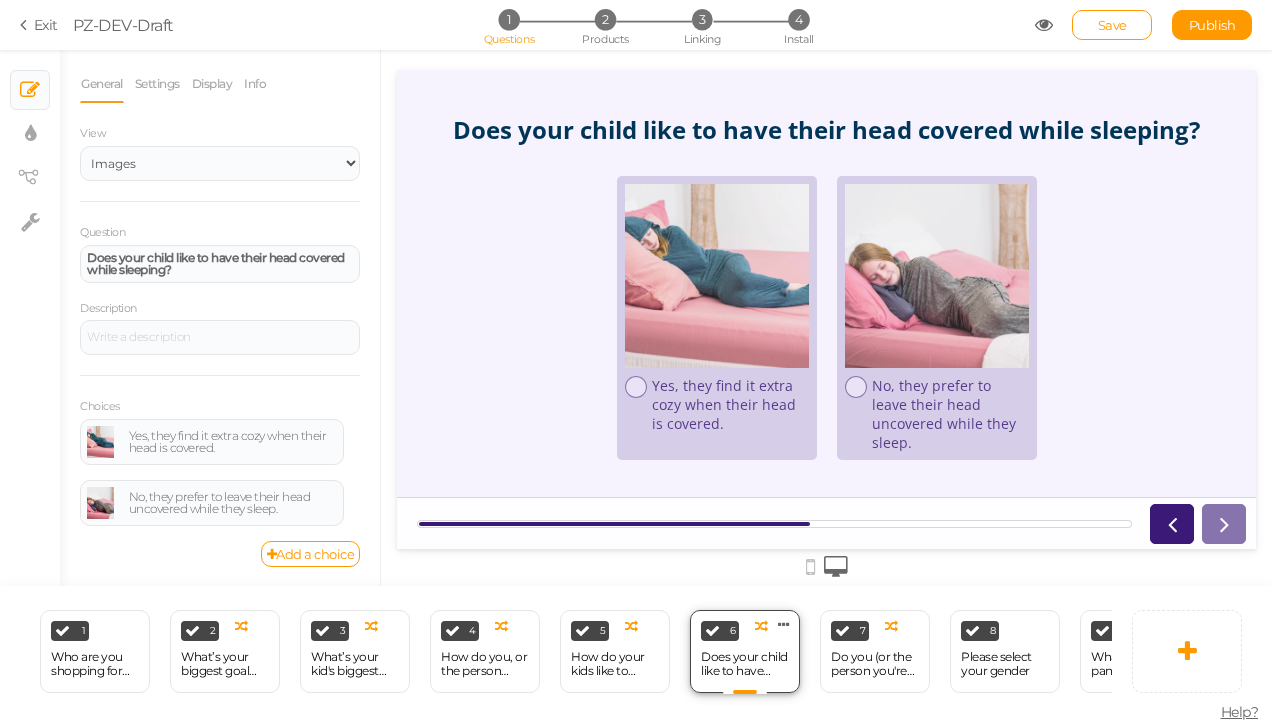 scroll, scrollTop: 0, scrollLeft: 0, axis: both 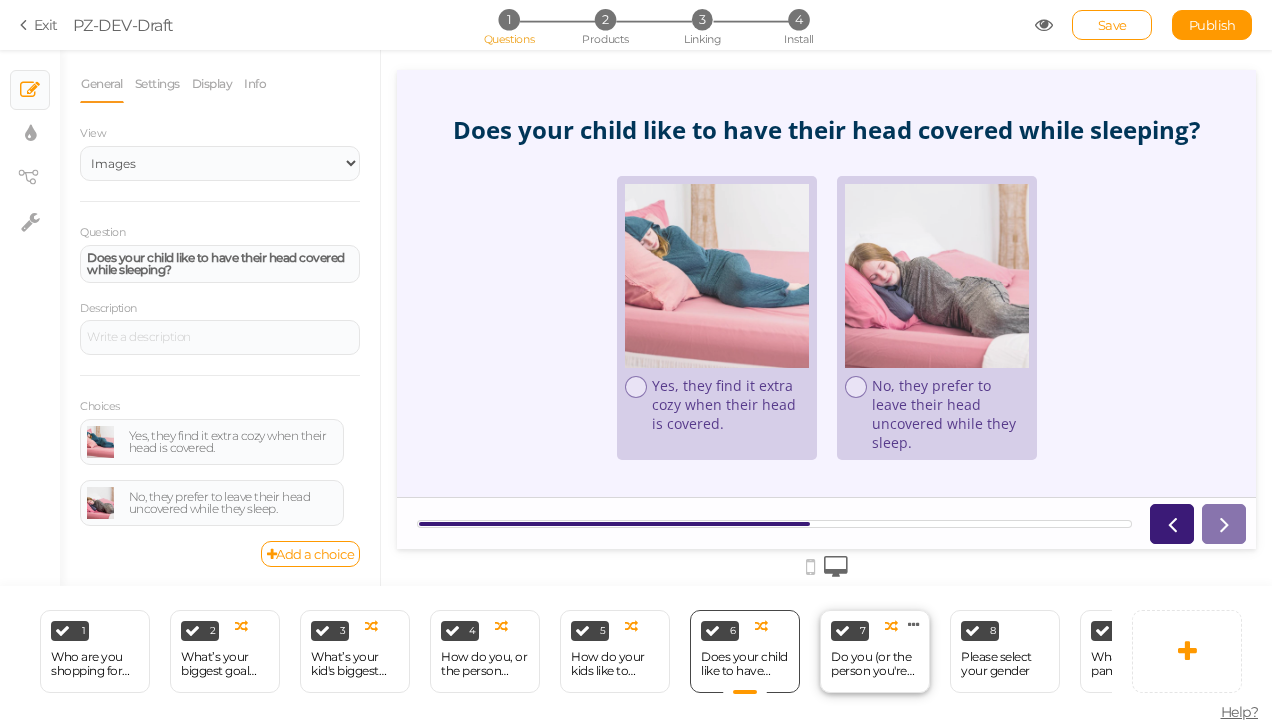 click on "Do you (or the person you're shopping for) like to have your head covered while sleeping?" at bounding box center [875, 664] 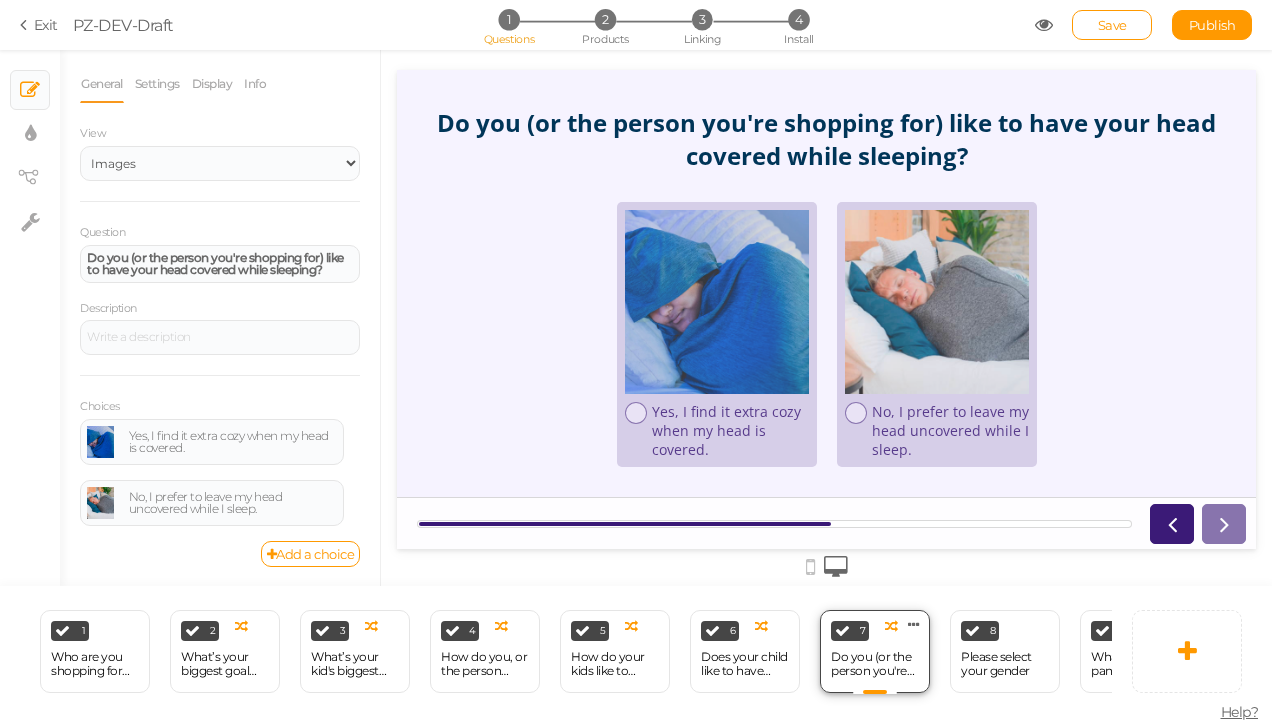 scroll, scrollTop: 0, scrollLeft: 0, axis: both 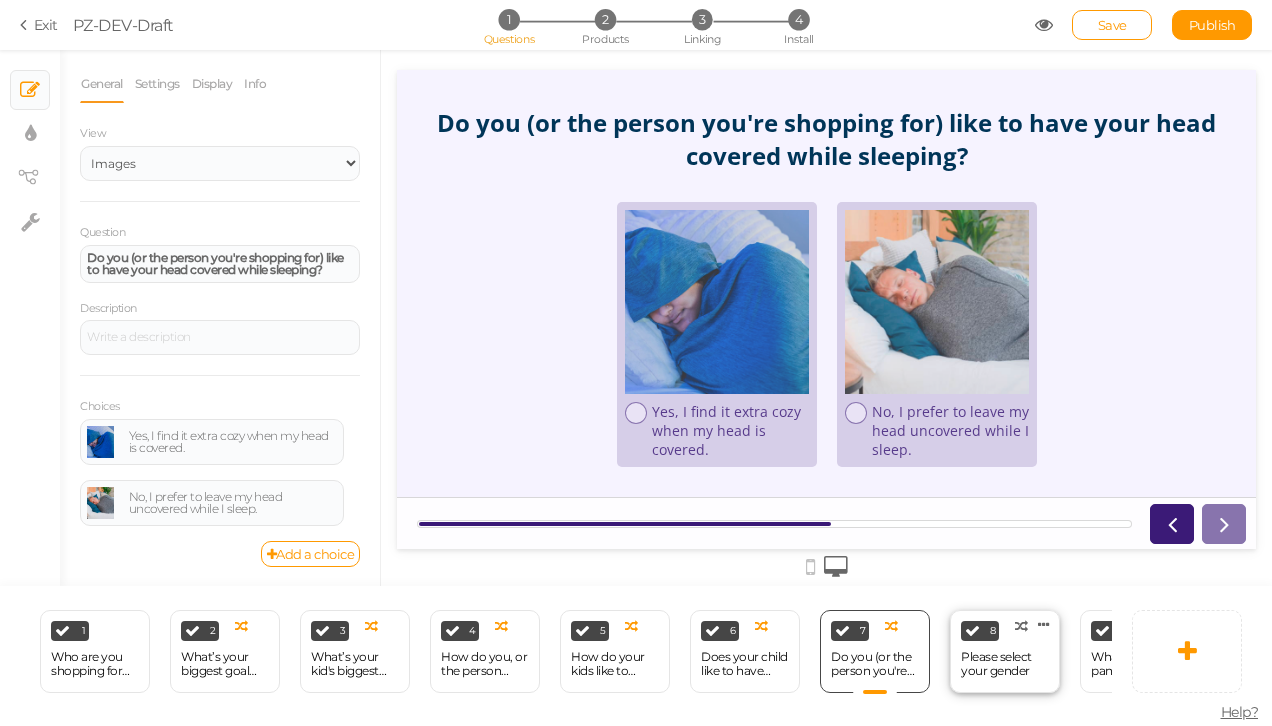 click on "Please select your gender" at bounding box center [1005, 664] 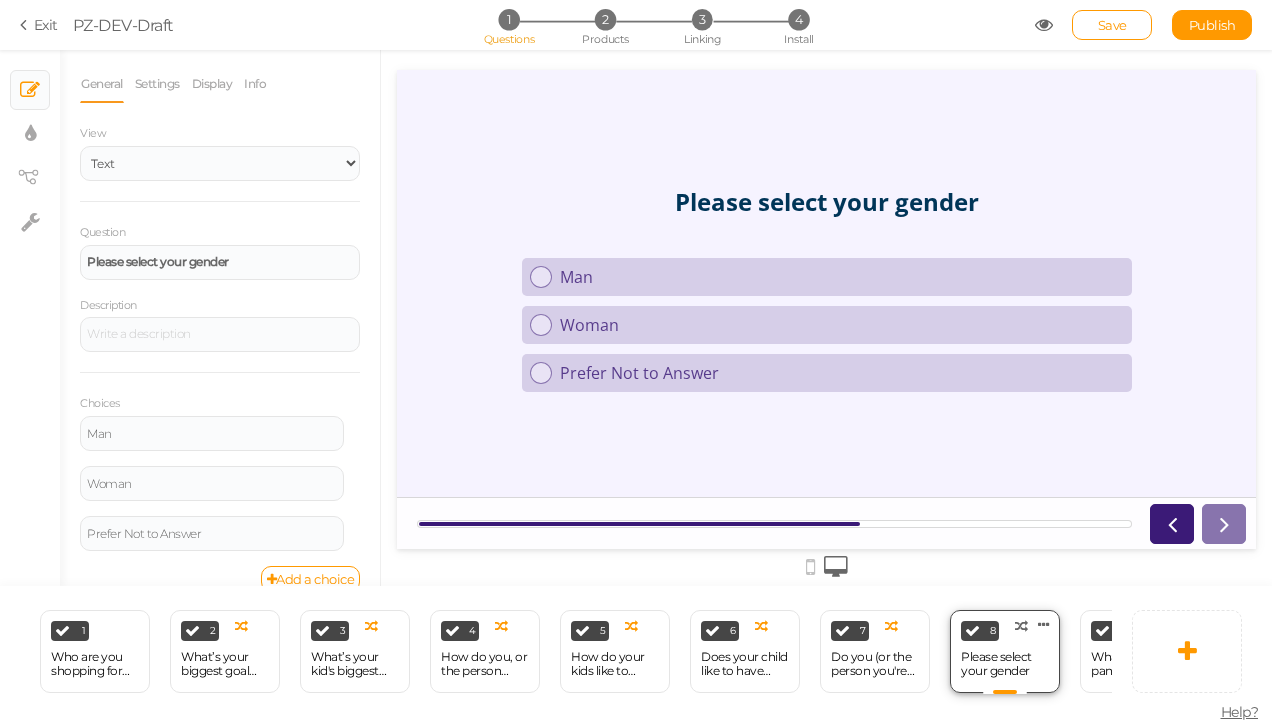 scroll, scrollTop: 0, scrollLeft: 0, axis: both 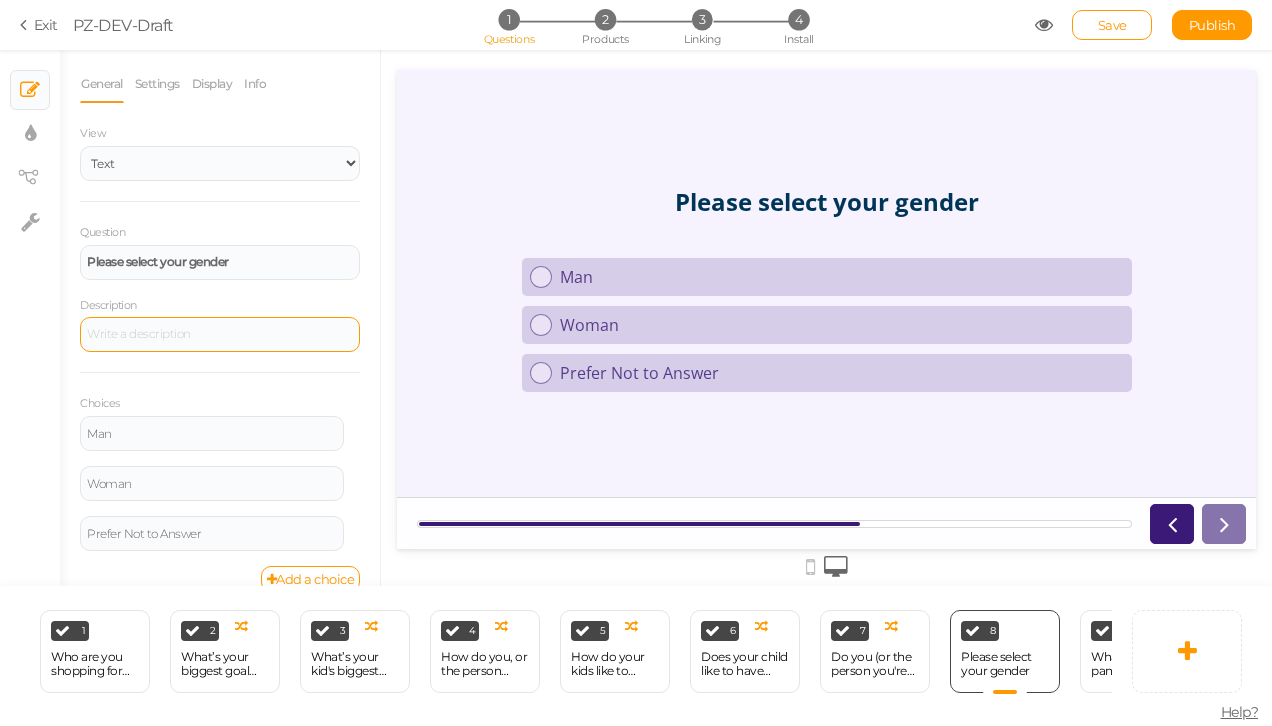 click at bounding box center [220, 335] 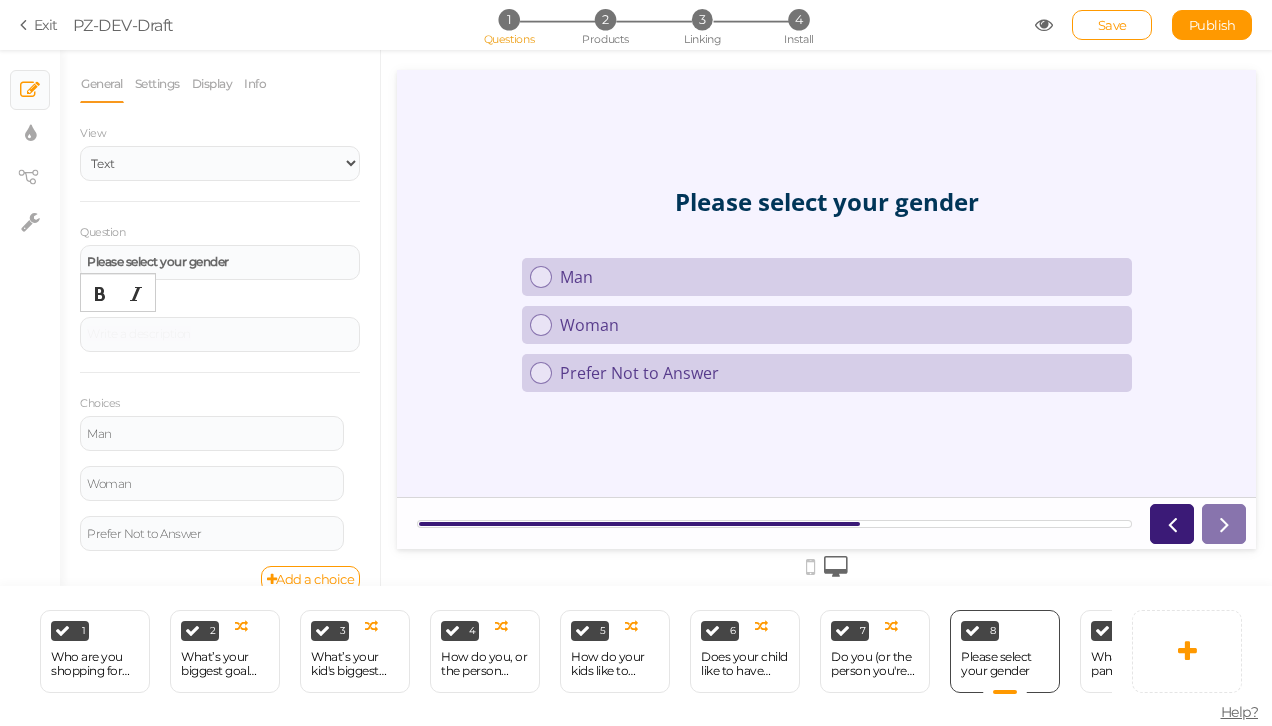 type 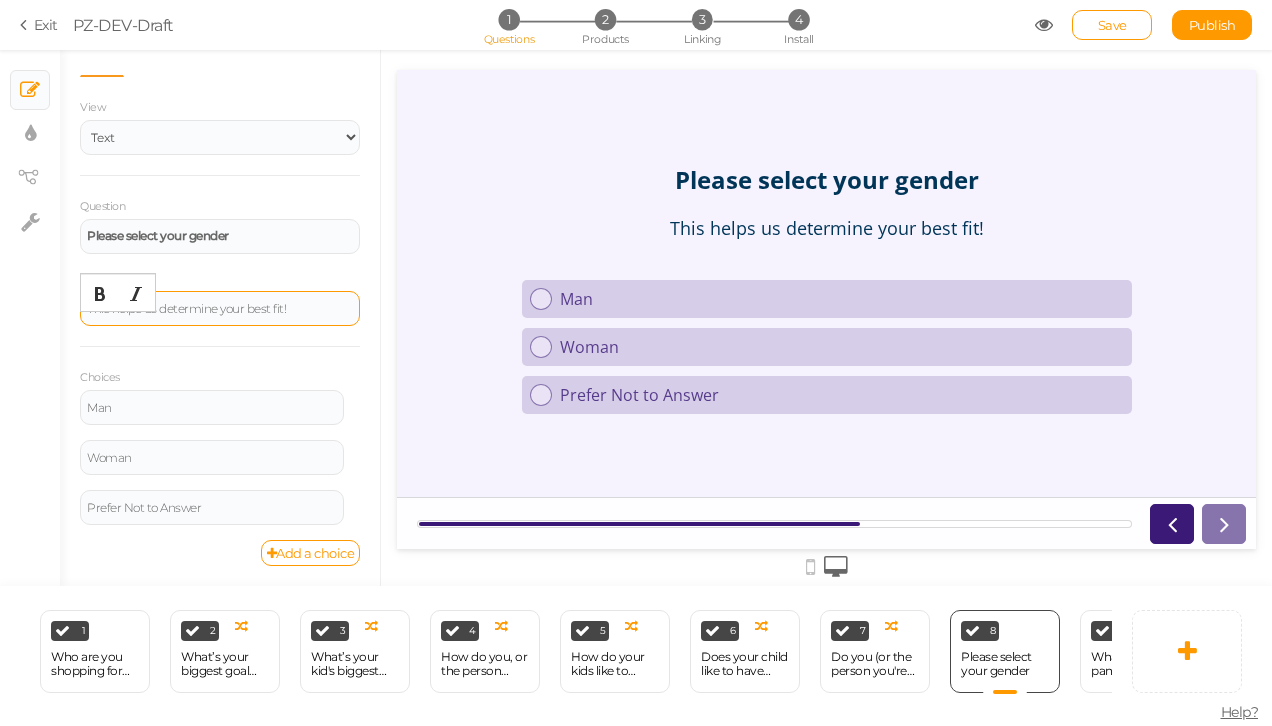 scroll, scrollTop: 0, scrollLeft: 0, axis: both 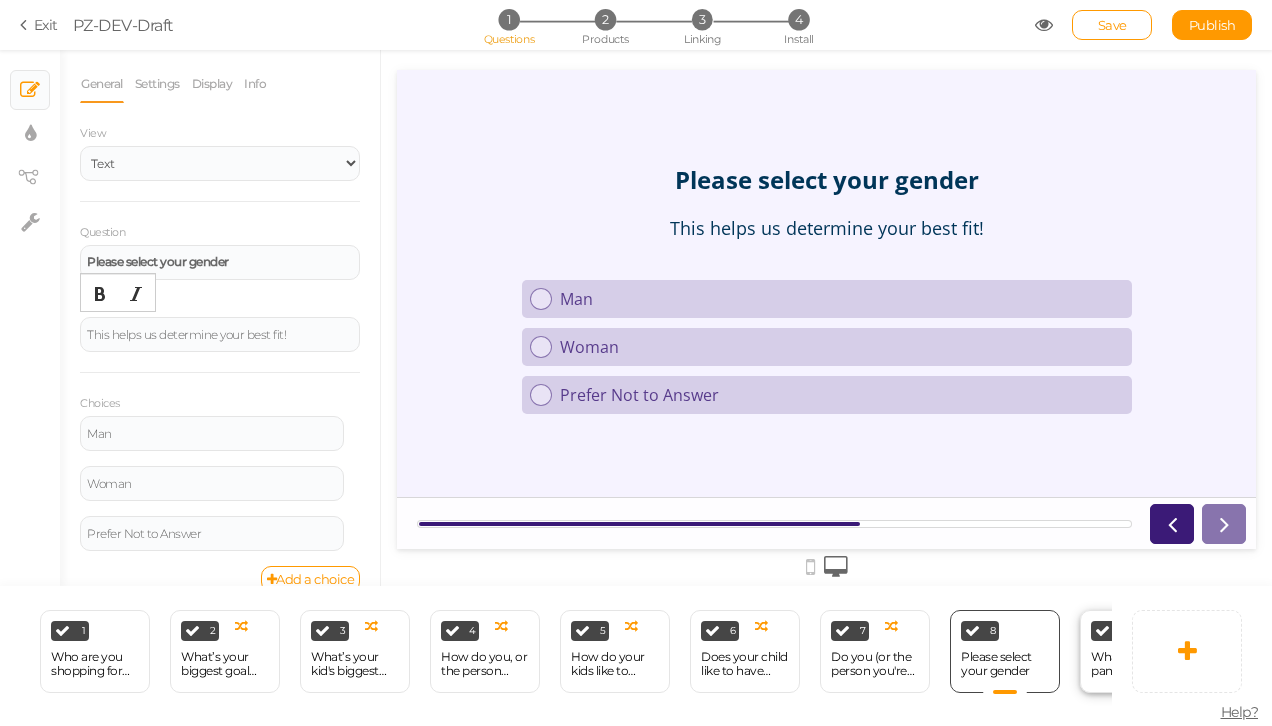click on "What is your pant/dress size?" at bounding box center (1135, 664) 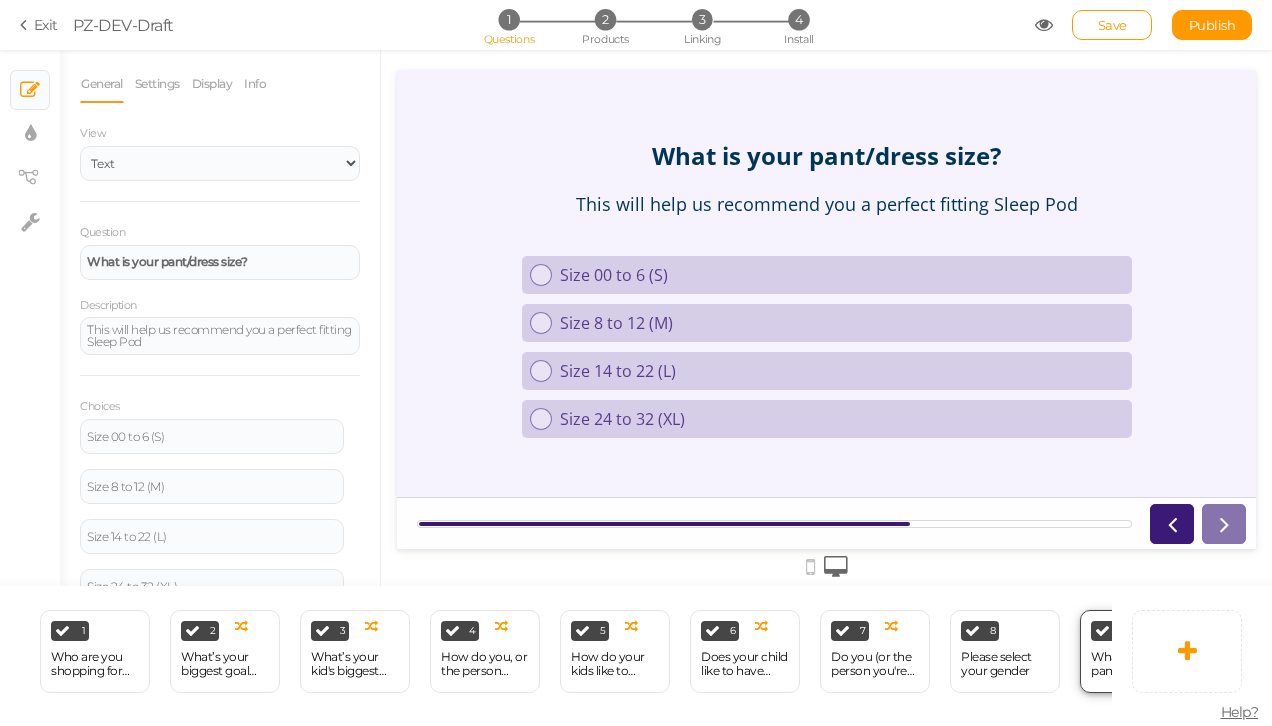 scroll, scrollTop: 0, scrollLeft: 0, axis: both 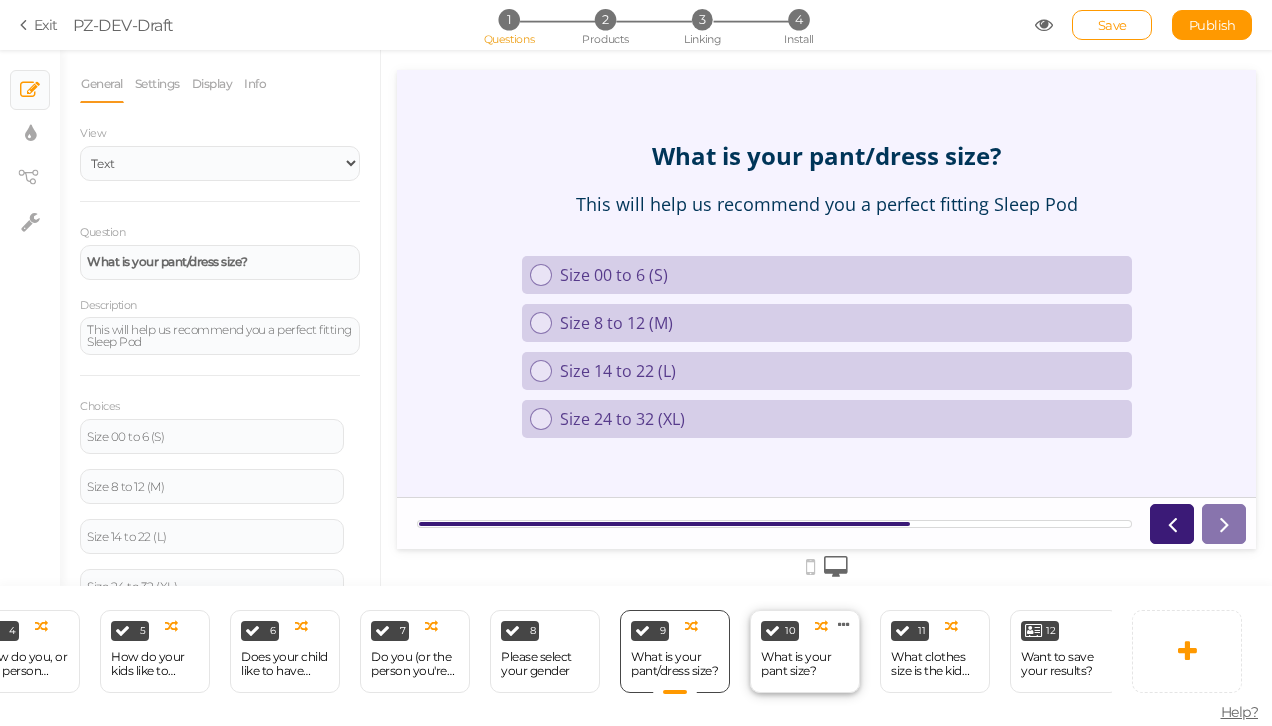 click on "What is your pant size?" at bounding box center (805, 664) 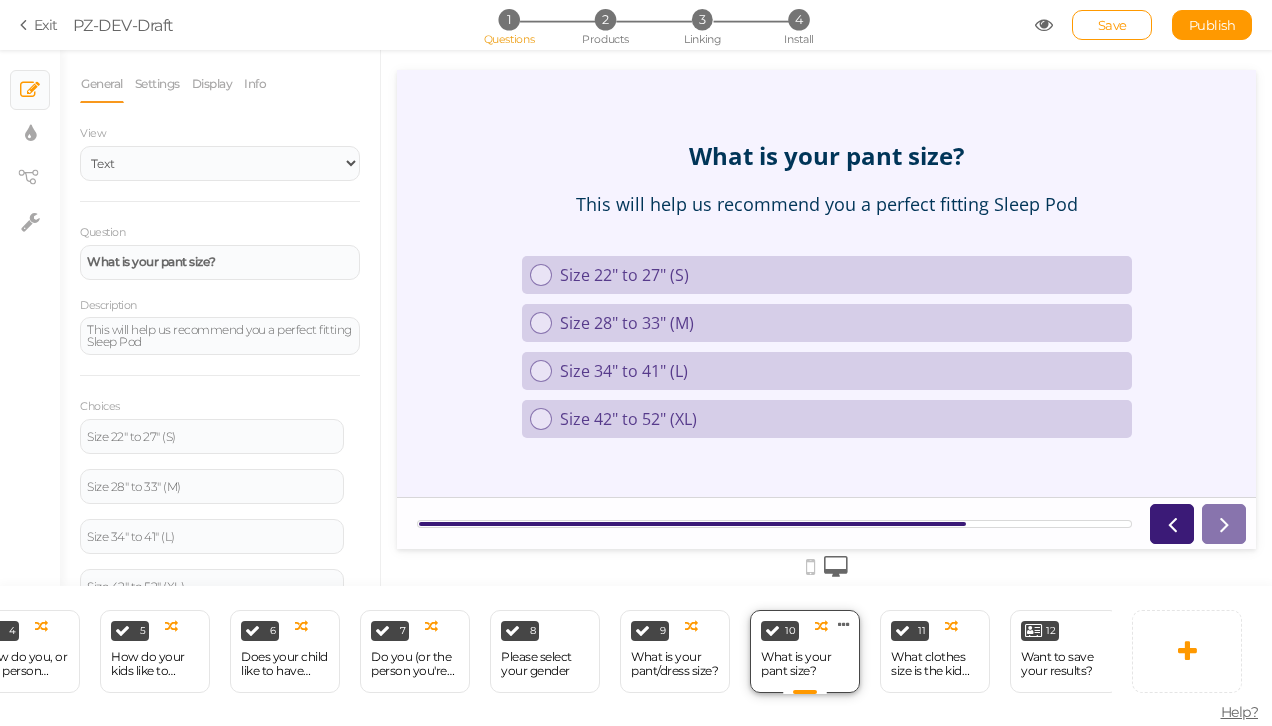 scroll, scrollTop: 0, scrollLeft: 0, axis: both 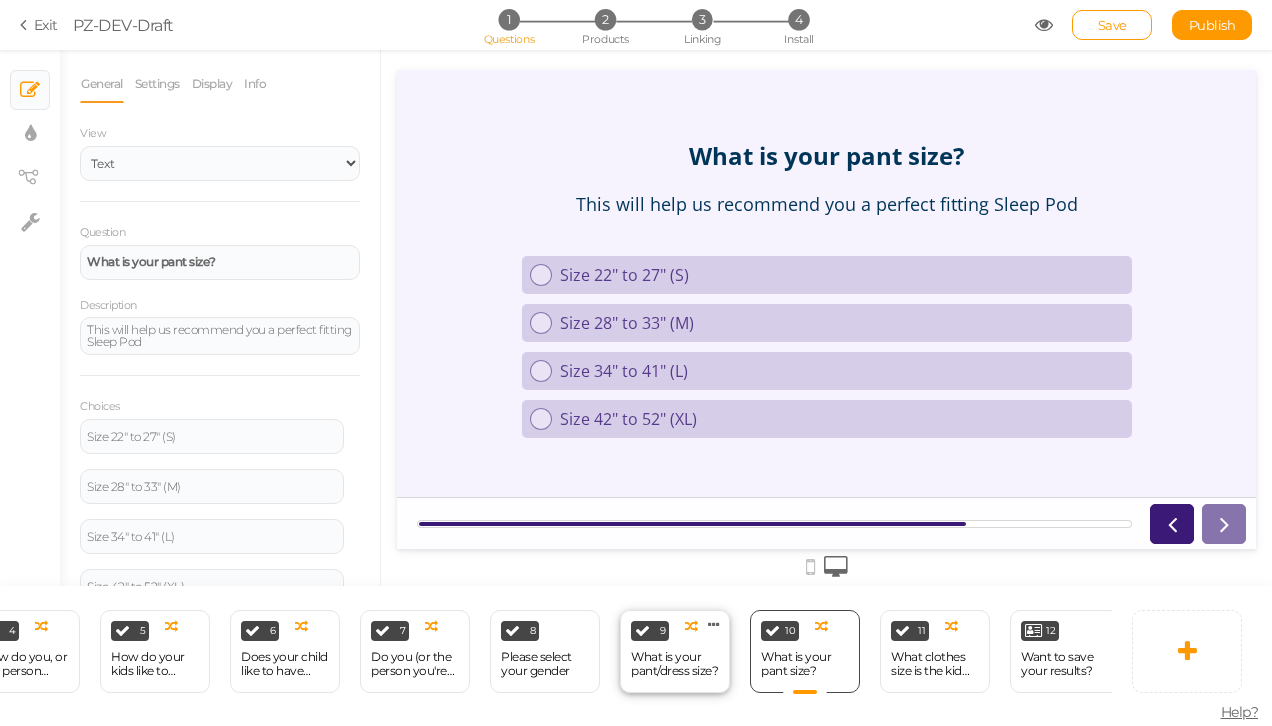 click on "What is your pant/dress size?" at bounding box center [675, 664] 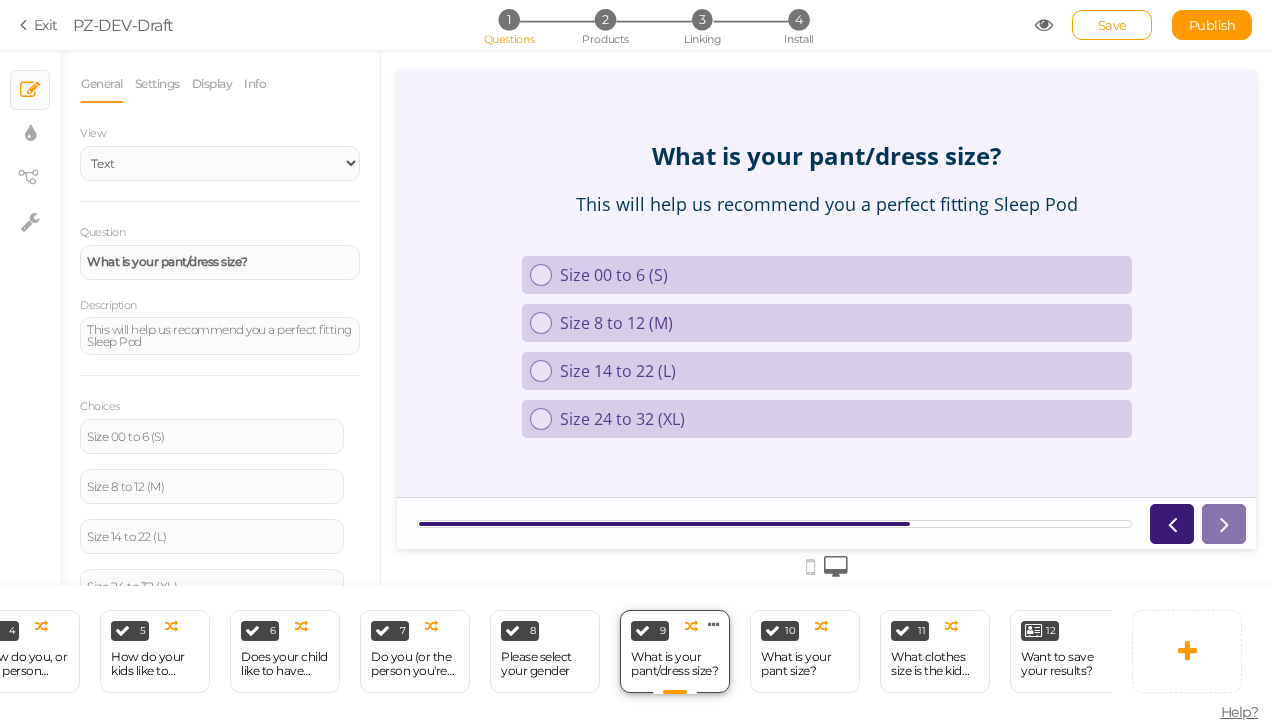 scroll, scrollTop: 0, scrollLeft: 0, axis: both 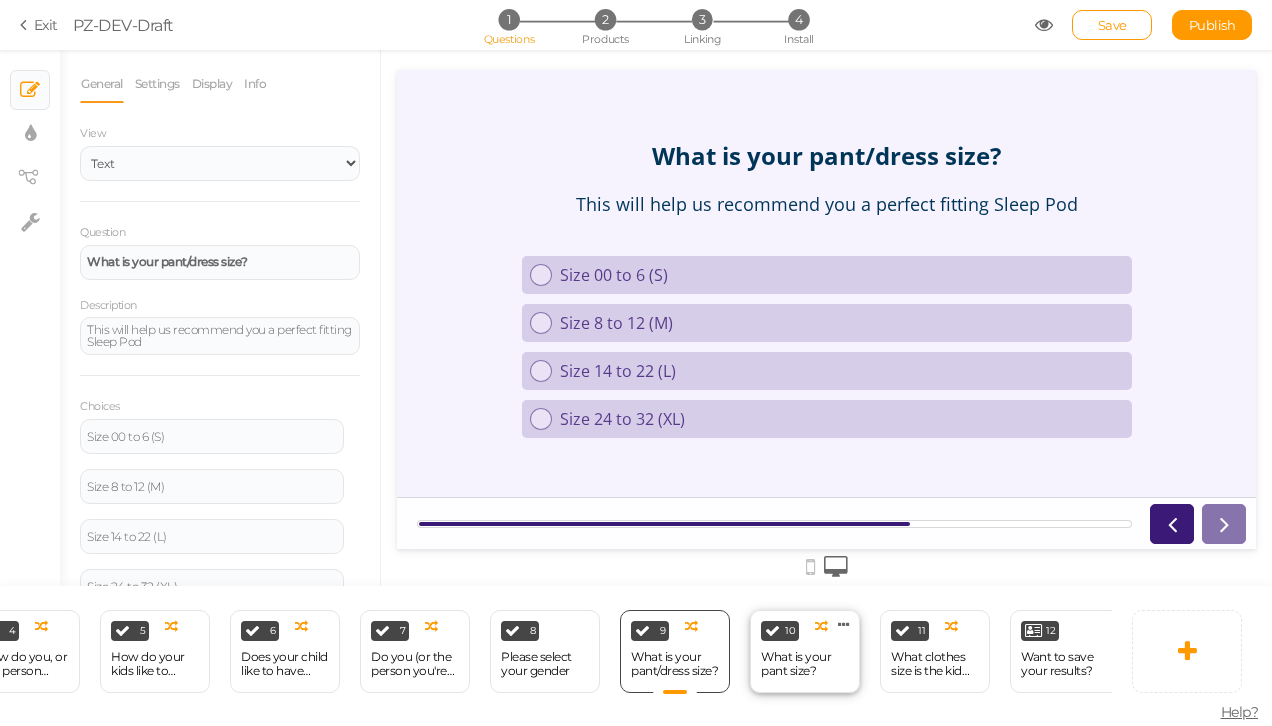 click on "What is your pant size?" at bounding box center (805, 664) 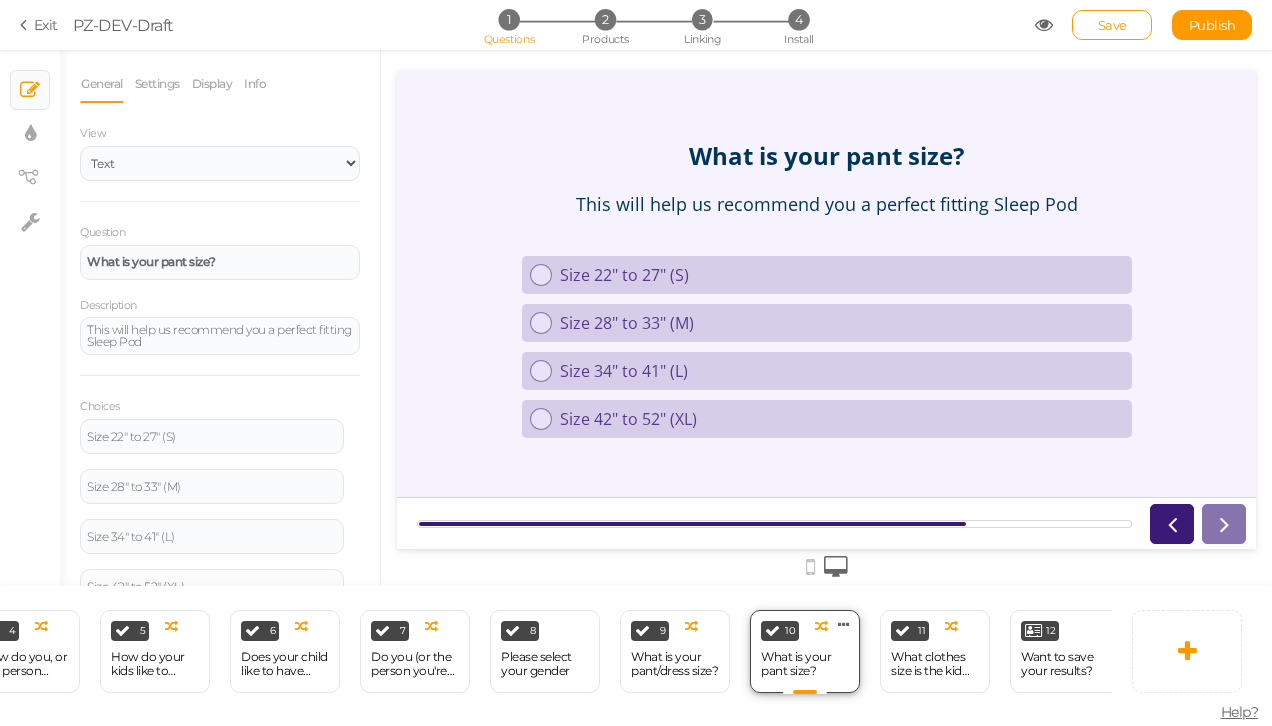 scroll, scrollTop: 0, scrollLeft: 0, axis: both 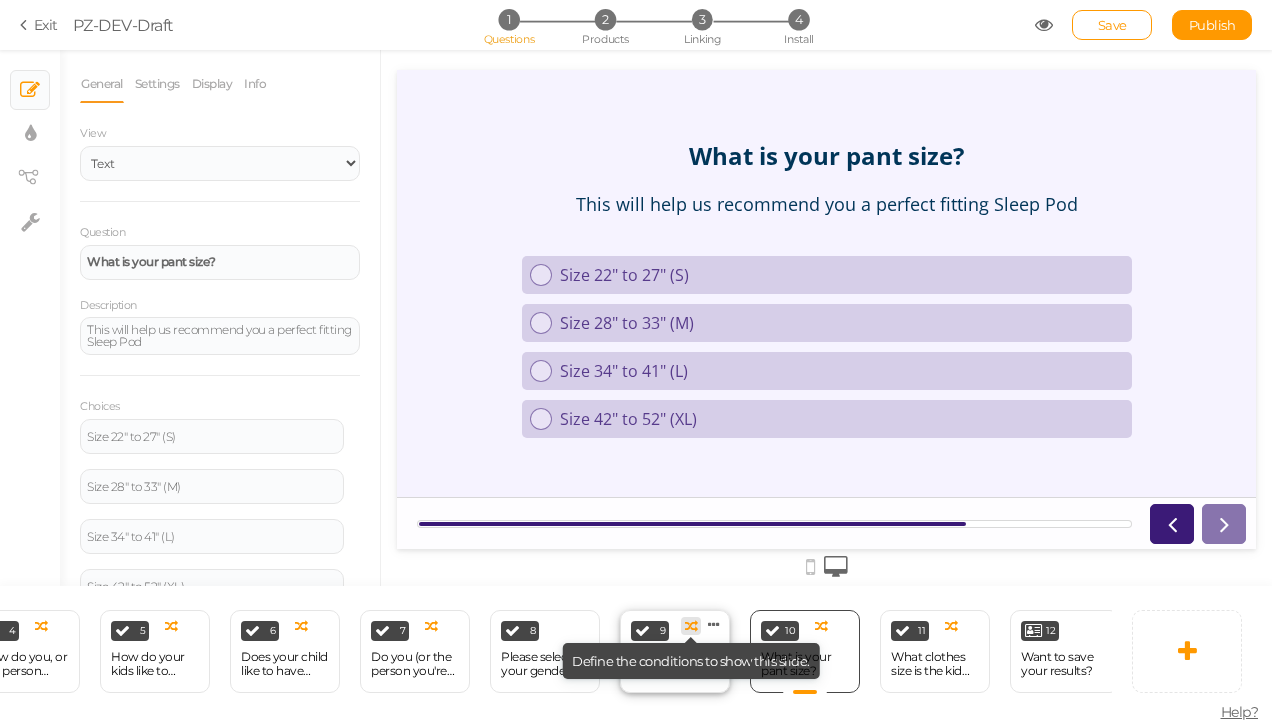 click at bounding box center [691, 626] 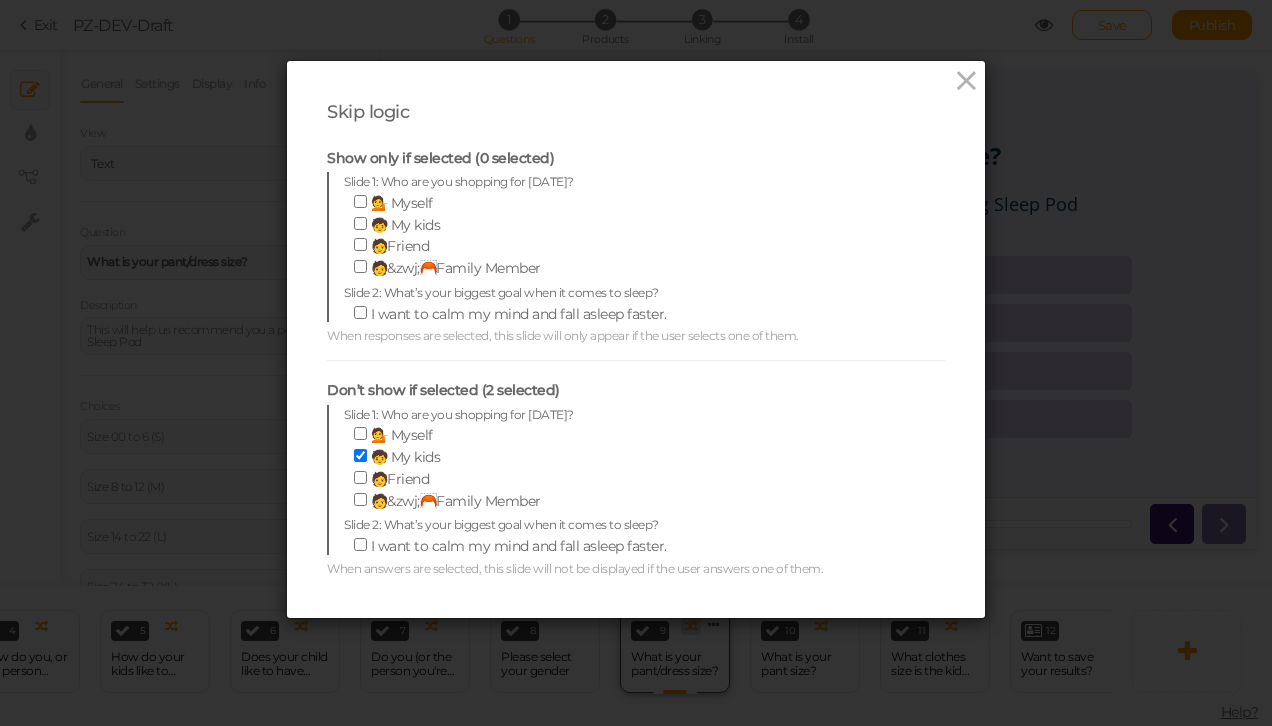 scroll, scrollTop: 0, scrollLeft: 0, axis: both 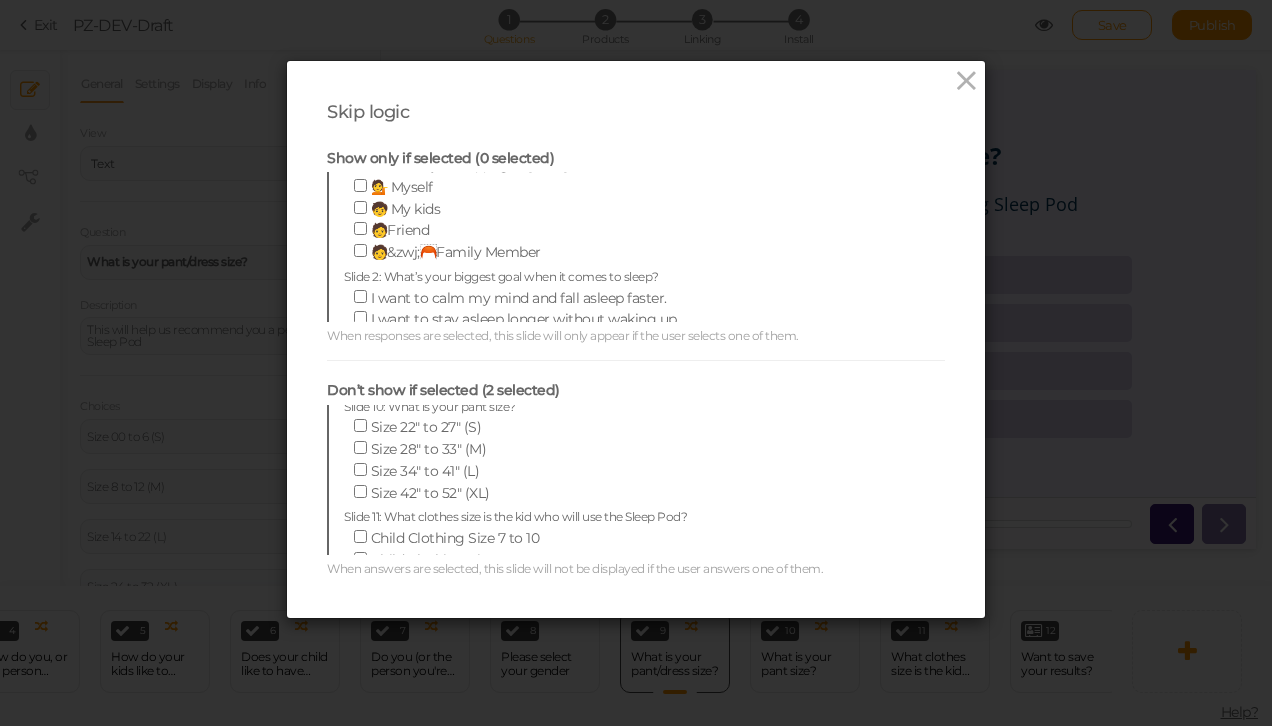 click on "Skip logic             Show only if selected (0 selected)            Slide 1: Who are you shopping for [DATE]?                 💁 Myself                 🧒 My kids                 🧑Friend                 🧑&zwj;🦰Family Member             Slide 2: What’s your biggest goal when it comes to sleep?                 I want to calm my mind and fall asleep faster.                 I want to stay asleep longer without waking up...                 I want to feel less anxious or overstimulated...                 I just want to feel more rested and refreshed...             Slide 3: What’s your kid's biggest goal when it comes to sleep?                 I want my kids to calm their mind and fall asl...                 I want my kids to stay asleep longer without w...                 I want my kids to feel less anxious or oversti...                 I just want my kids to feel more rested and re...             Slide 4: How do you, or the person you're shopping for, like to sleep?" at bounding box center [636, 363] 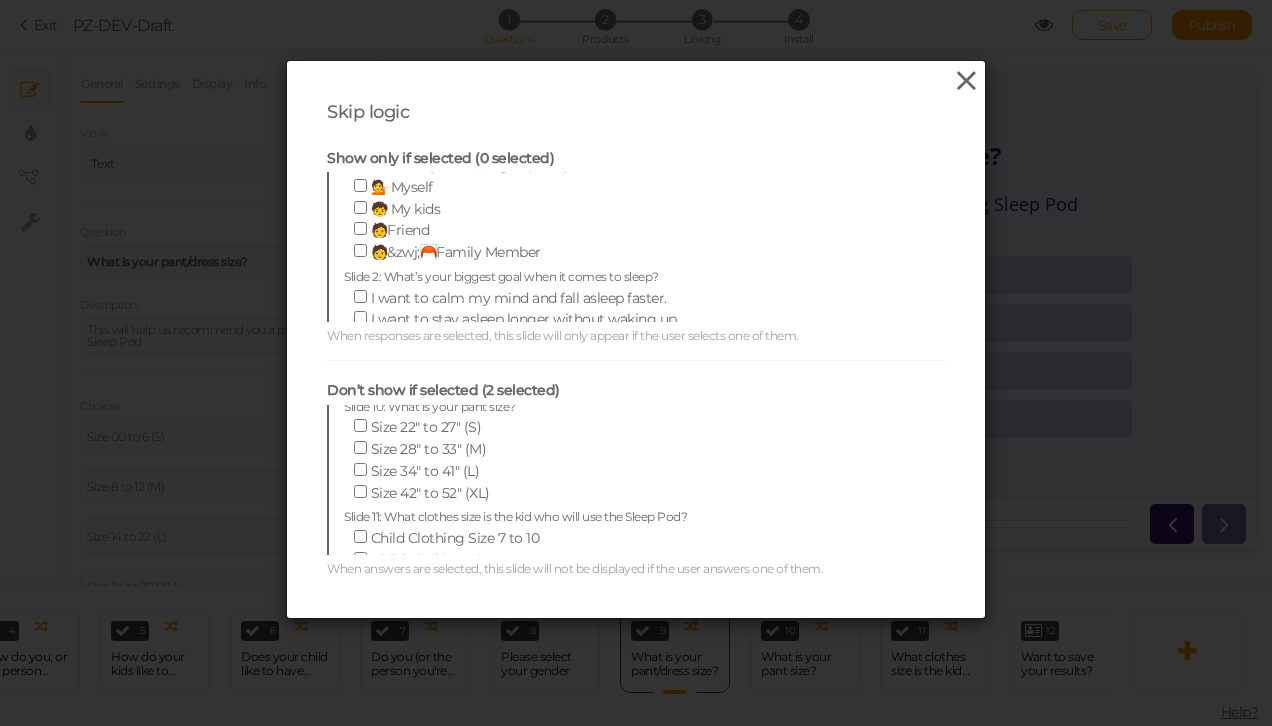 click at bounding box center (966, 81) 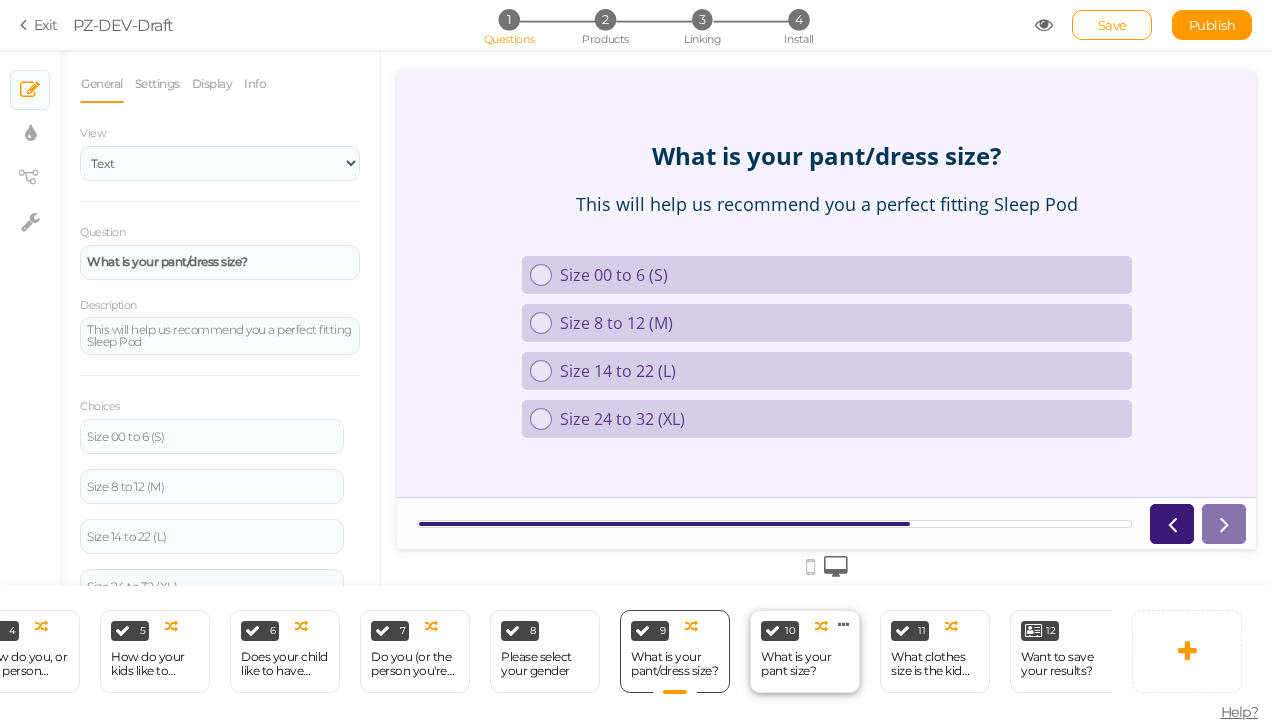 click on "What is your pant size?" at bounding box center (805, 664) 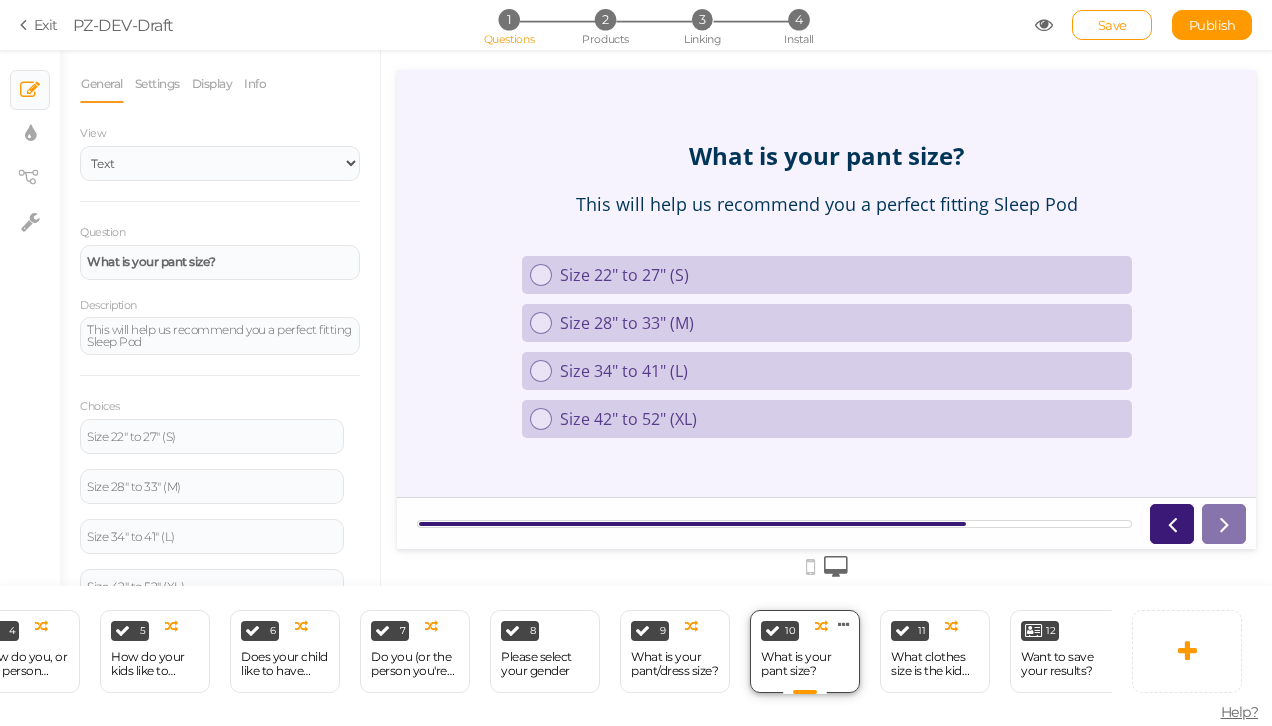 scroll, scrollTop: 0, scrollLeft: 0, axis: both 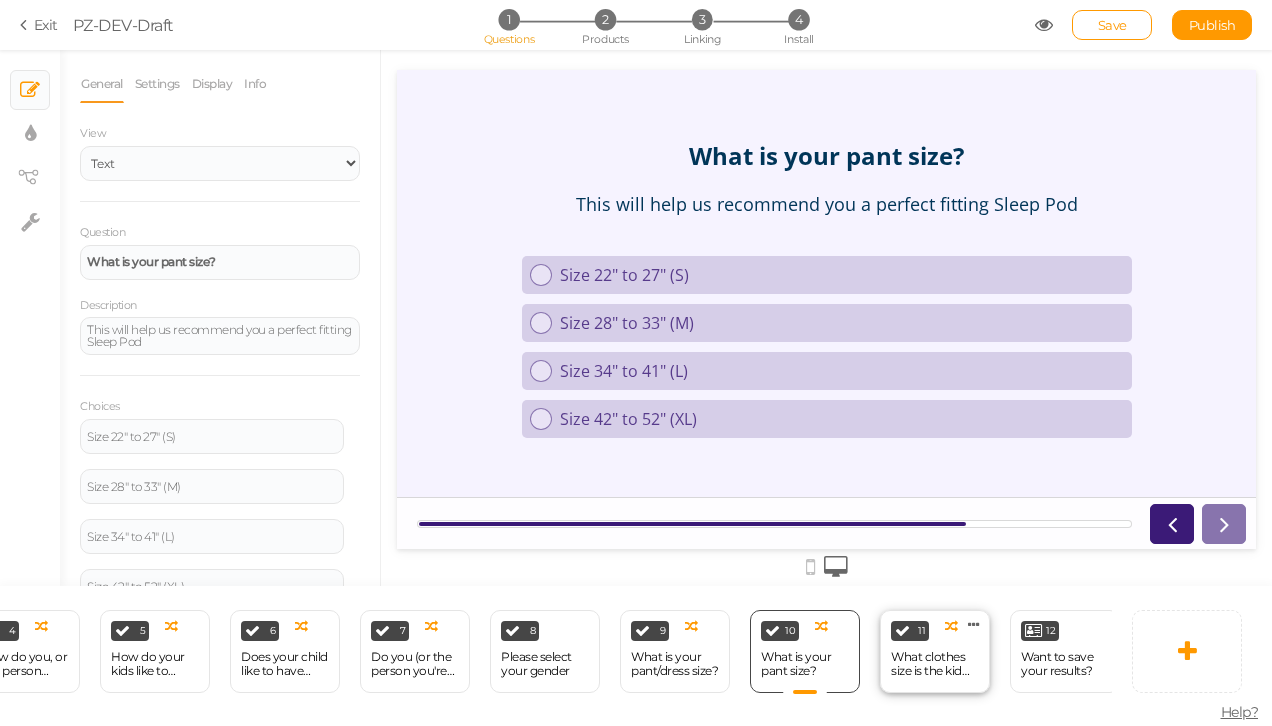 click on "11         What clothes size is the kid who will use the Sleep Pod?         × Define the conditions to show this slide.                     Clone             Change type             Delete" at bounding box center (935, 651) 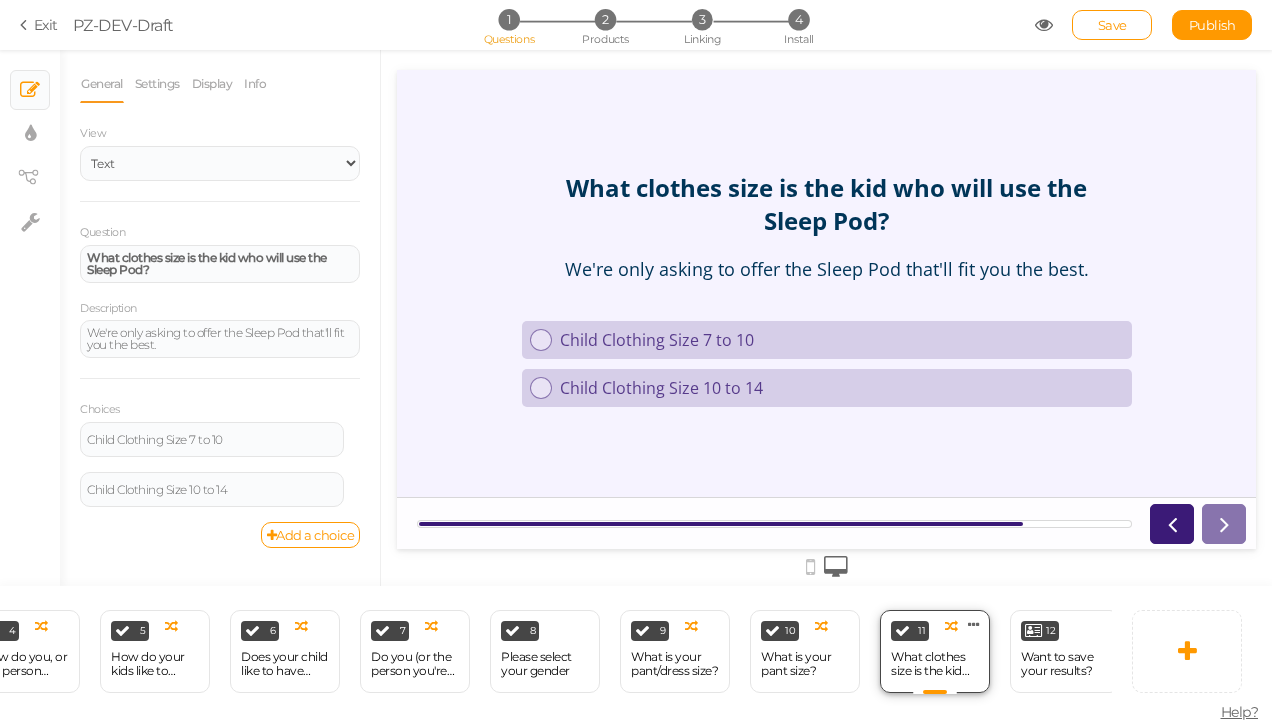 scroll, scrollTop: 0, scrollLeft: 0, axis: both 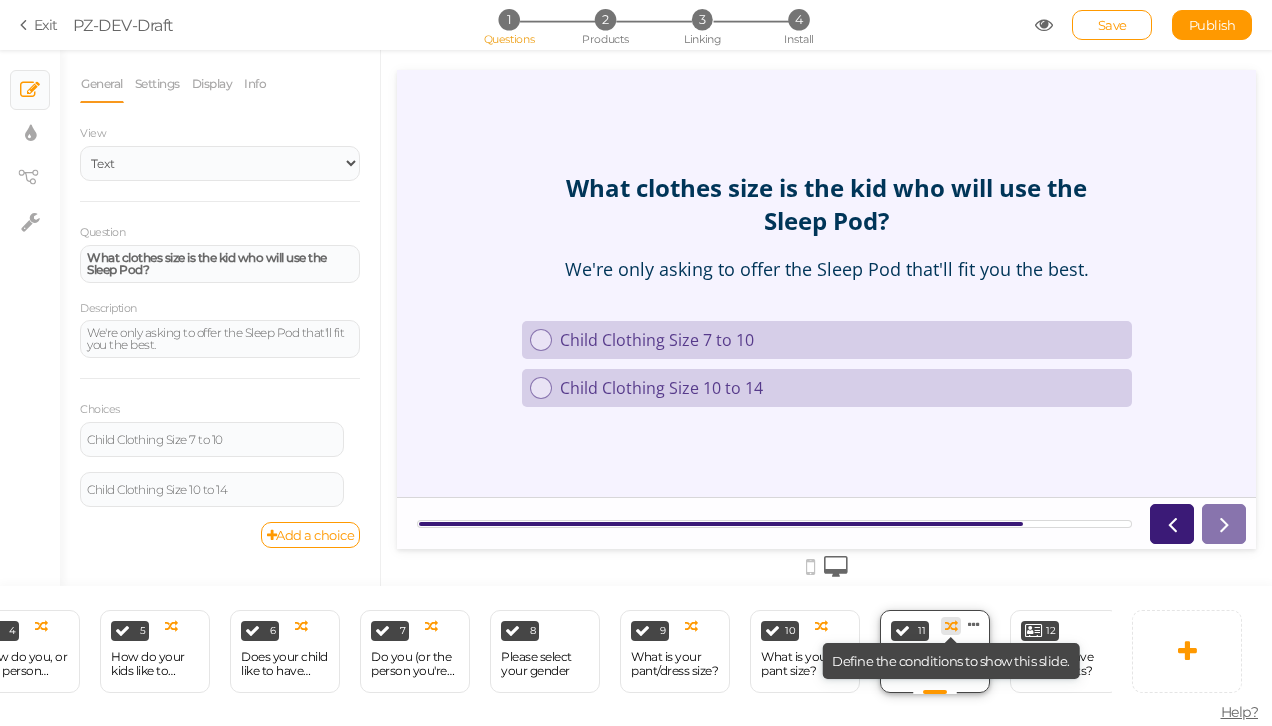 click at bounding box center [951, 626] 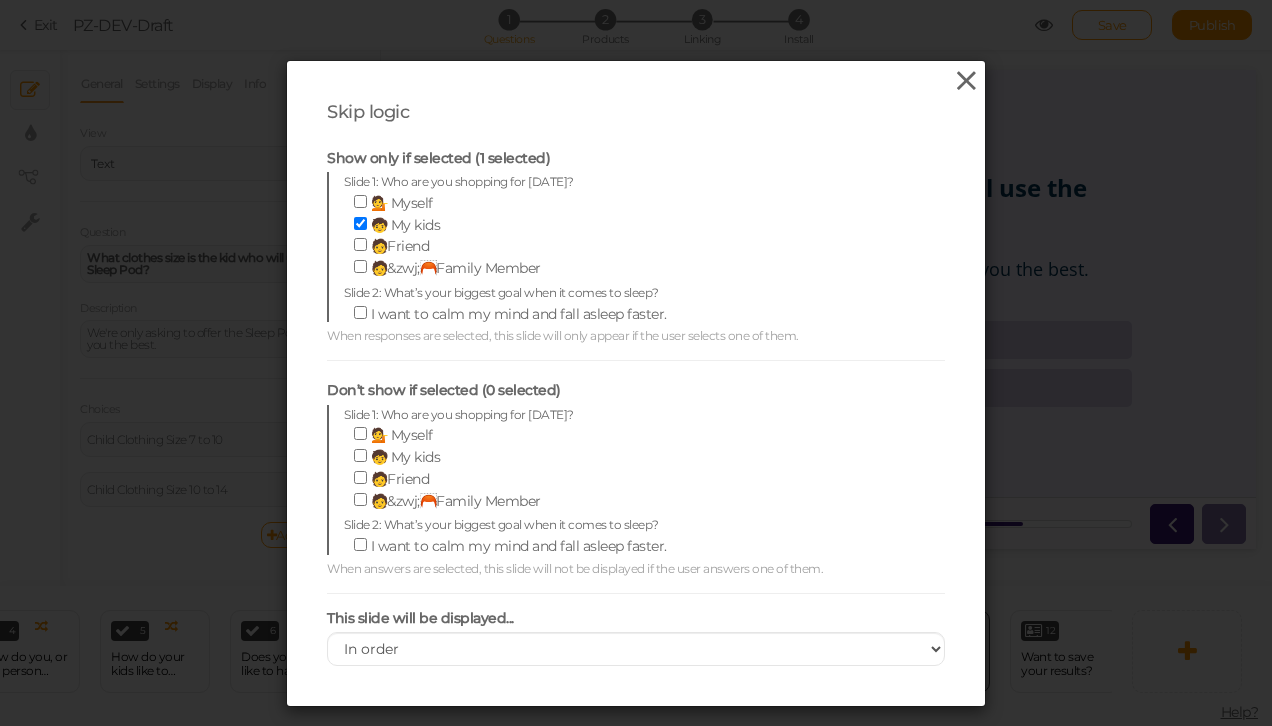 click at bounding box center (966, 81) 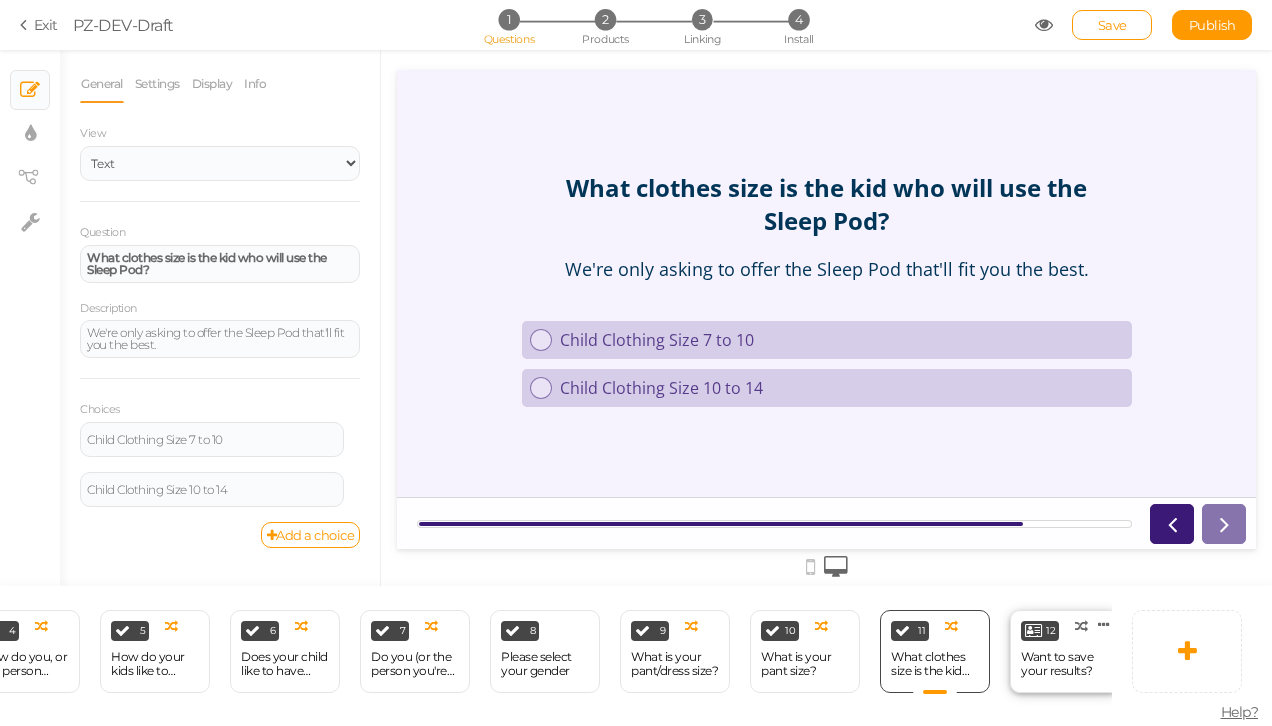 click on "Want to save your results?" at bounding box center (1065, 664) 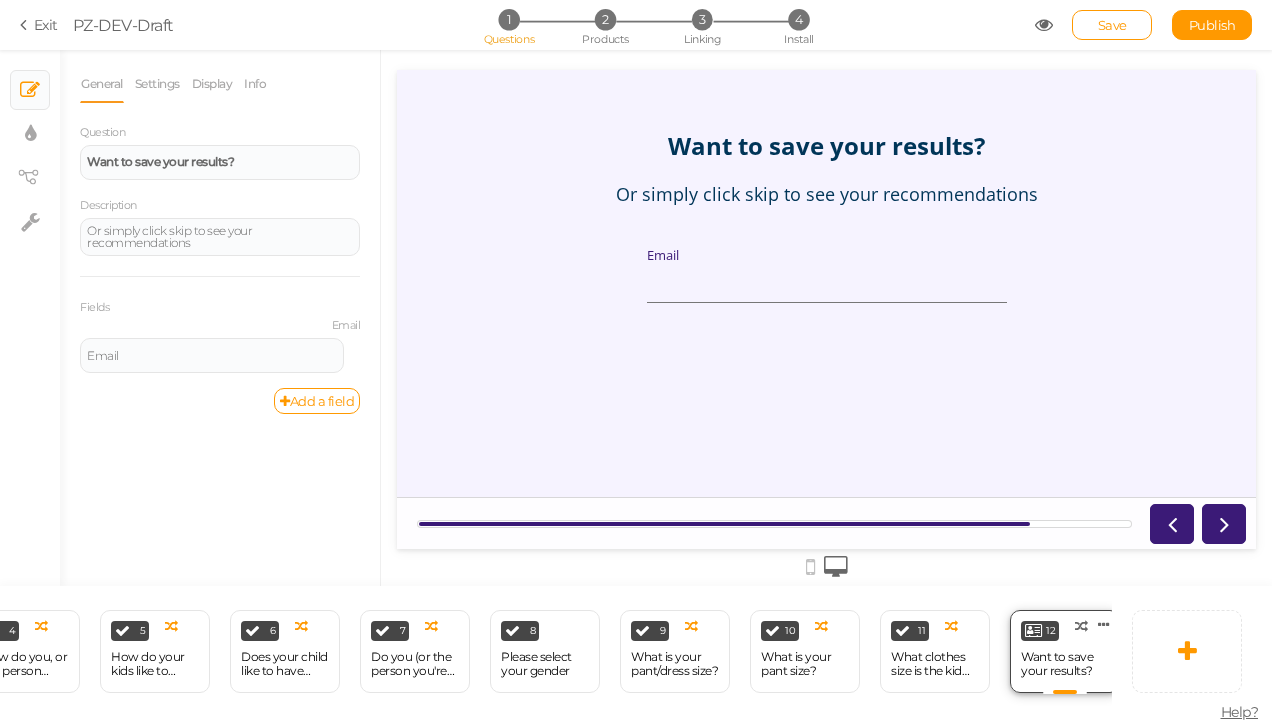 scroll, scrollTop: 0, scrollLeft: 0, axis: both 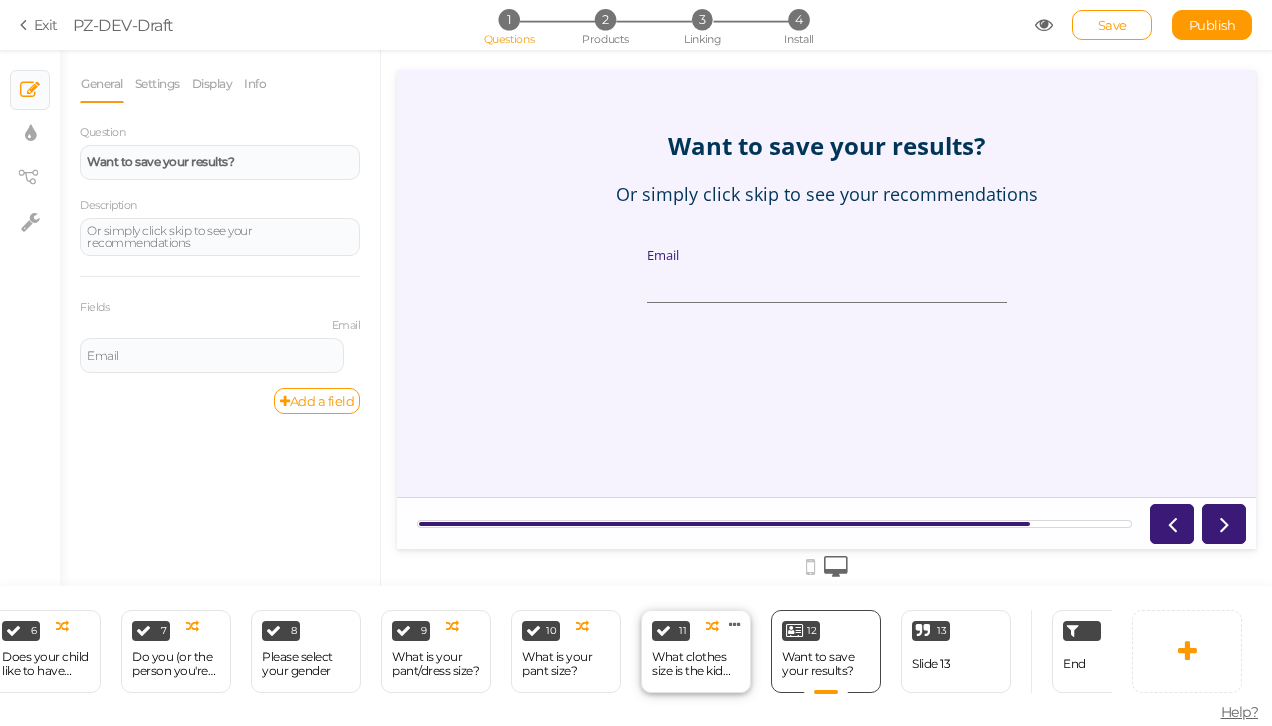 click on "13         Slide 13         × Define the conditions to show this slide.                     Clone             Change type             Delete" at bounding box center (956, 651) 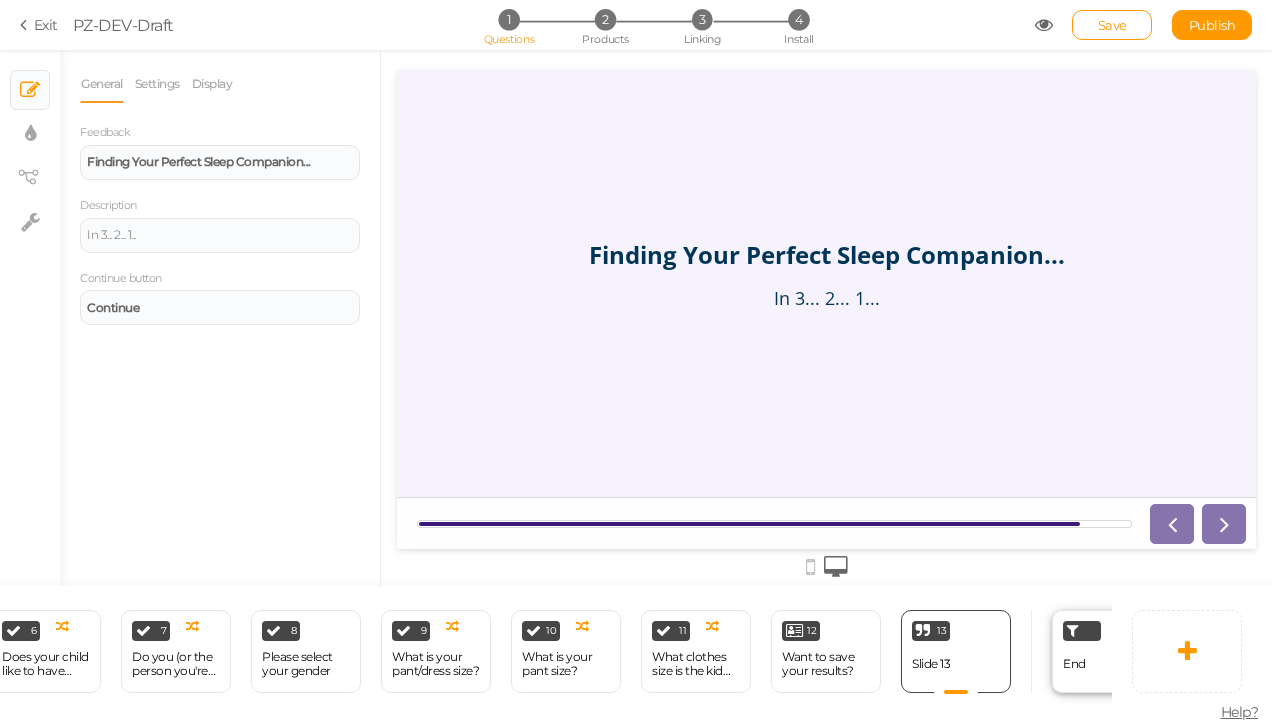 click on "End" at bounding box center [1074, 664] 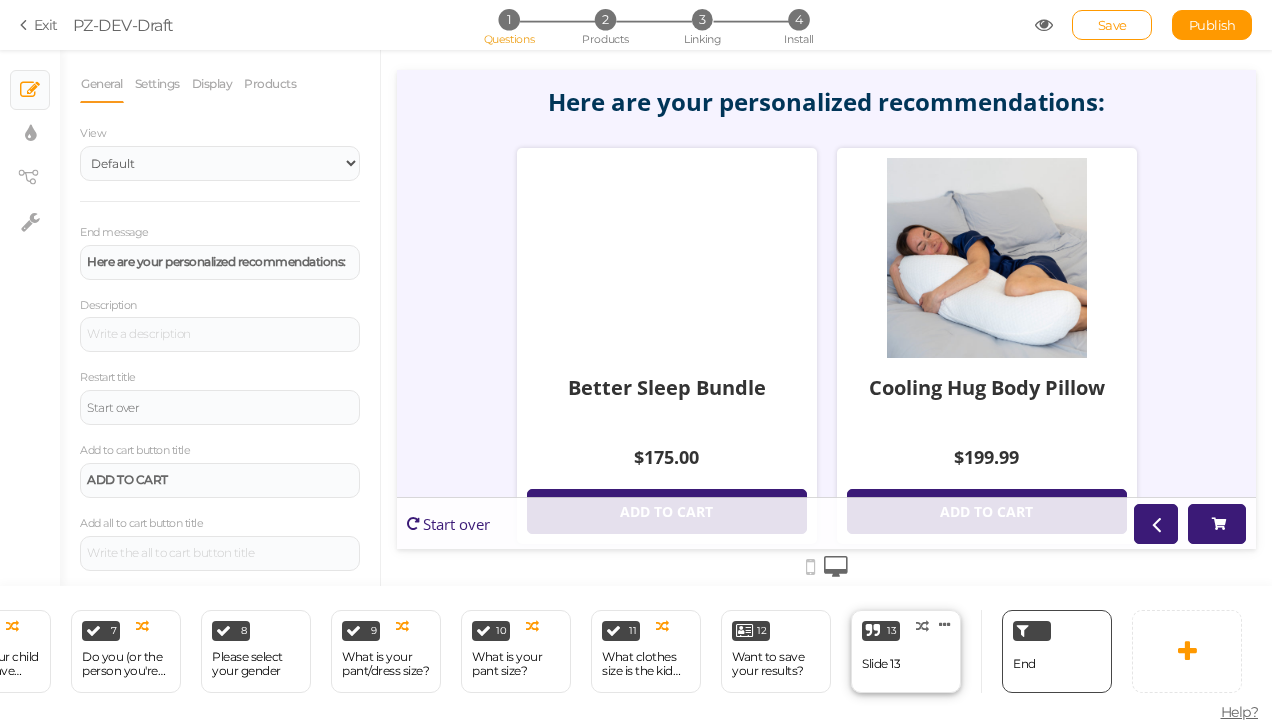 scroll, scrollTop: 0, scrollLeft: 759, axis: horizontal 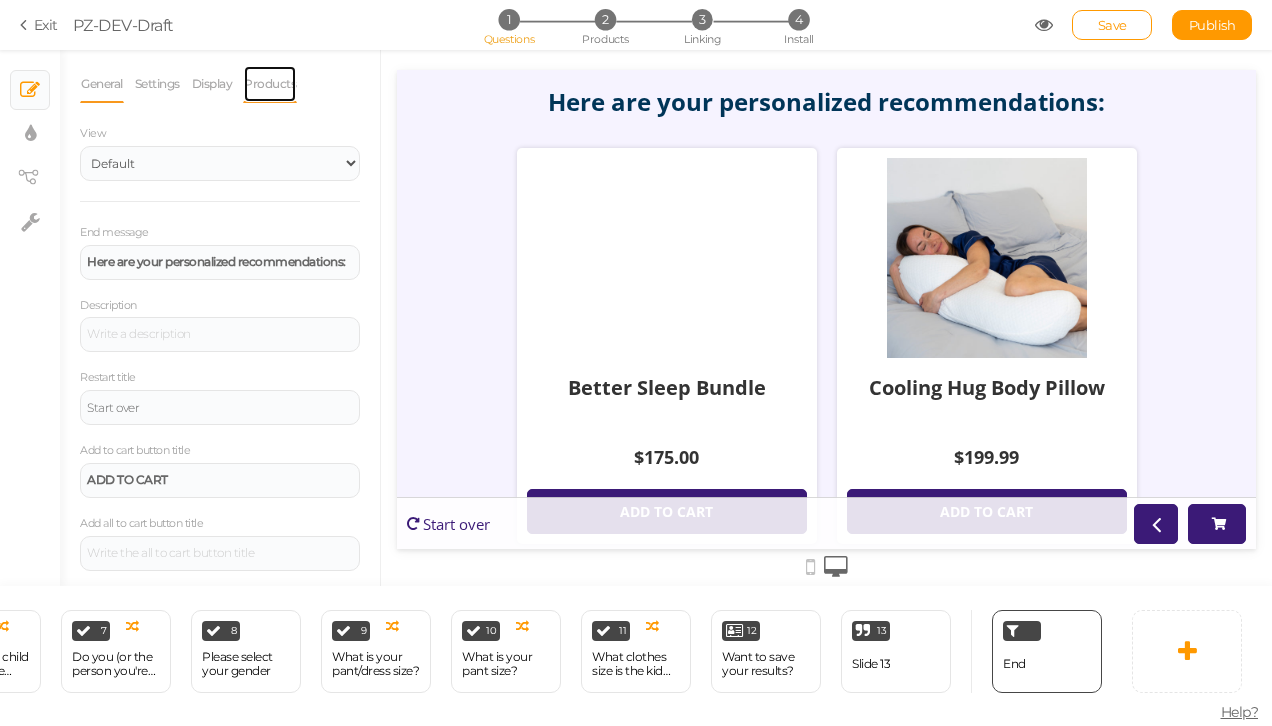 click on "Products" at bounding box center [270, 84] 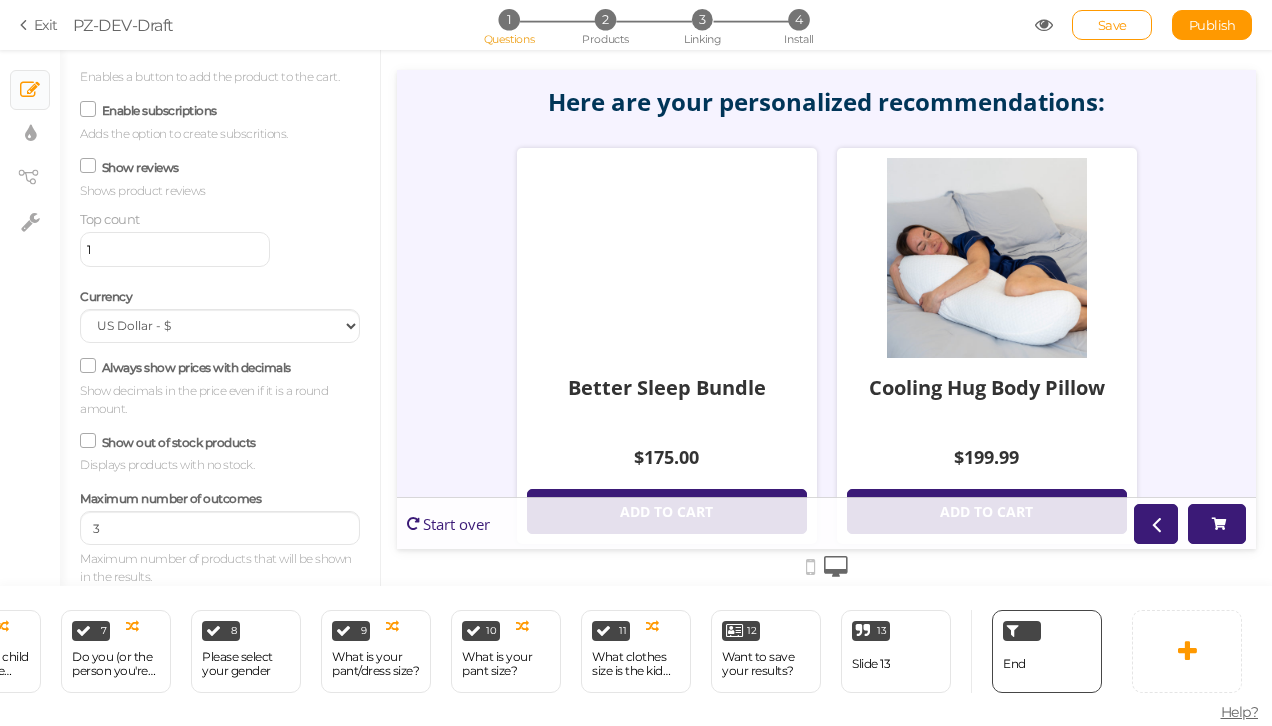 scroll, scrollTop: 0, scrollLeft: 0, axis: both 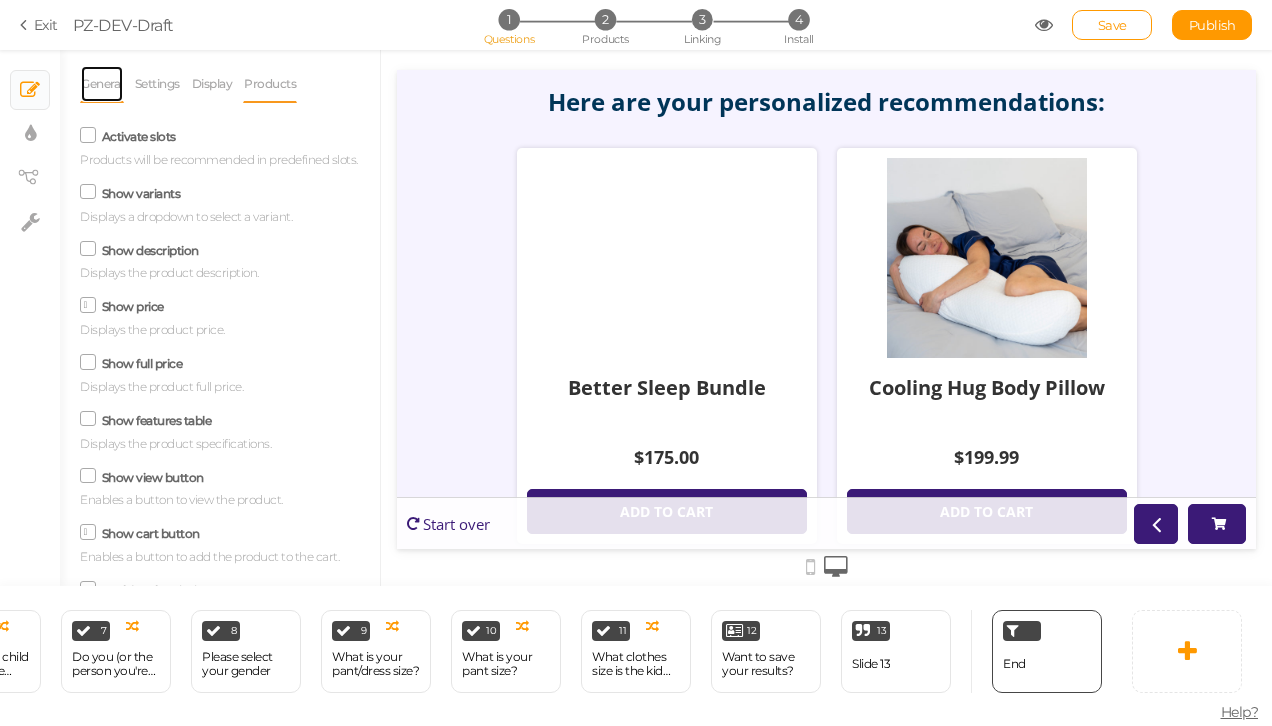 click on "General" at bounding box center [102, 84] 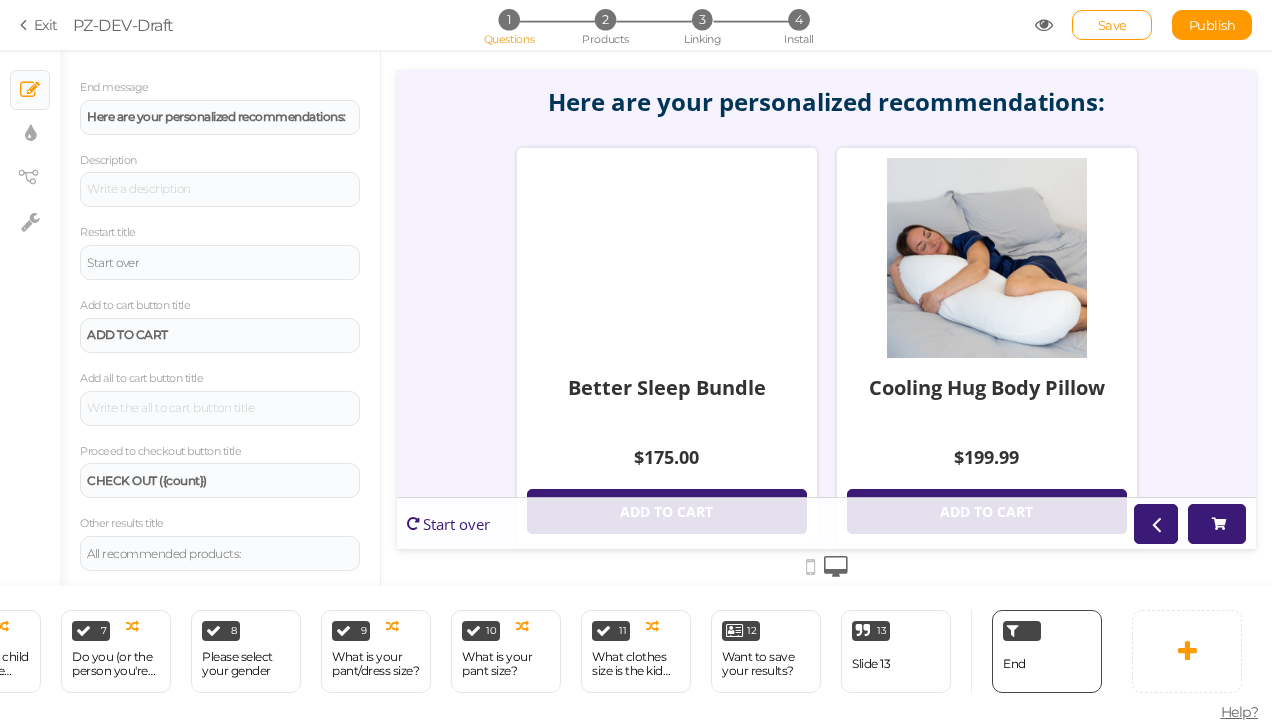 scroll, scrollTop: 0, scrollLeft: 0, axis: both 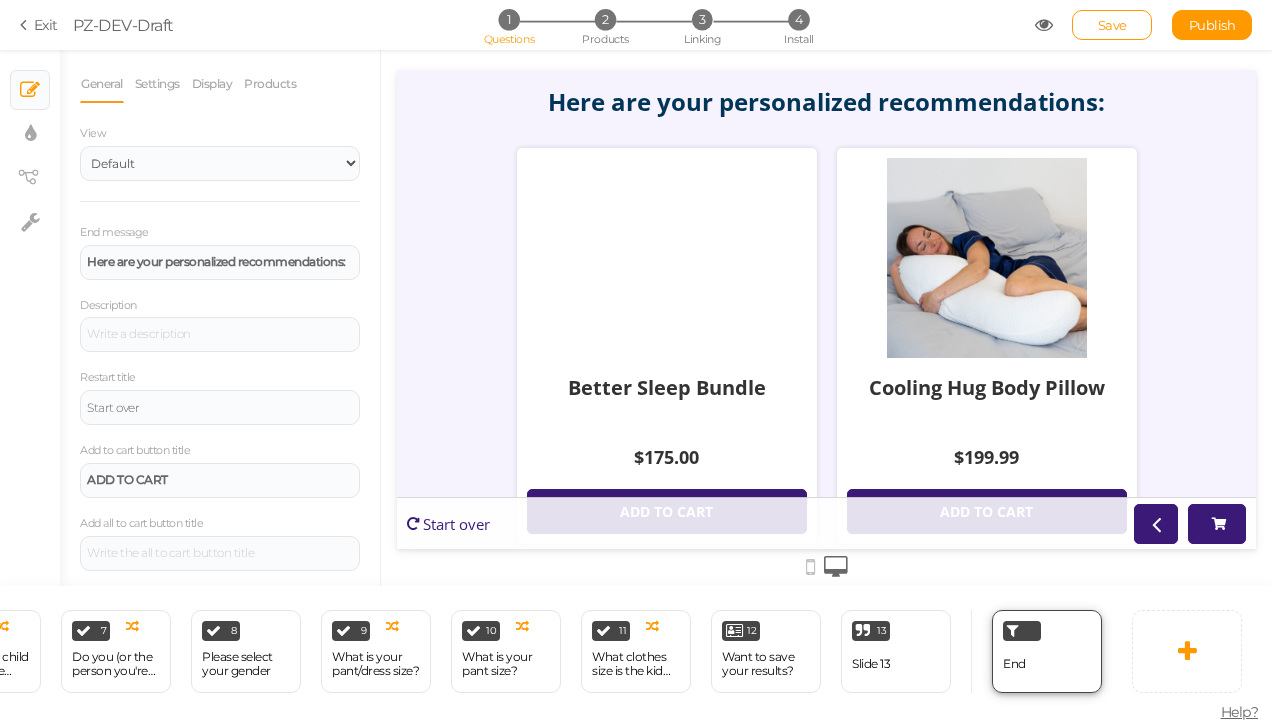click at bounding box center (1022, 631) 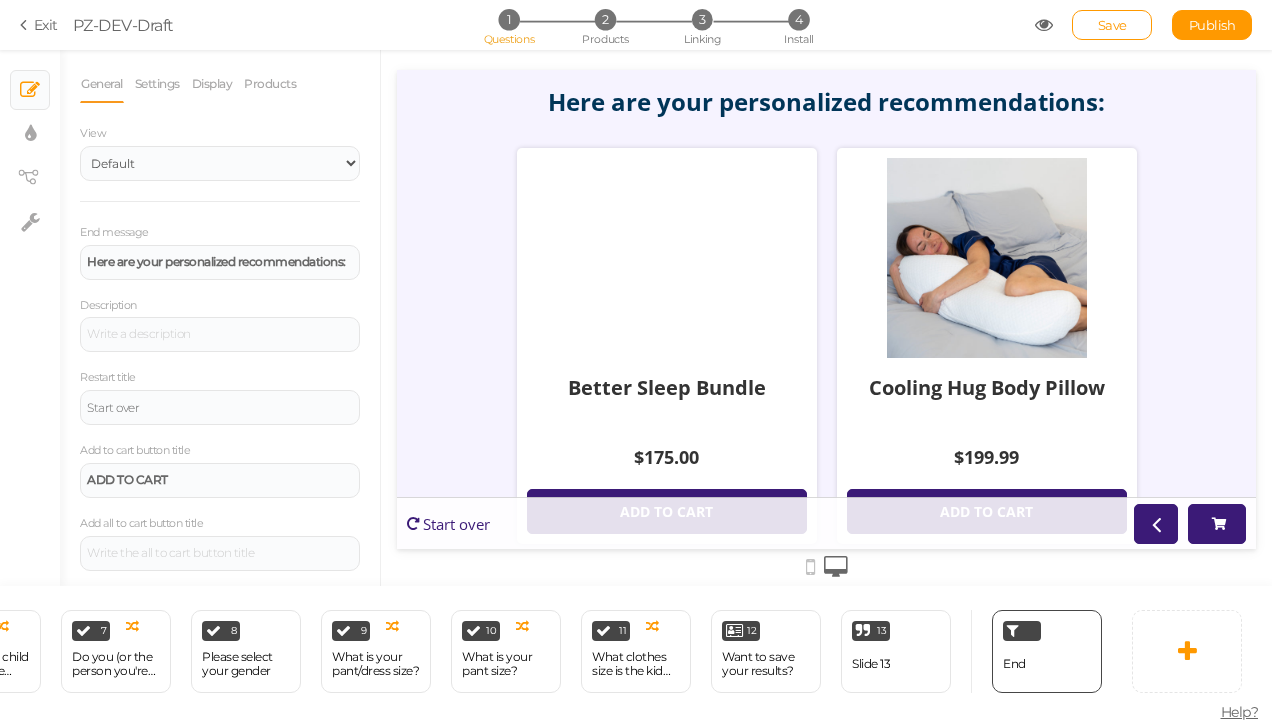 click at bounding box center (1044, 25) 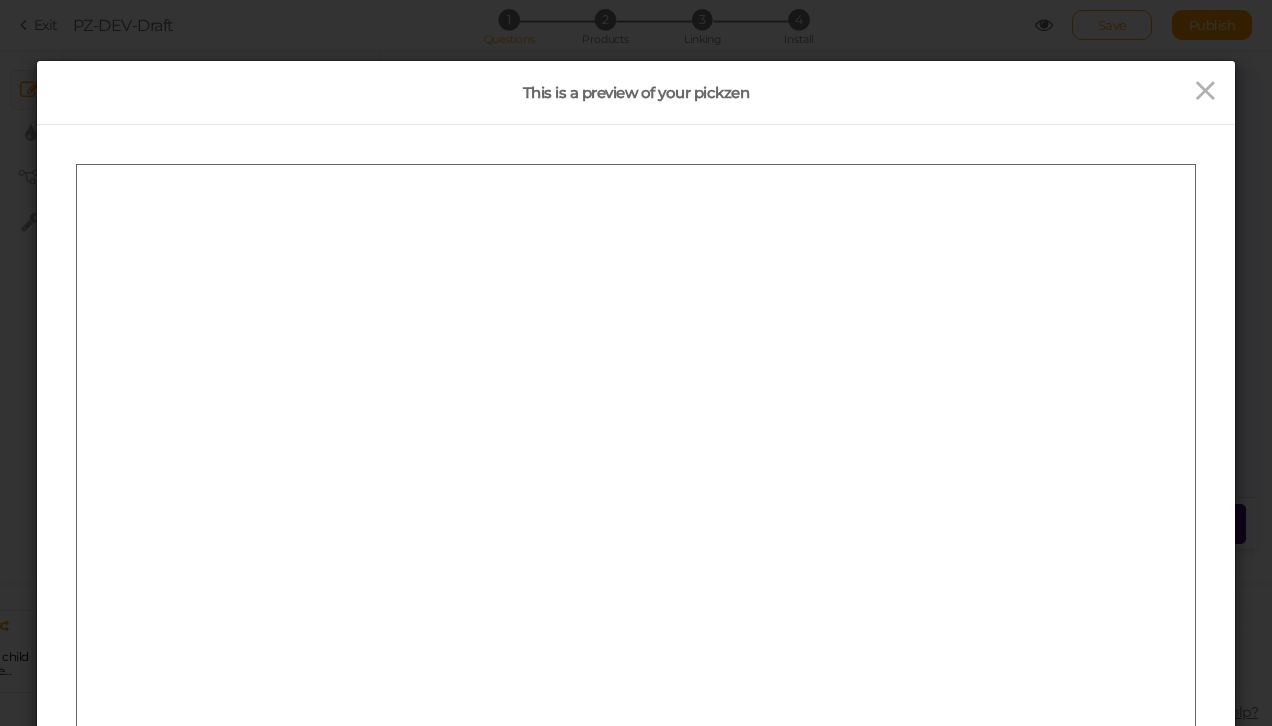 scroll, scrollTop: 0, scrollLeft: 0, axis: both 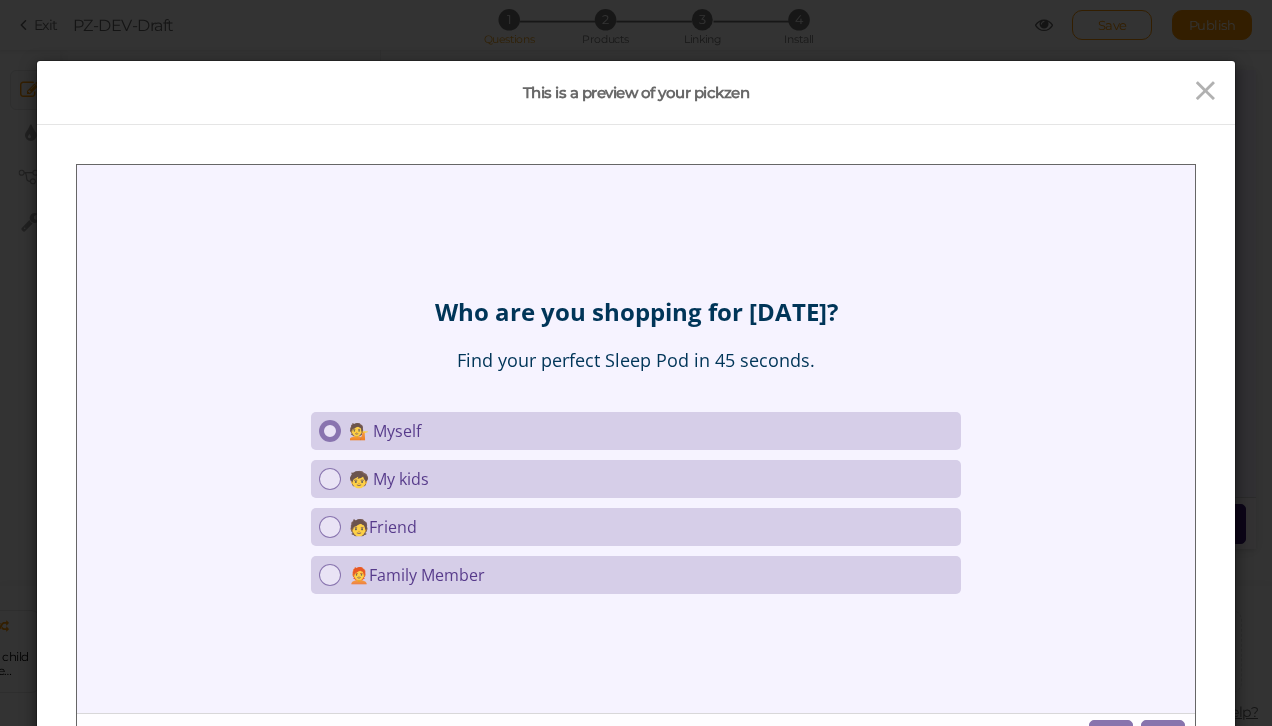 click on "💁 Myself" at bounding box center (651, 430) 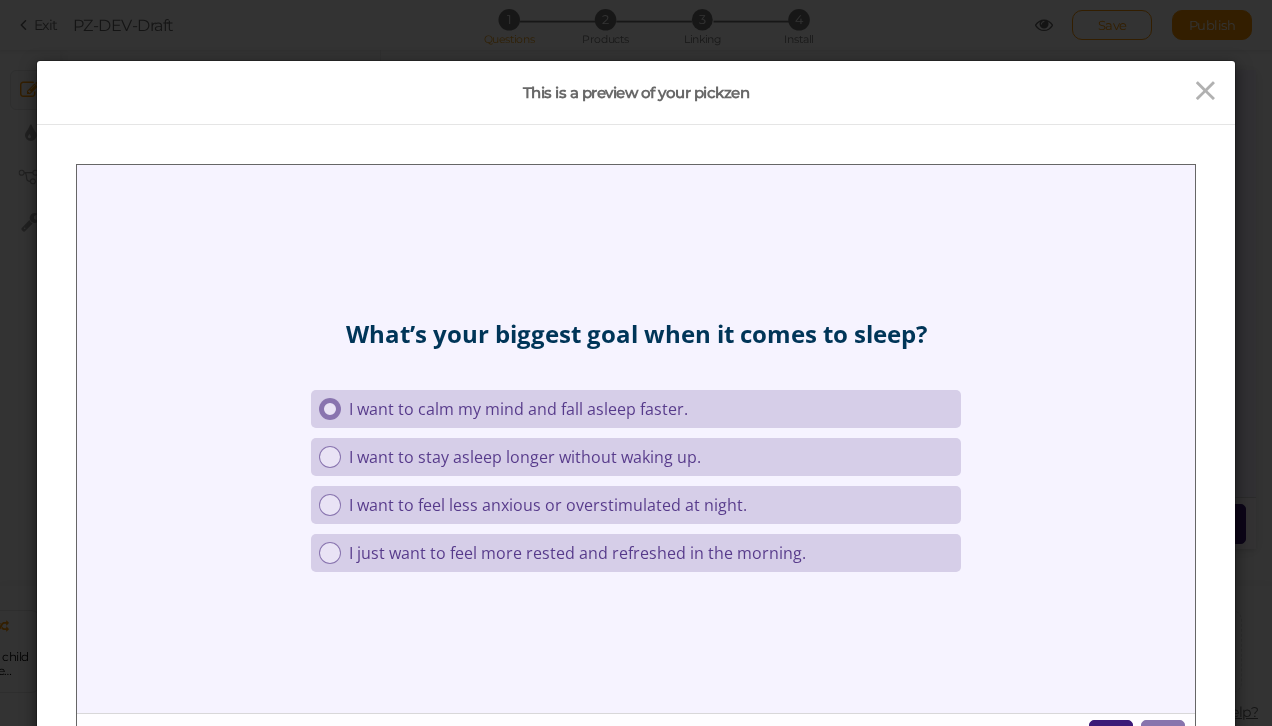 click on "I want to calm my mind and fall asleep faster." at bounding box center (651, 408) 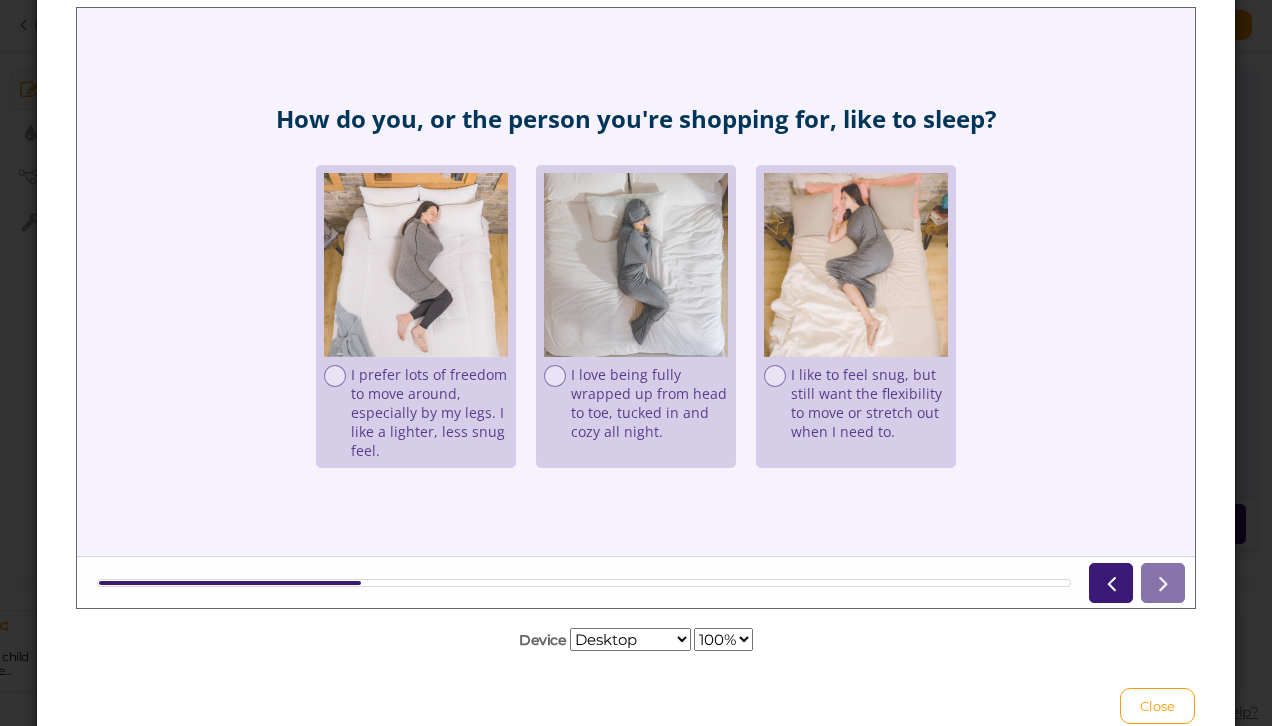 scroll, scrollTop: 159, scrollLeft: 0, axis: vertical 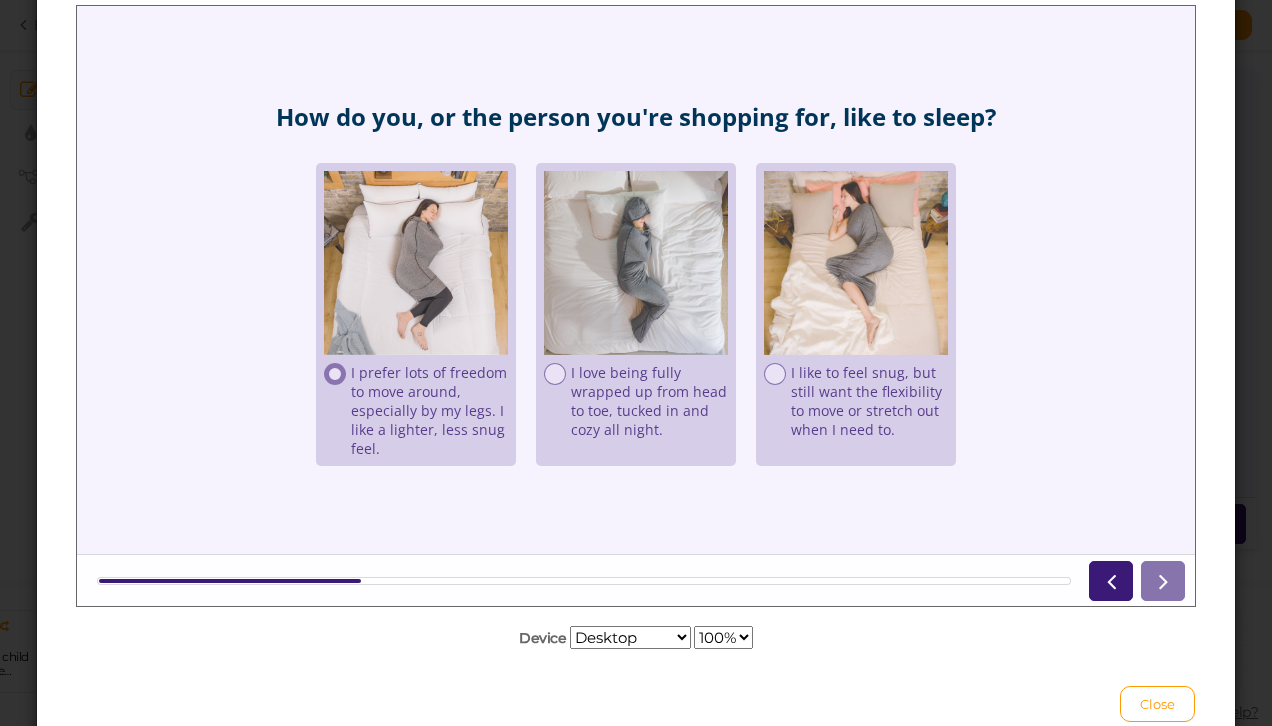 click on "I prefer lots of freedom to move around, especially by my legs. I like a lighter, less snug feel." at bounding box center (429, 409) 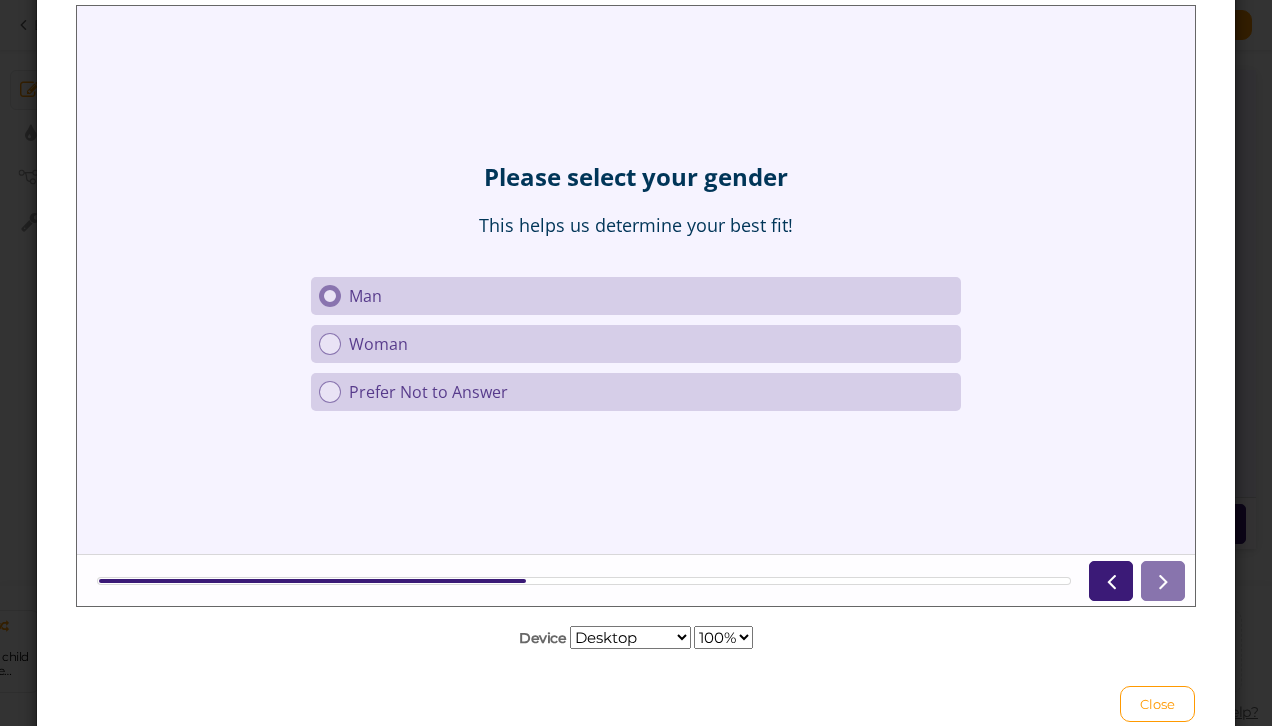 click on "Man" at bounding box center (651, 295) 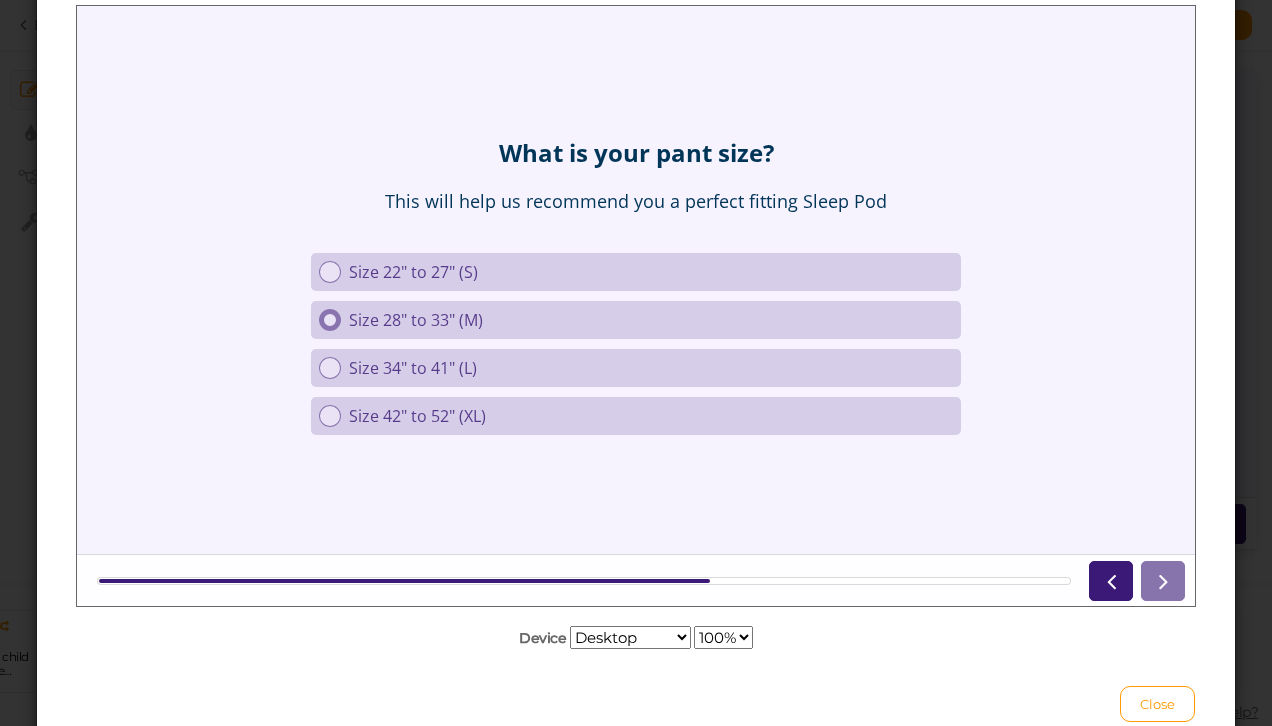 click on "Size 28" to 33" (M)" at bounding box center [651, 319] 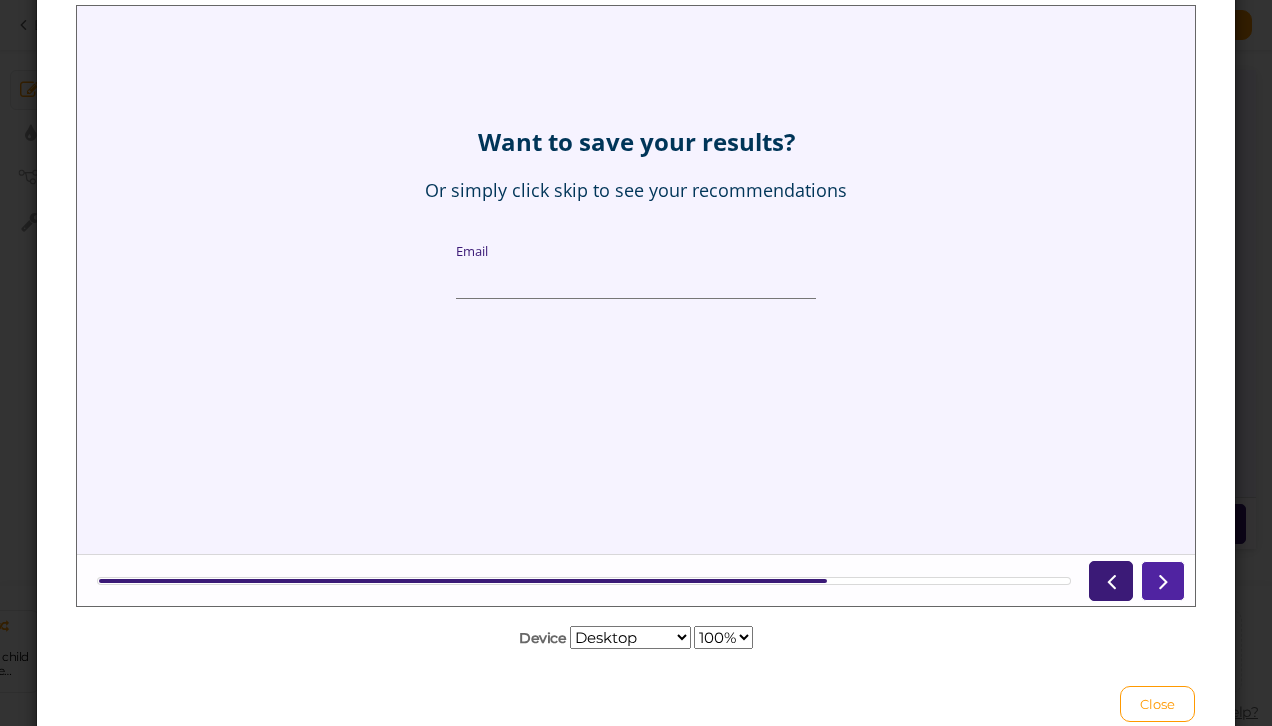 click at bounding box center (1163, 580) 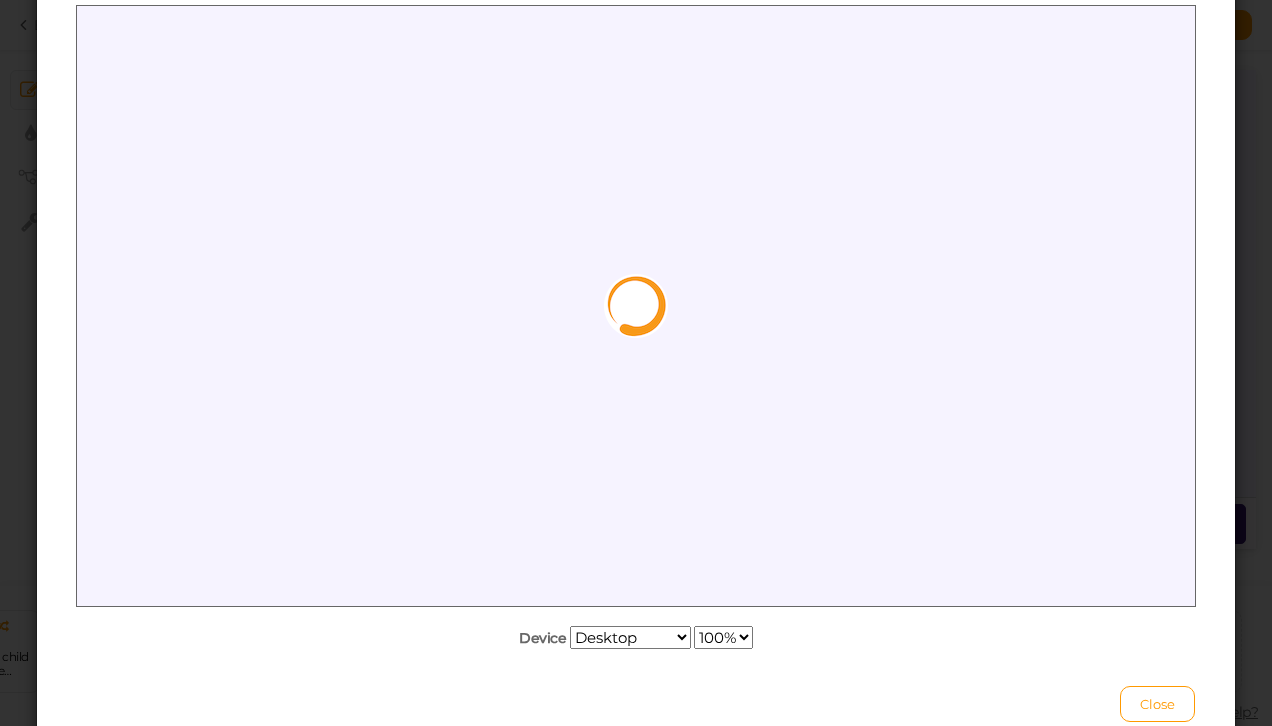 click at bounding box center (636, 305) 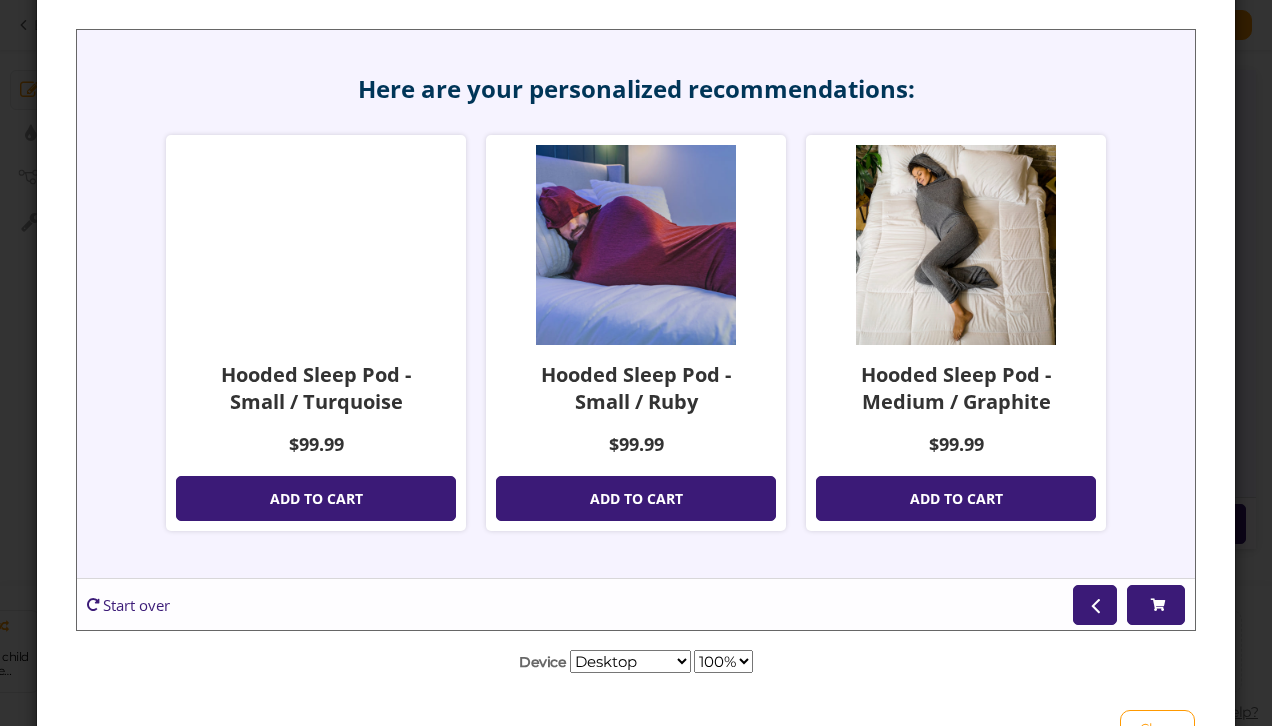 scroll, scrollTop: 170, scrollLeft: 0, axis: vertical 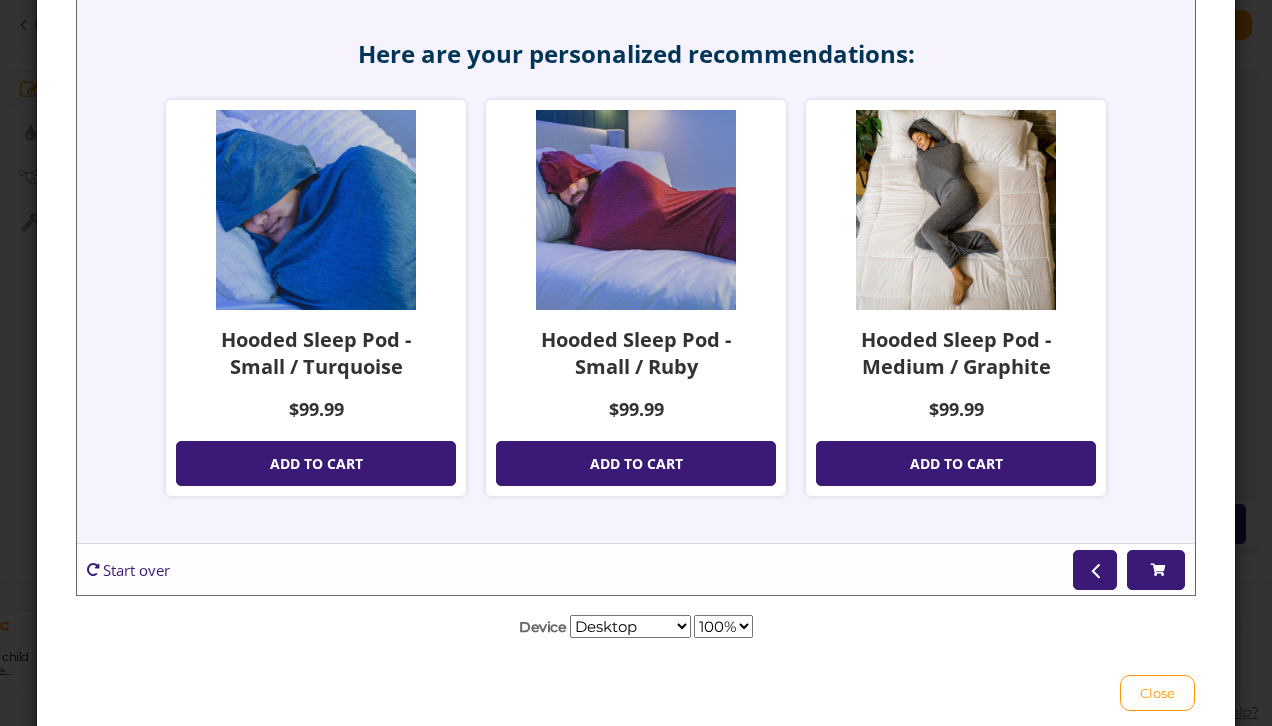 click on "Start over" at bounding box center [136, 570] 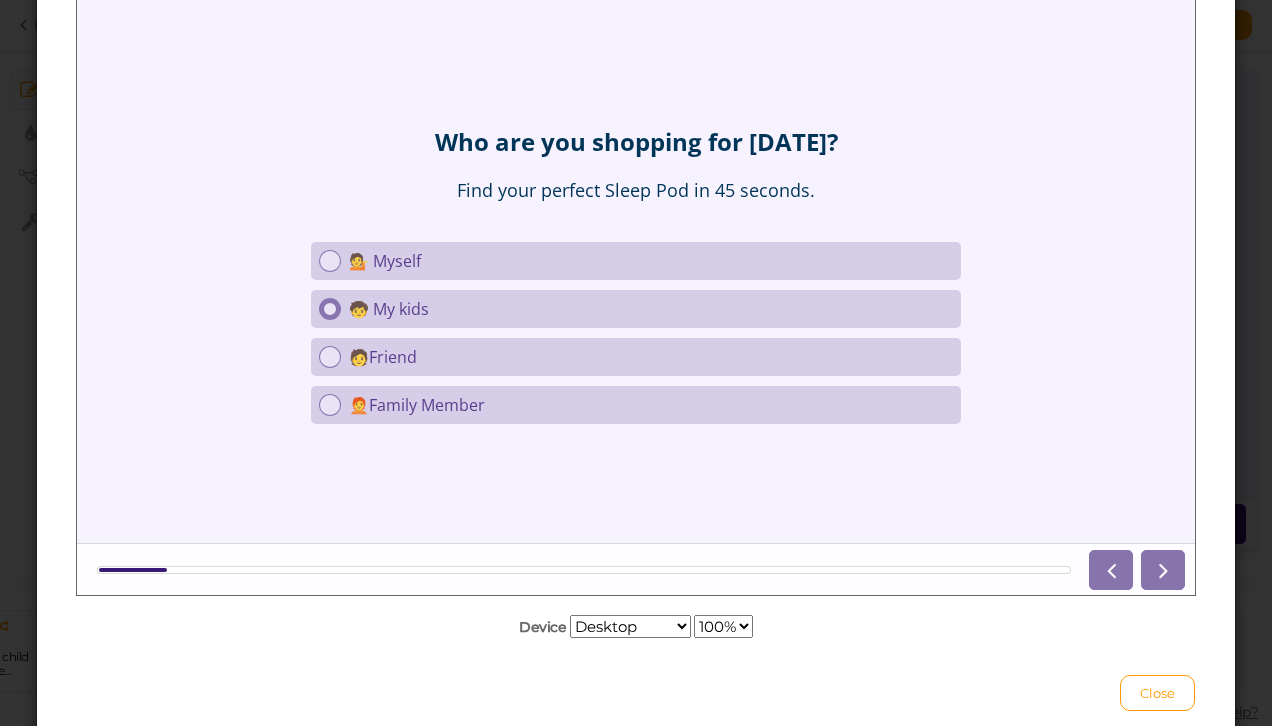 click on "🧒 My kids" at bounding box center [651, 309] 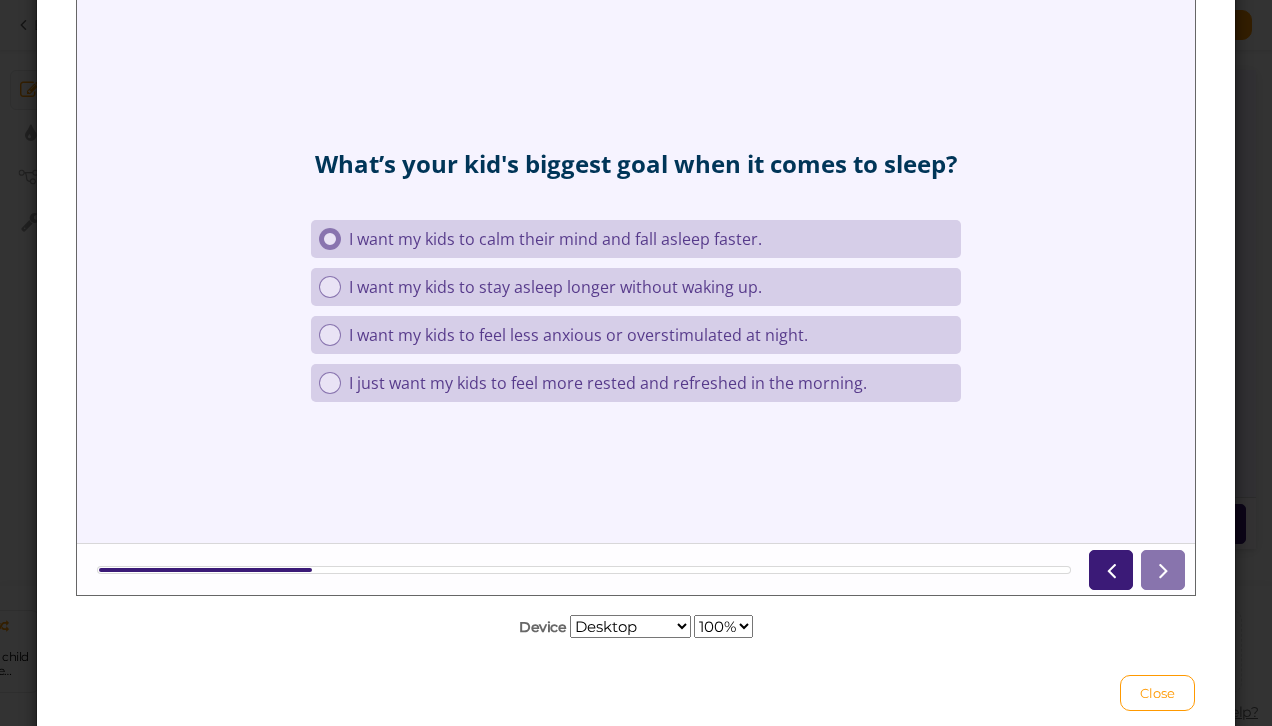 click on "I want my kids to calm their mind and fall asleep faster." at bounding box center [651, 239] 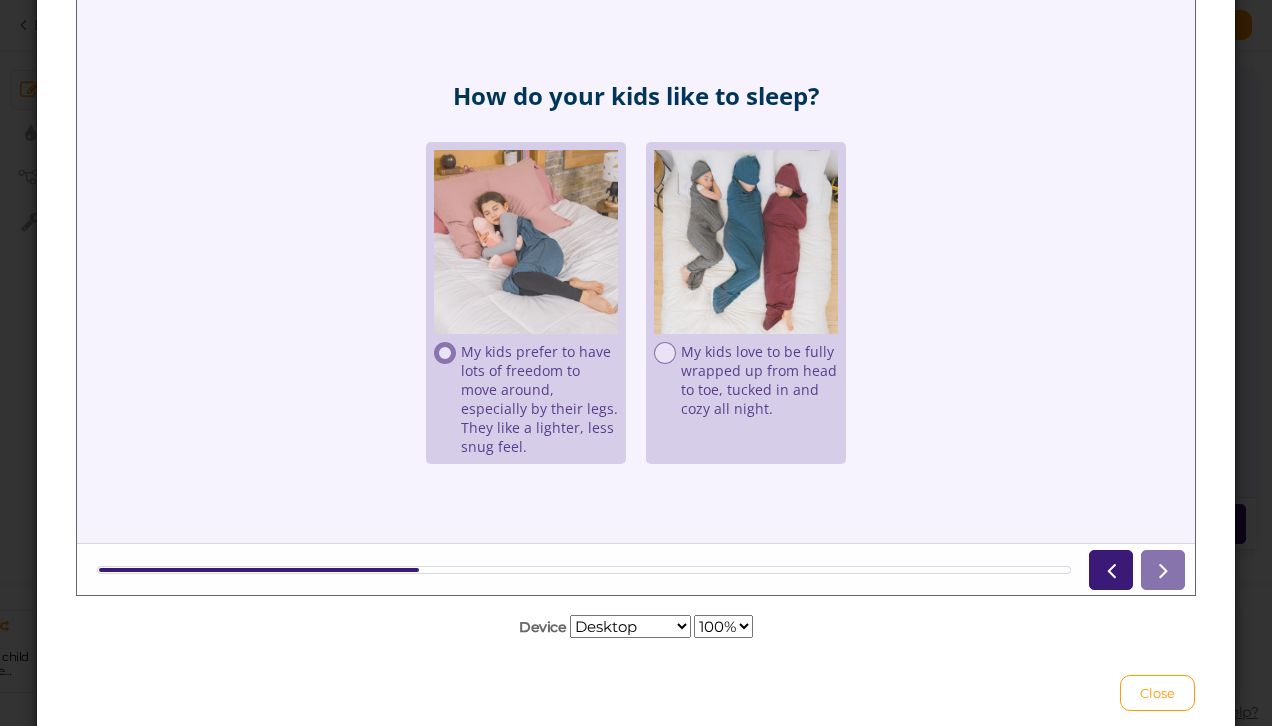 click on "My kids prefer to have lots of freedom to move around, especially by their legs. They like a lighter, less snug feel." at bounding box center [539, 399] 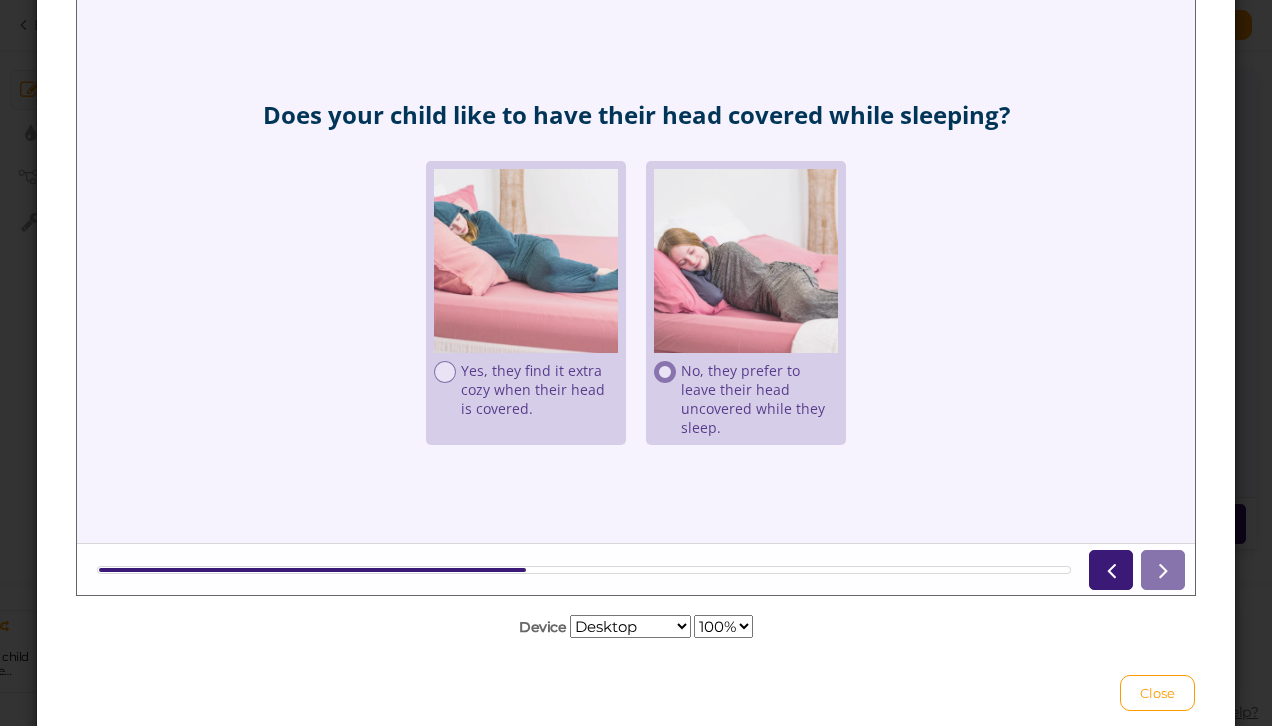 click on "No, they prefer to leave their head uncovered while they sleep." at bounding box center [759, 399] 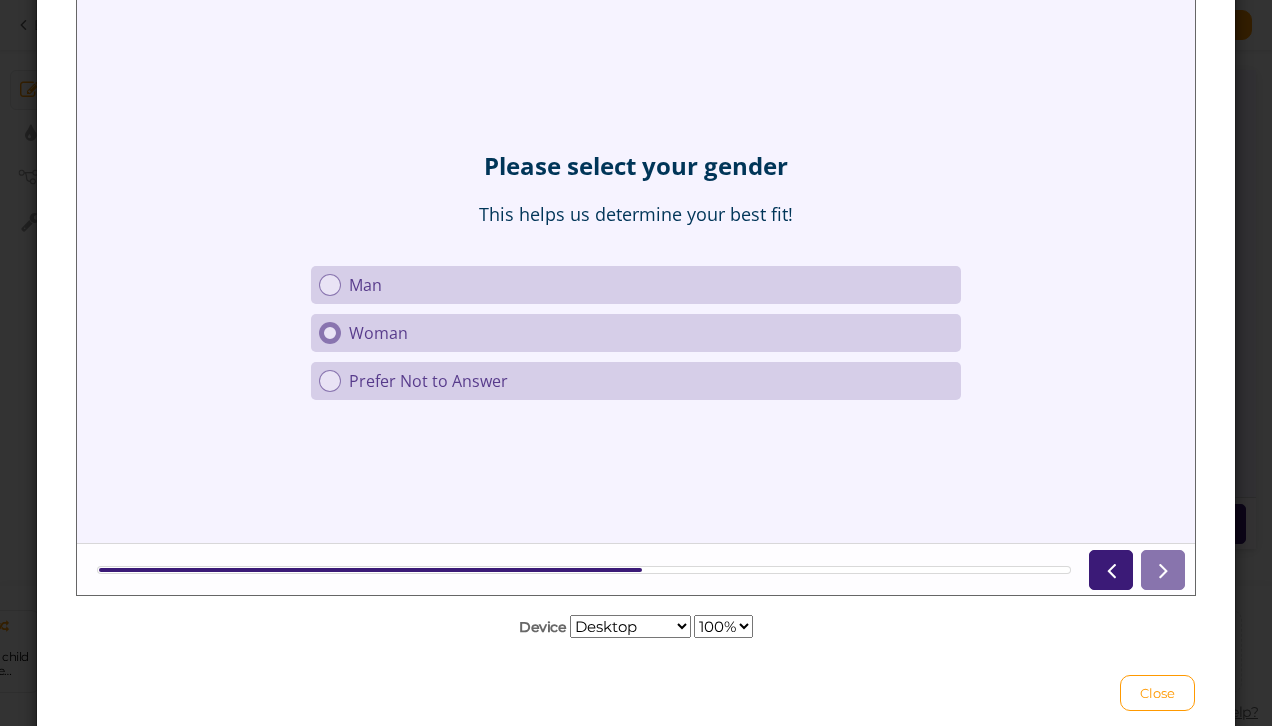 click on "Woman" at bounding box center [651, 333] 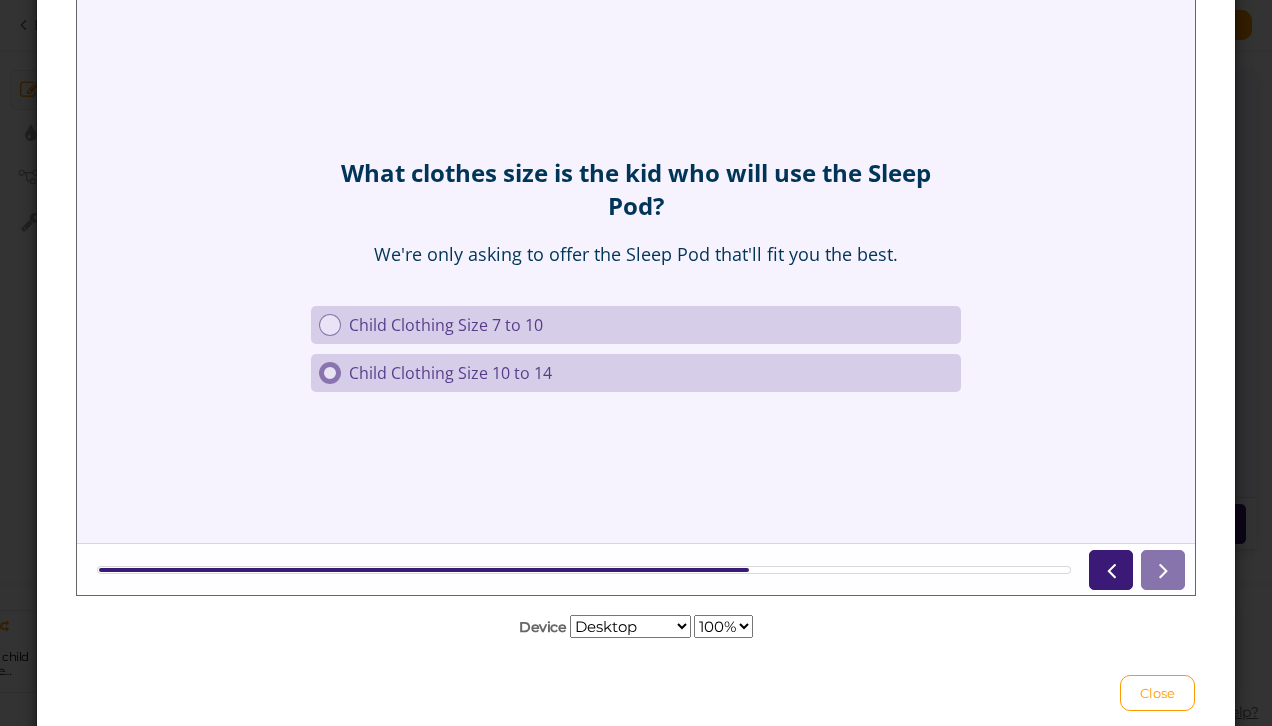 click on "Child Clothing Size 10 to 14" at bounding box center (651, 373) 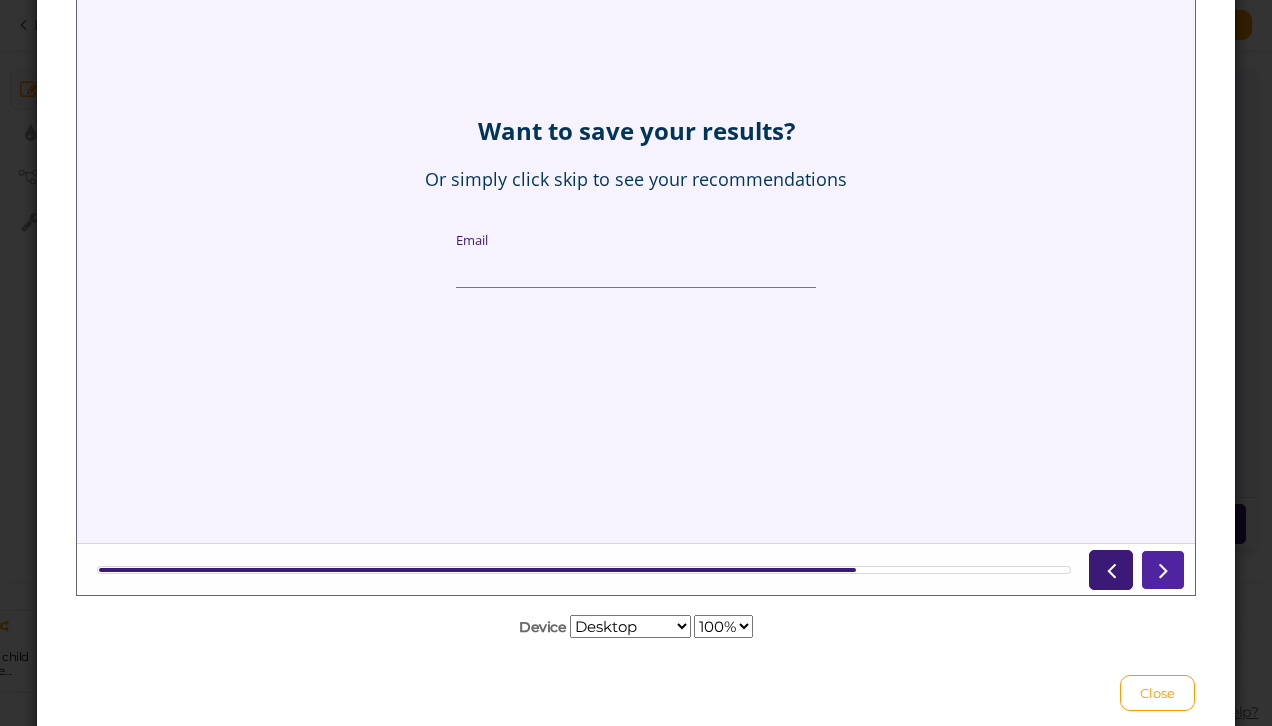click at bounding box center [1163, 570] 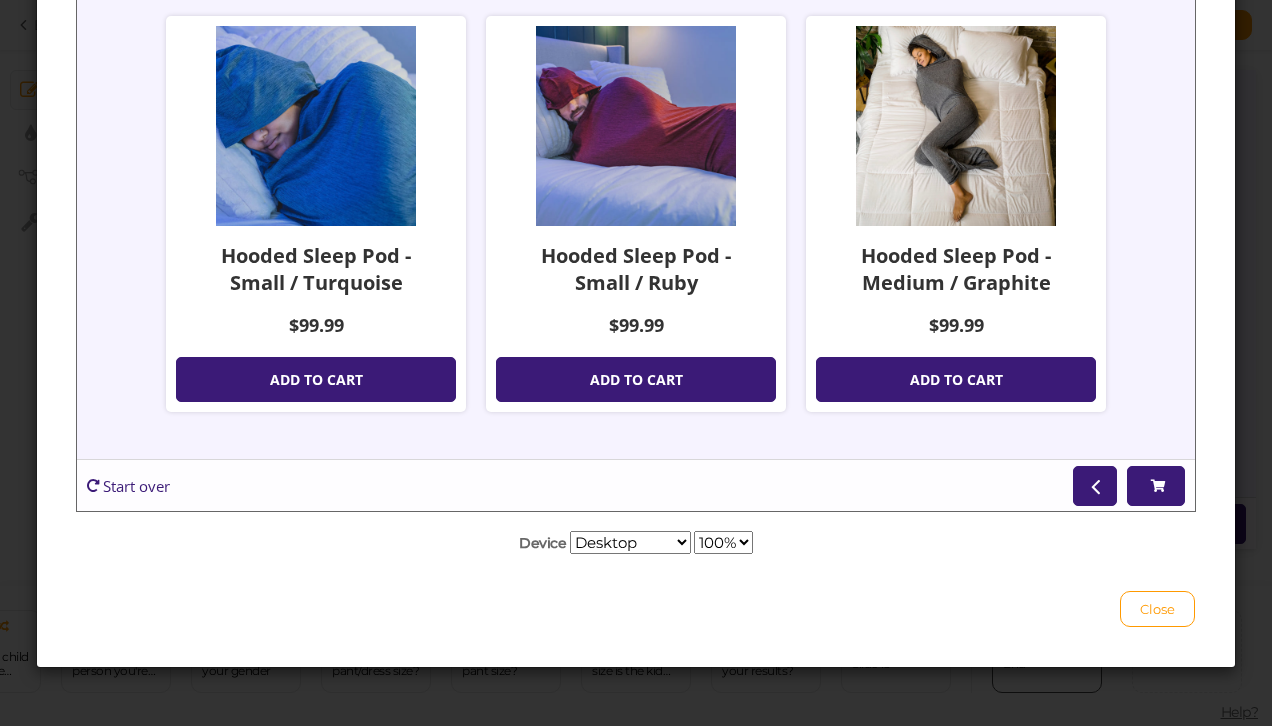 scroll, scrollTop: 0, scrollLeft: 0, axis: both 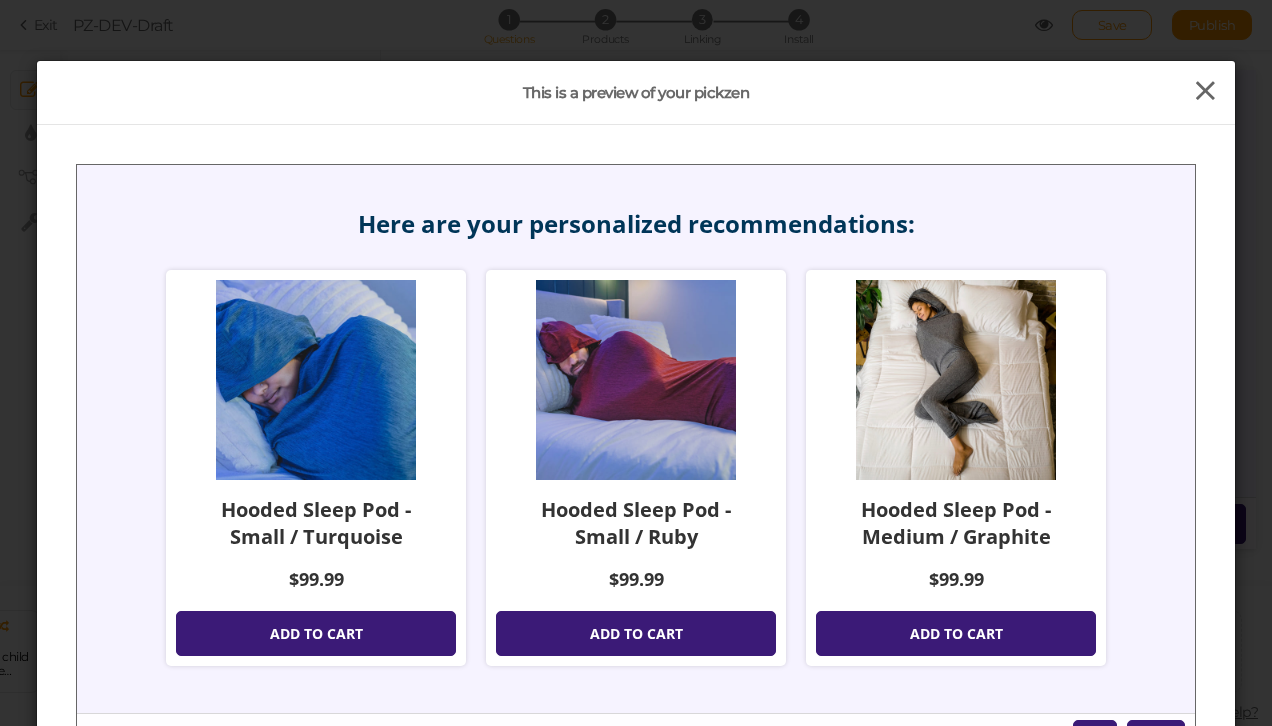 click at bounding box center (1205, 91) 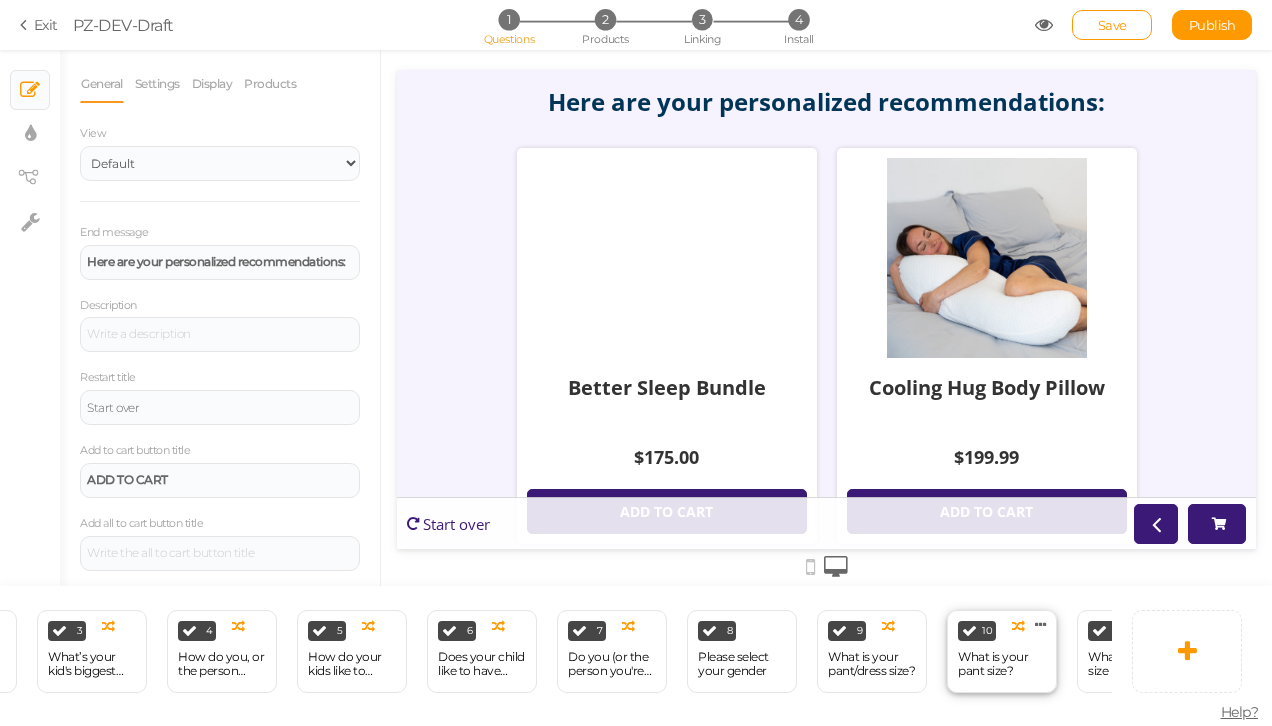 scroll, scrollTop: 0, scrollLeft: 257, axis: horizontal 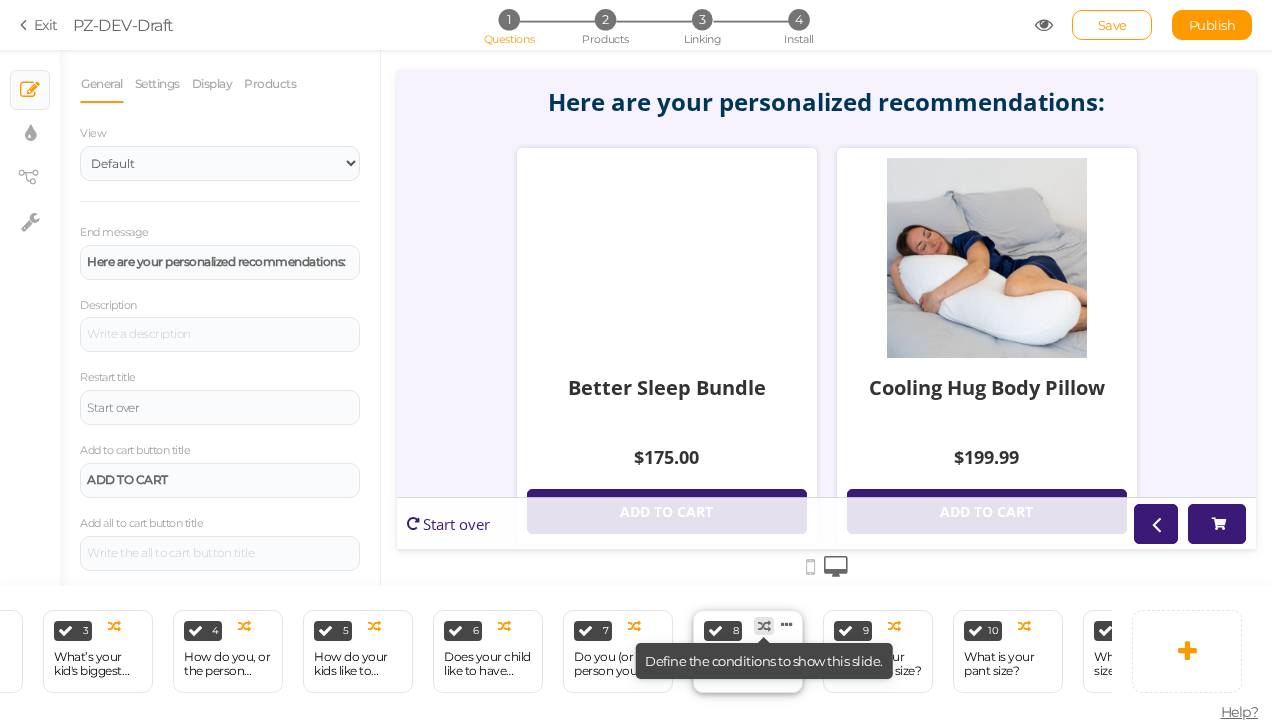 click at bounding box center (764, 626) 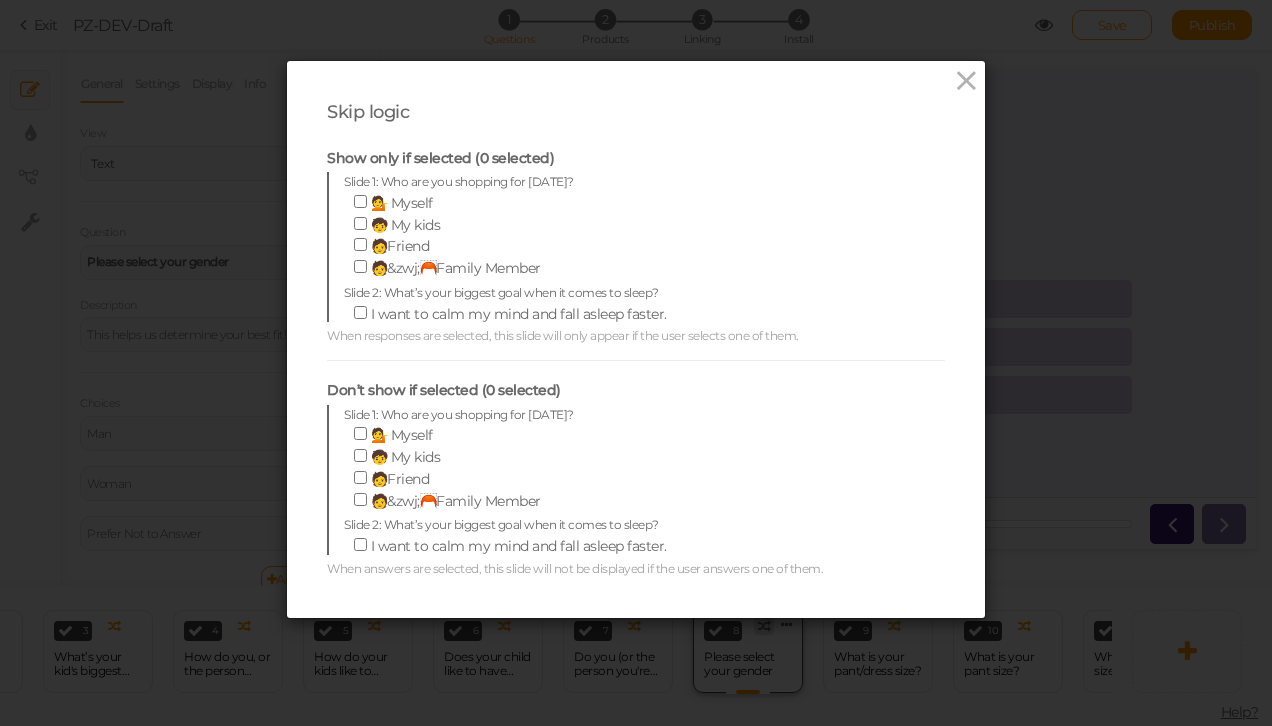 scroll, scrollTop: 0, scrollLeft: 0, axis: both 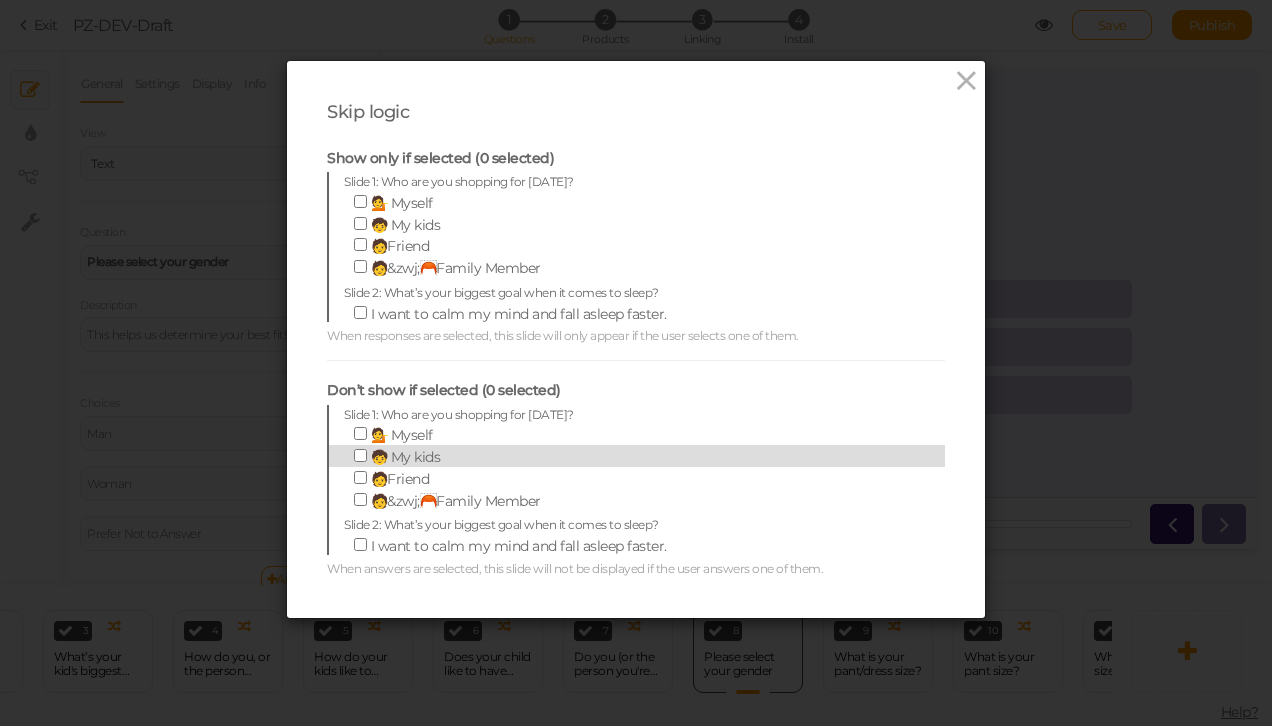 click on "🧒 My kids" at bounding box center [406, 457] 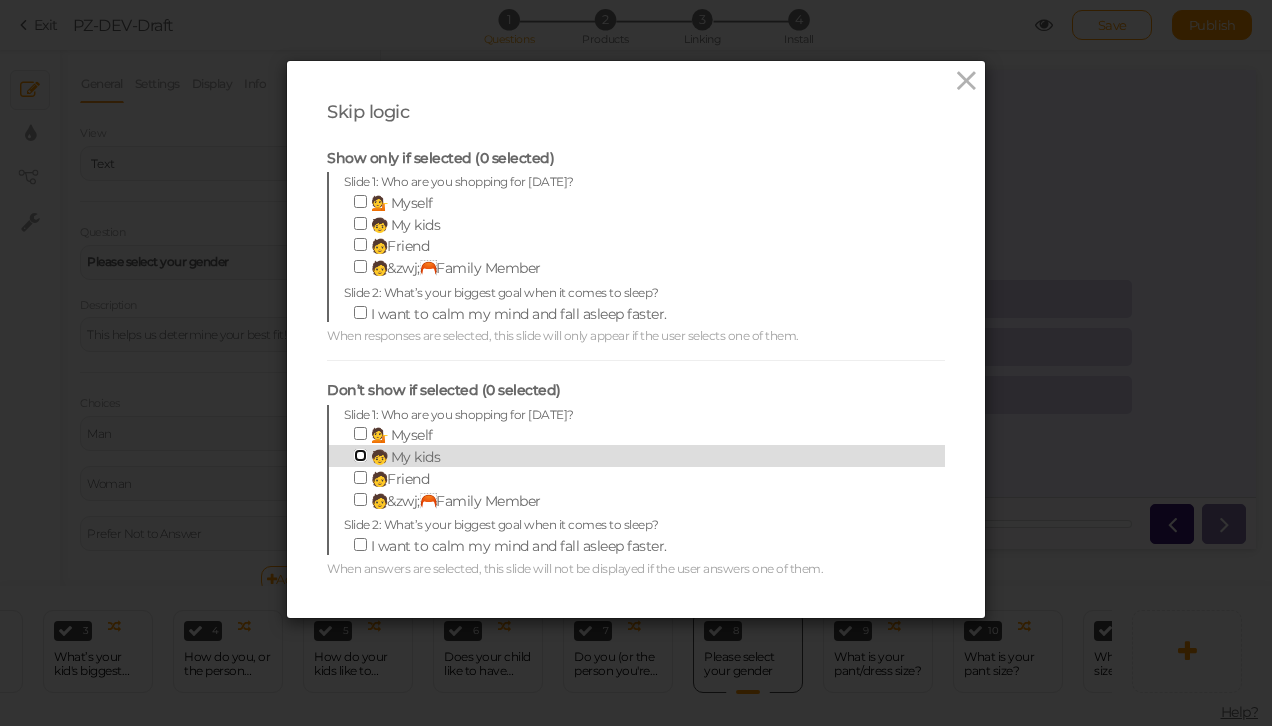 click on "🧒 My kids" at bounding box center (360, 455) 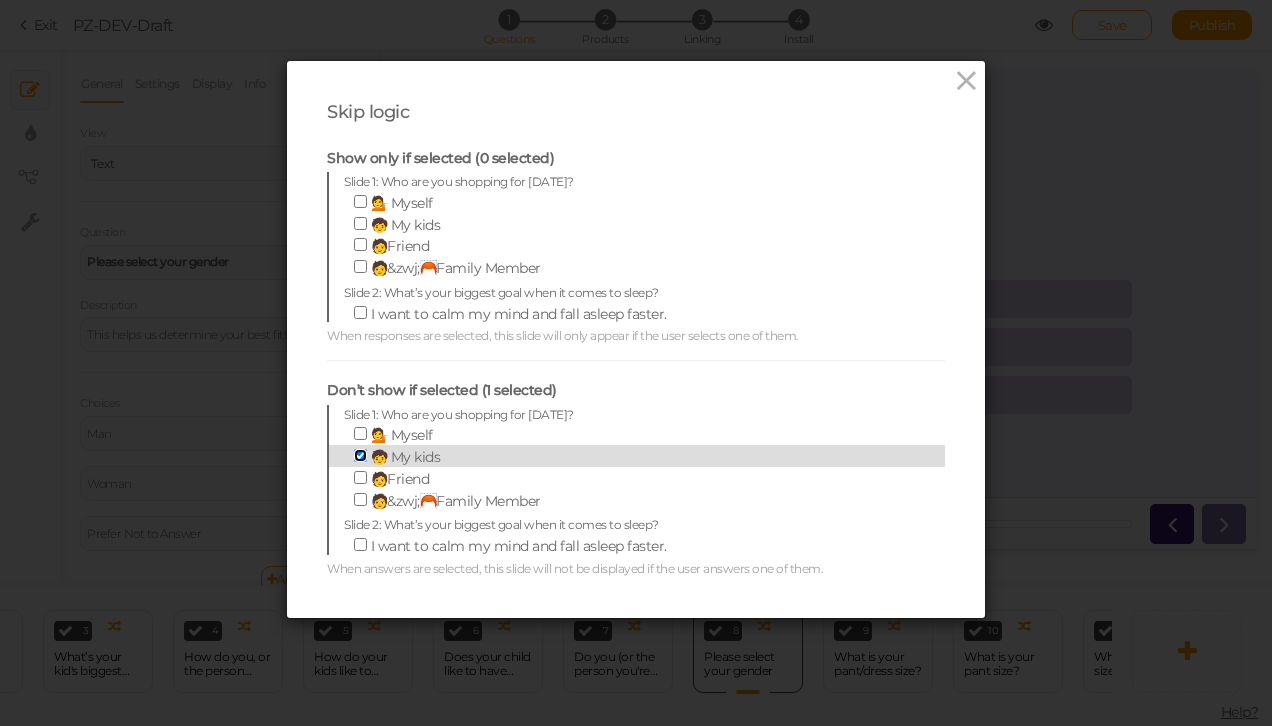 click on "🧒 My kids" at bounding box center (360, 455) 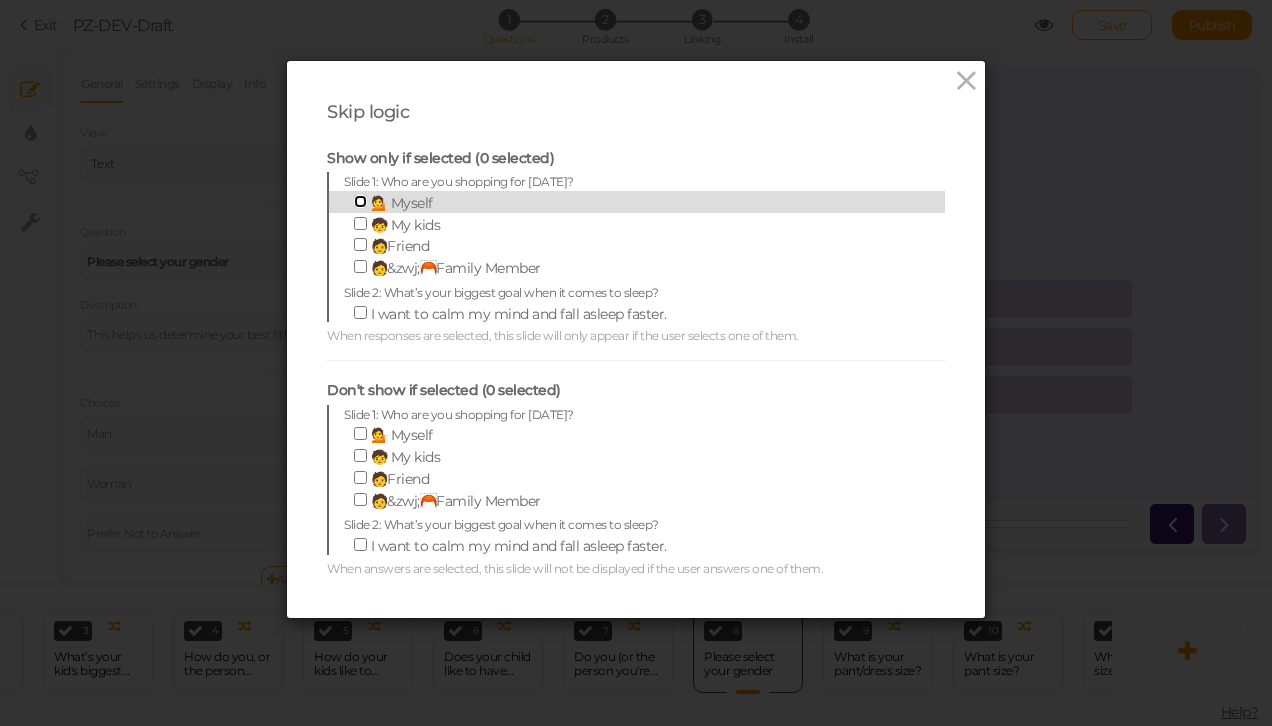 click on "💁 Myself" at bounding box center (360, 201) 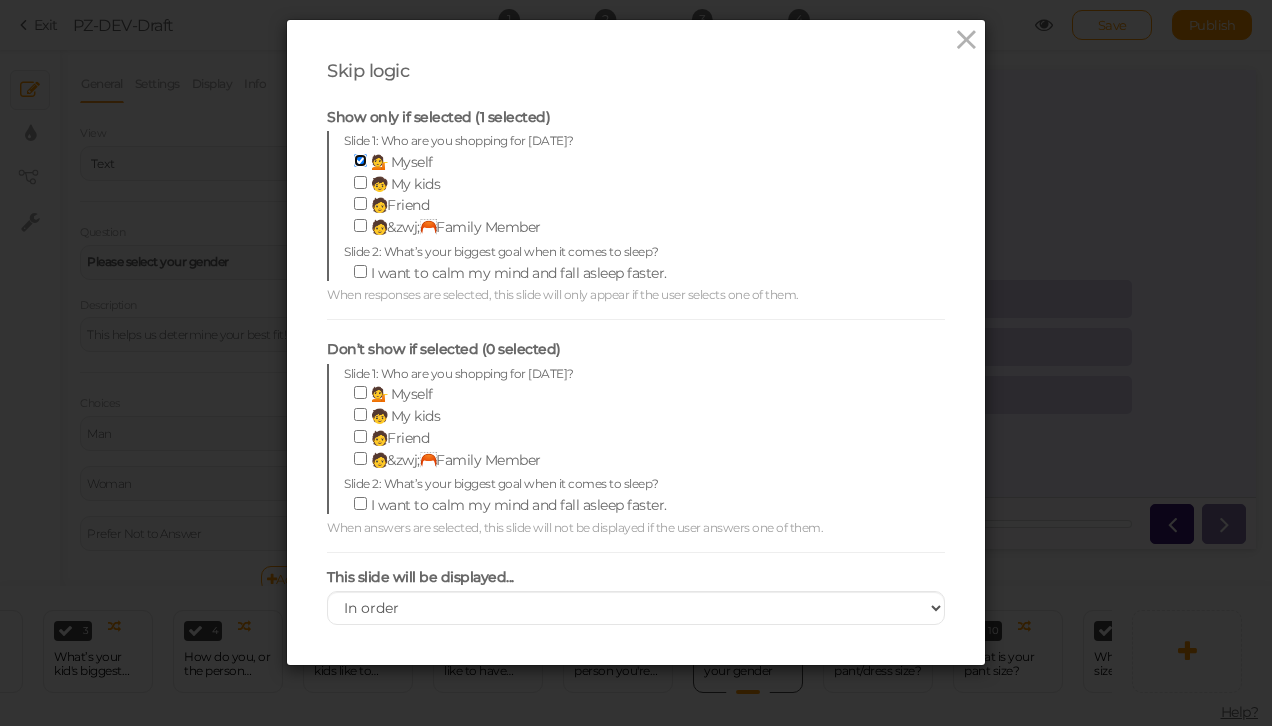 scroll, scrollTop: 0, scrollLeft: 0, axis: both 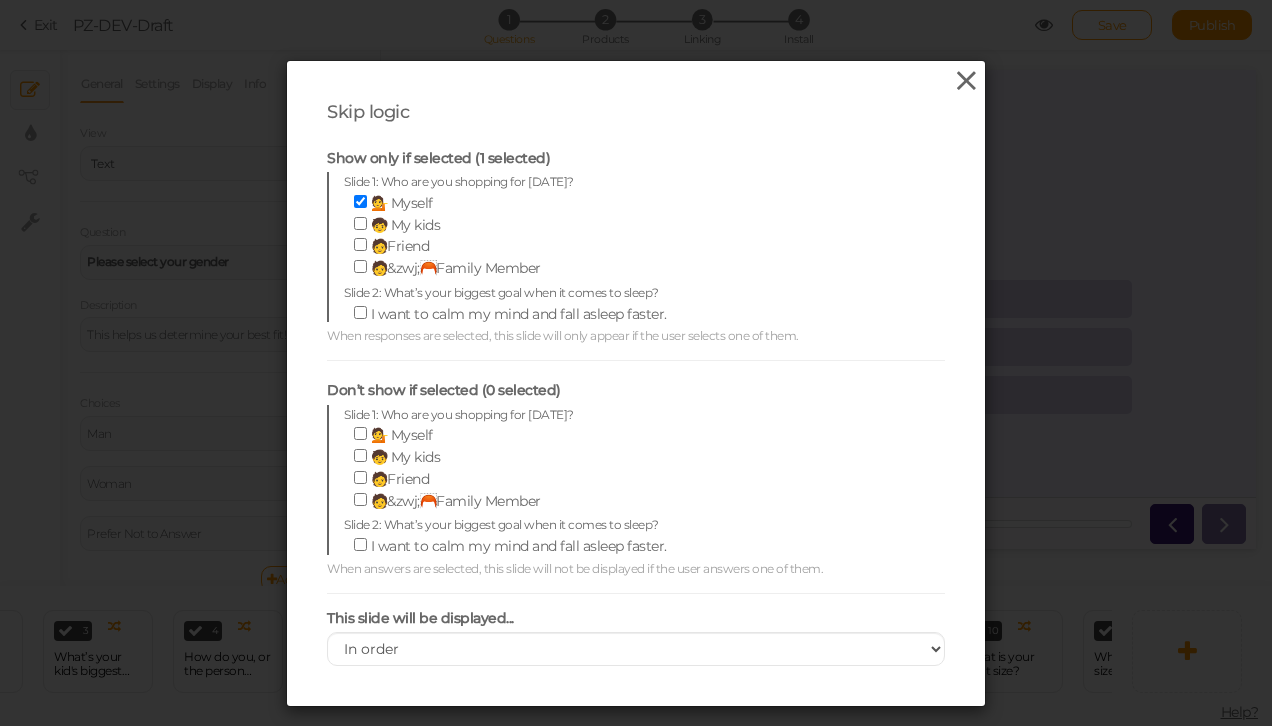 click at bounding box center (966, 81) 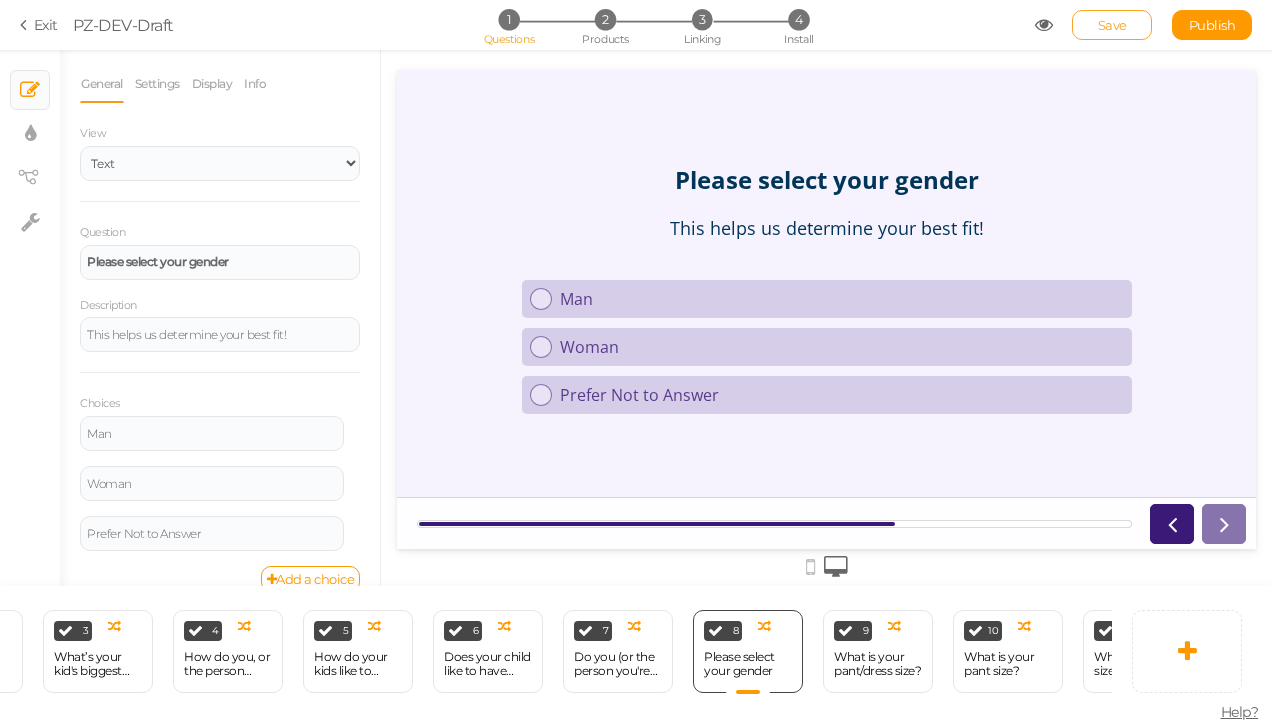 click on "Save" at bounding box center (1112, 25) 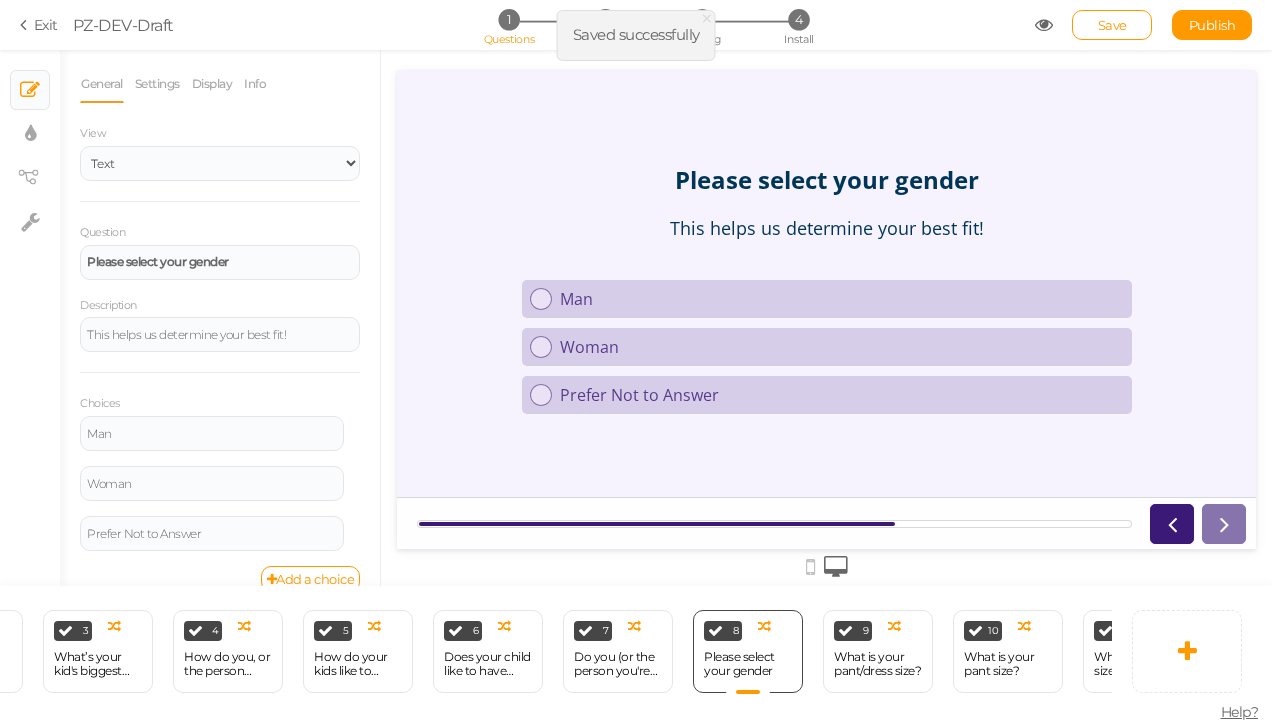 click at bounding box center (1044, 25) 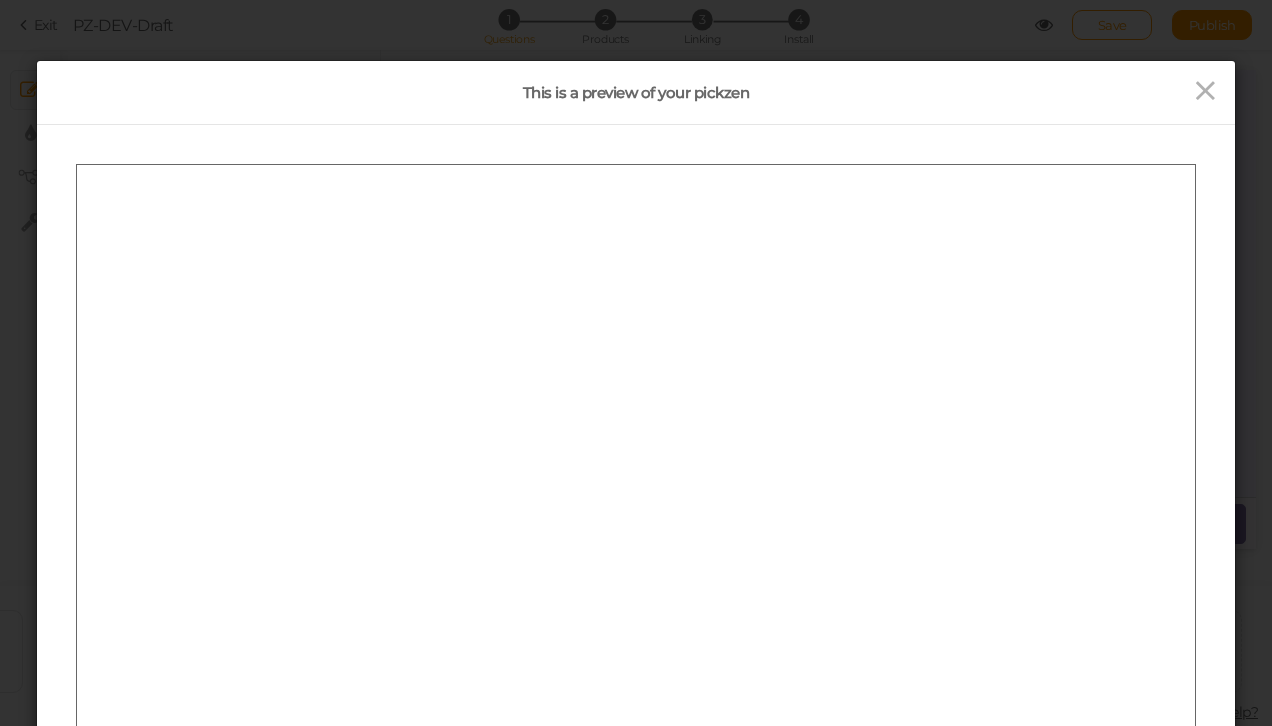 scroll, scrollTop: 0, scrollLeft: 0, axis: both 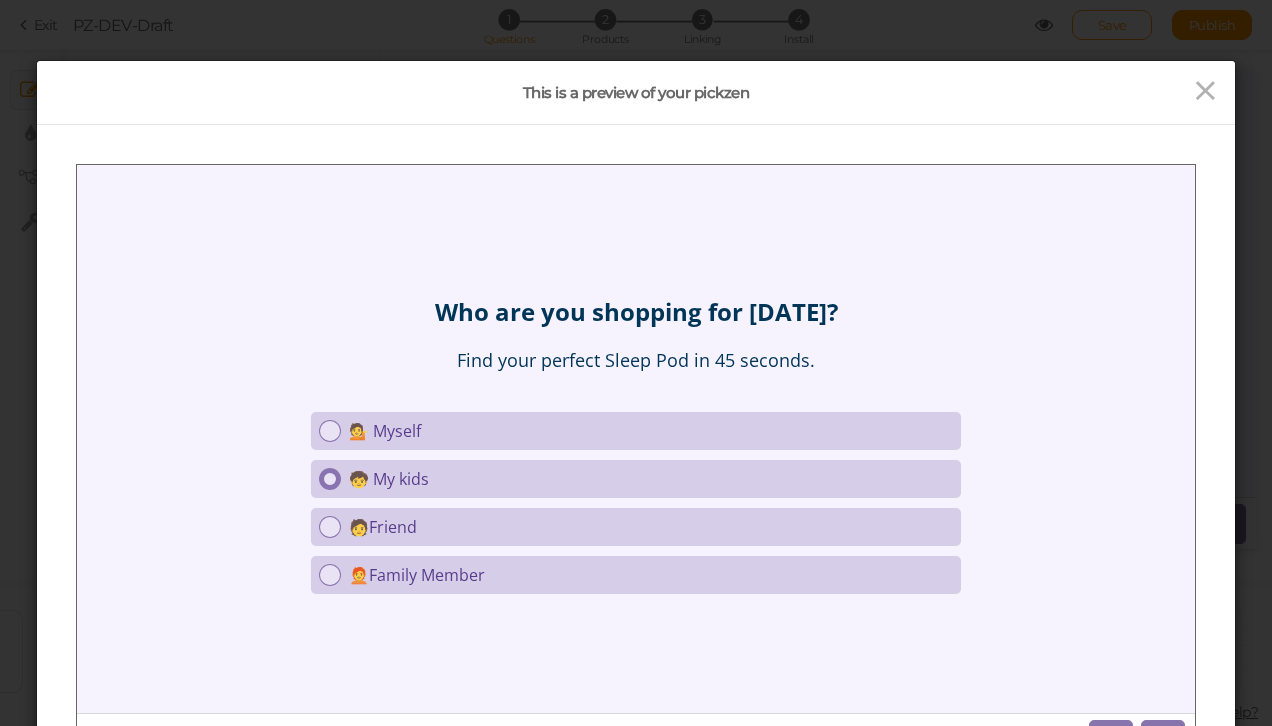 click on "🧒 My kids" at bounding box center (651, 478) 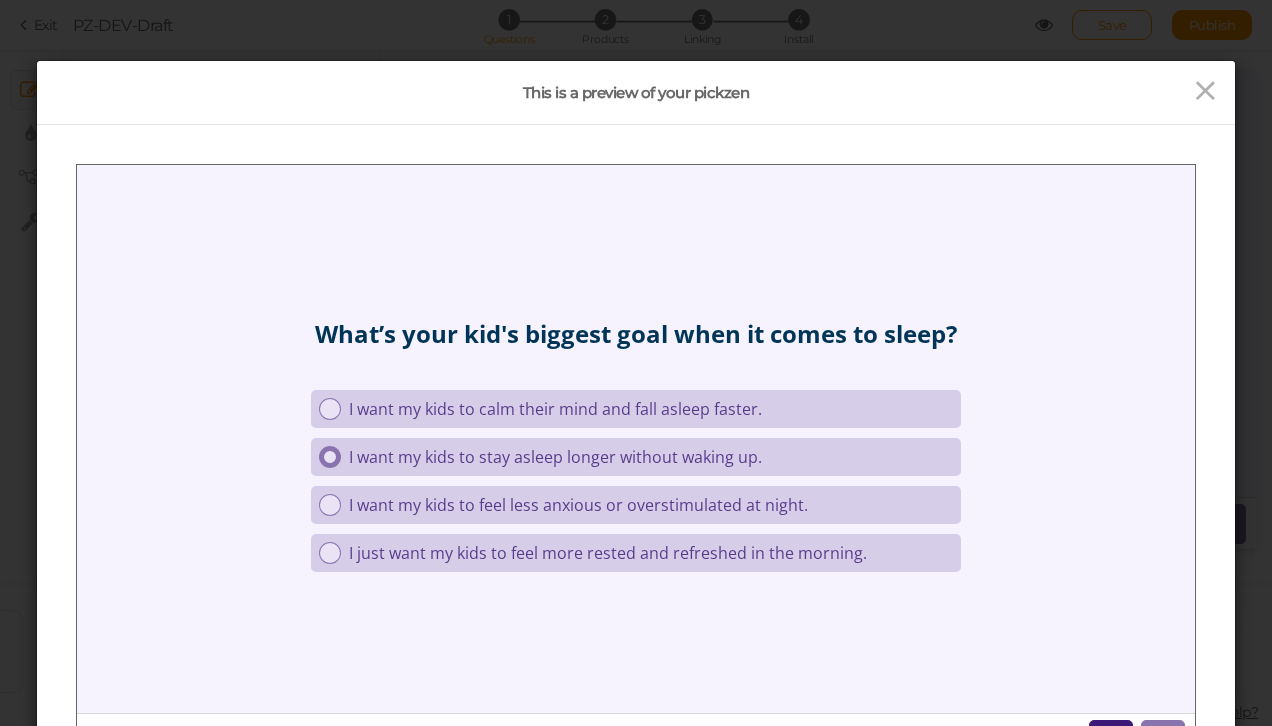 click on "I want my kids to stay asleep longer without waking up." at bounding box center [651, 456] 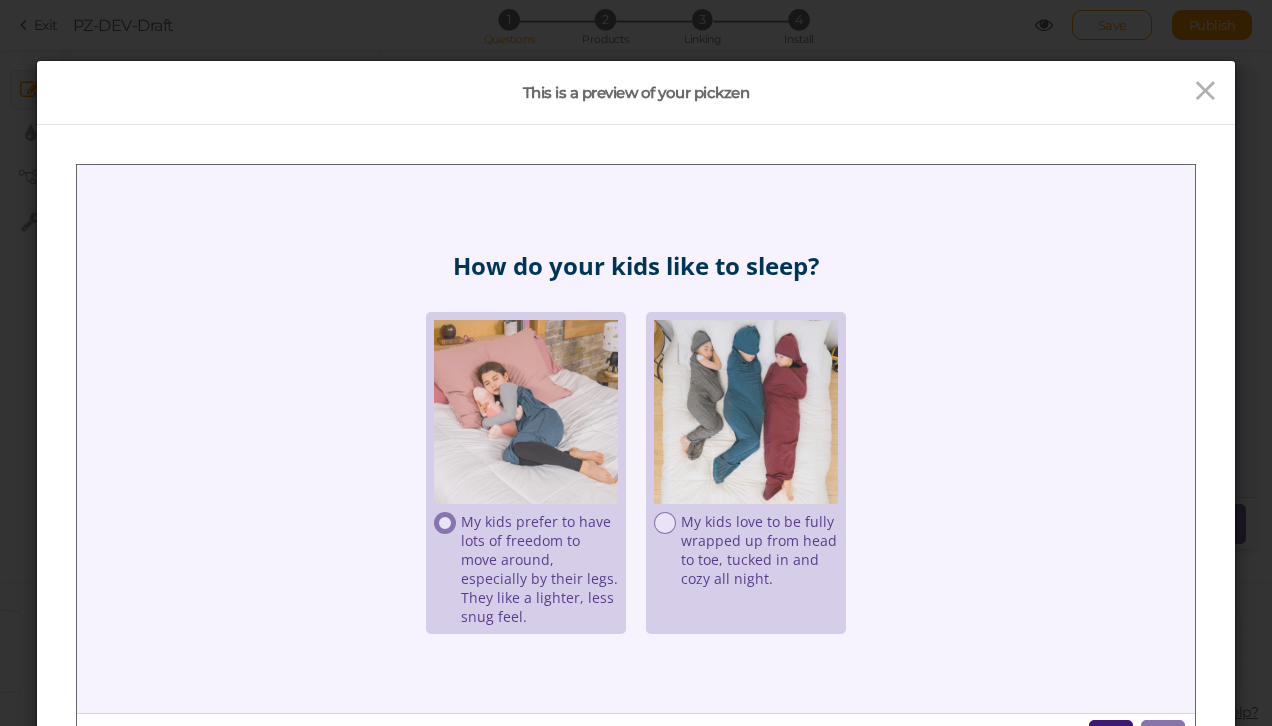 click on "My kids prefer to have lots of freedom to move around, especially by their legs. They like a lighter, less snug feel." at bounding box center (539, 568) 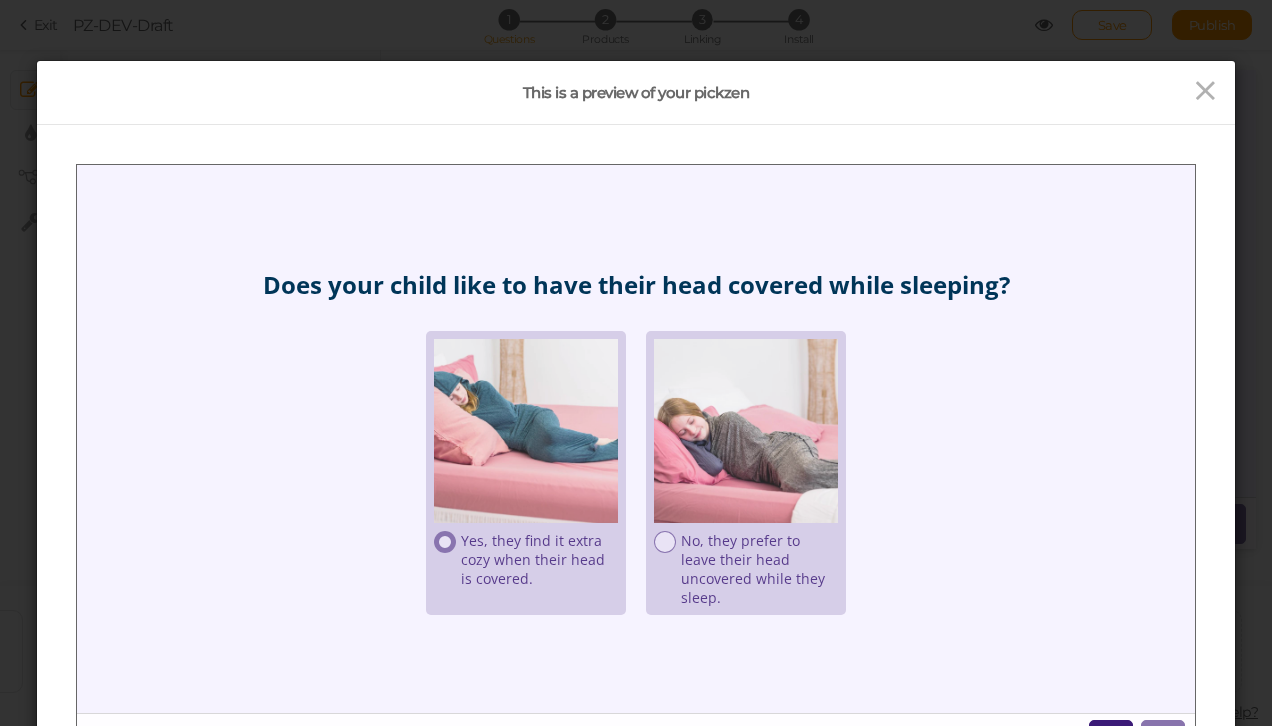 click on "Yes, they find it extra cozy when their head is covered." at bounding box center (539, 558) 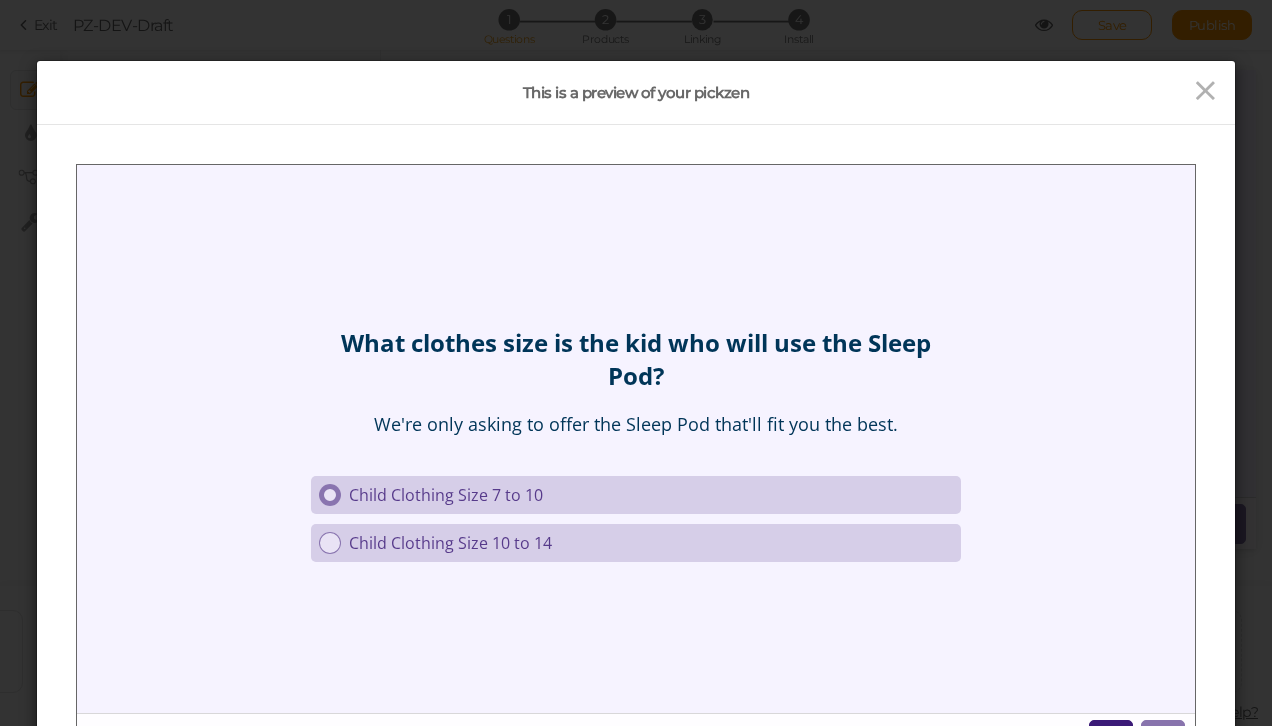 click on "Child Clothing Size 7 to 10" at bounding box center [651, 494] 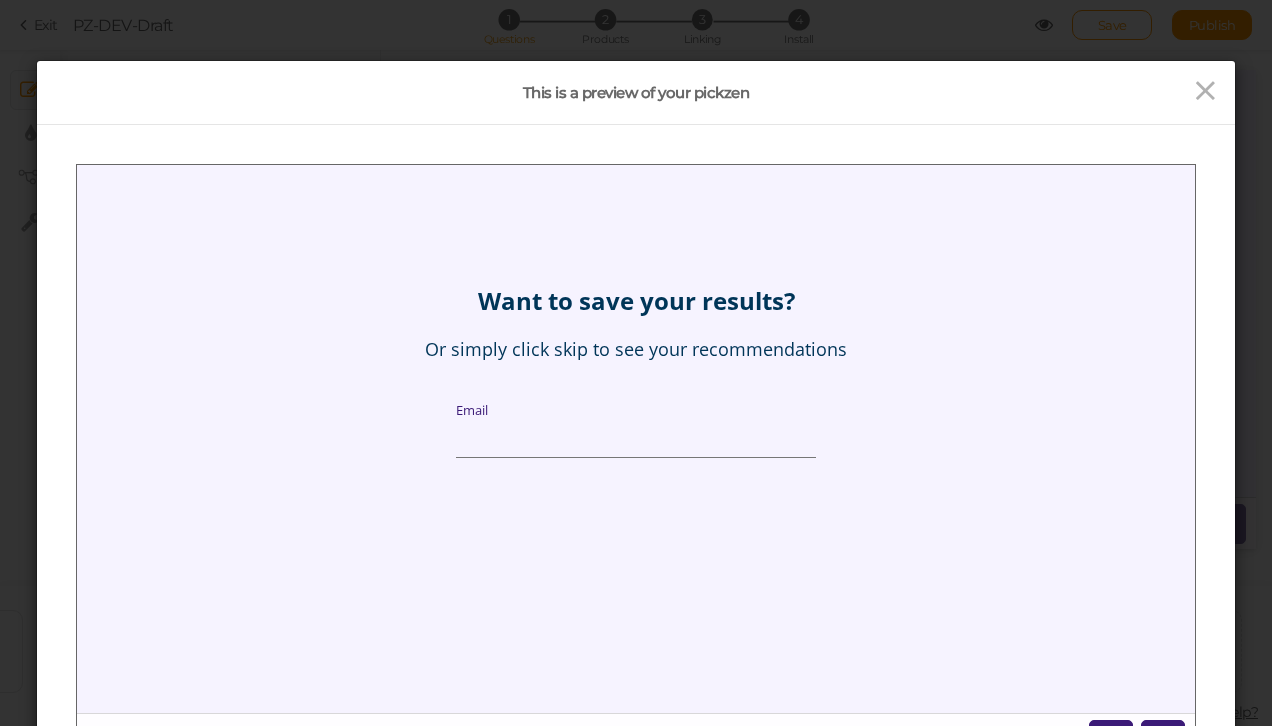 scroll, scrollTop: 254, scrollLeft: 0, axis: vertical 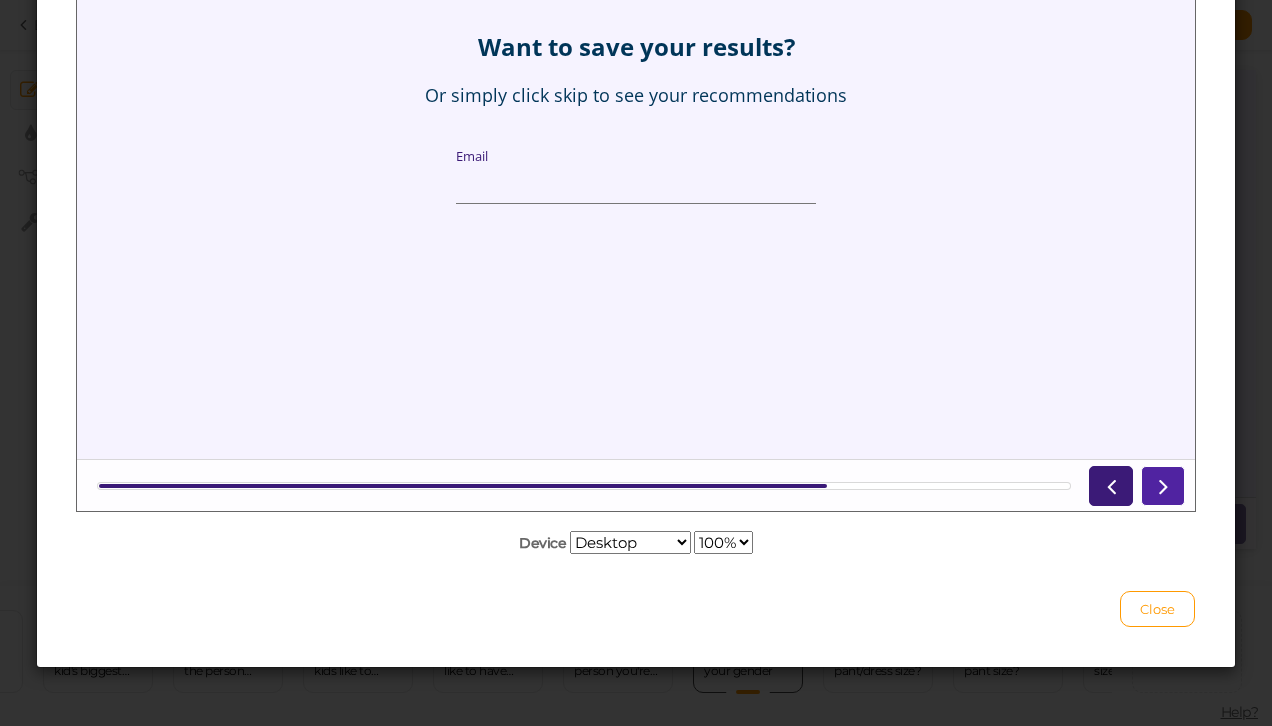 click at bounding box center [1163, 485] 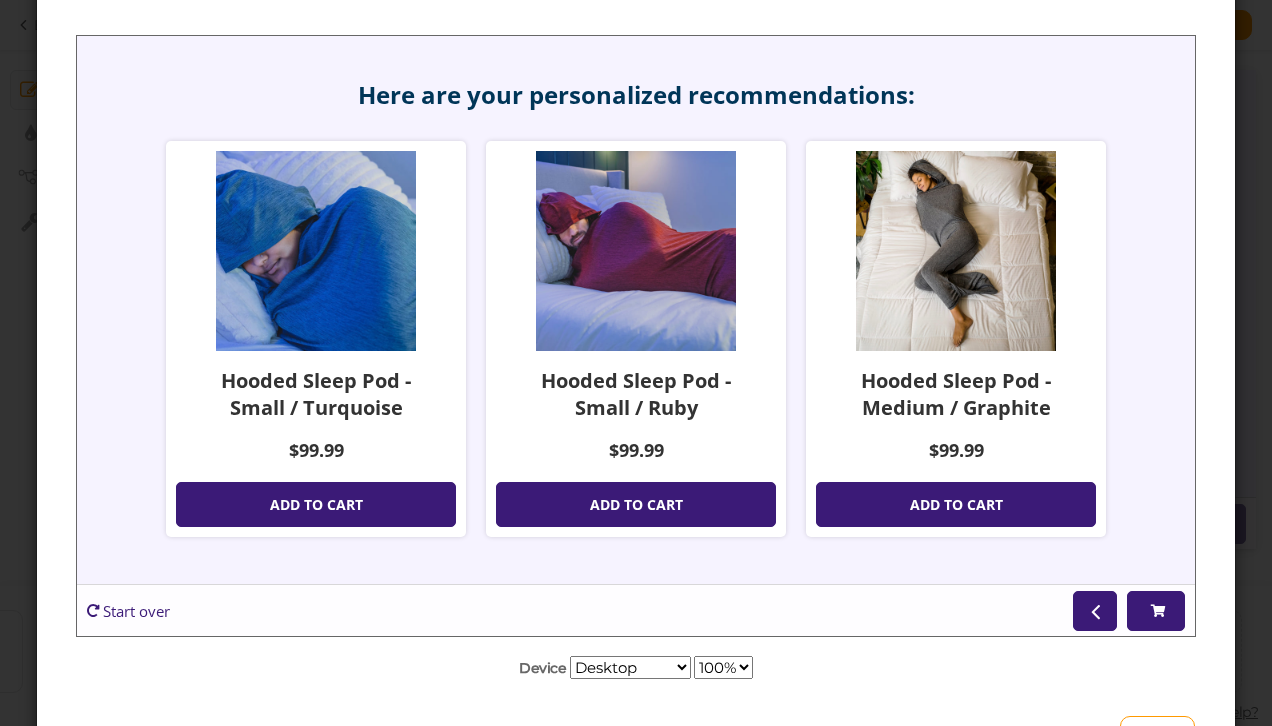 scroll, scrollTop: 0, scrollLeft: 0, axis: both 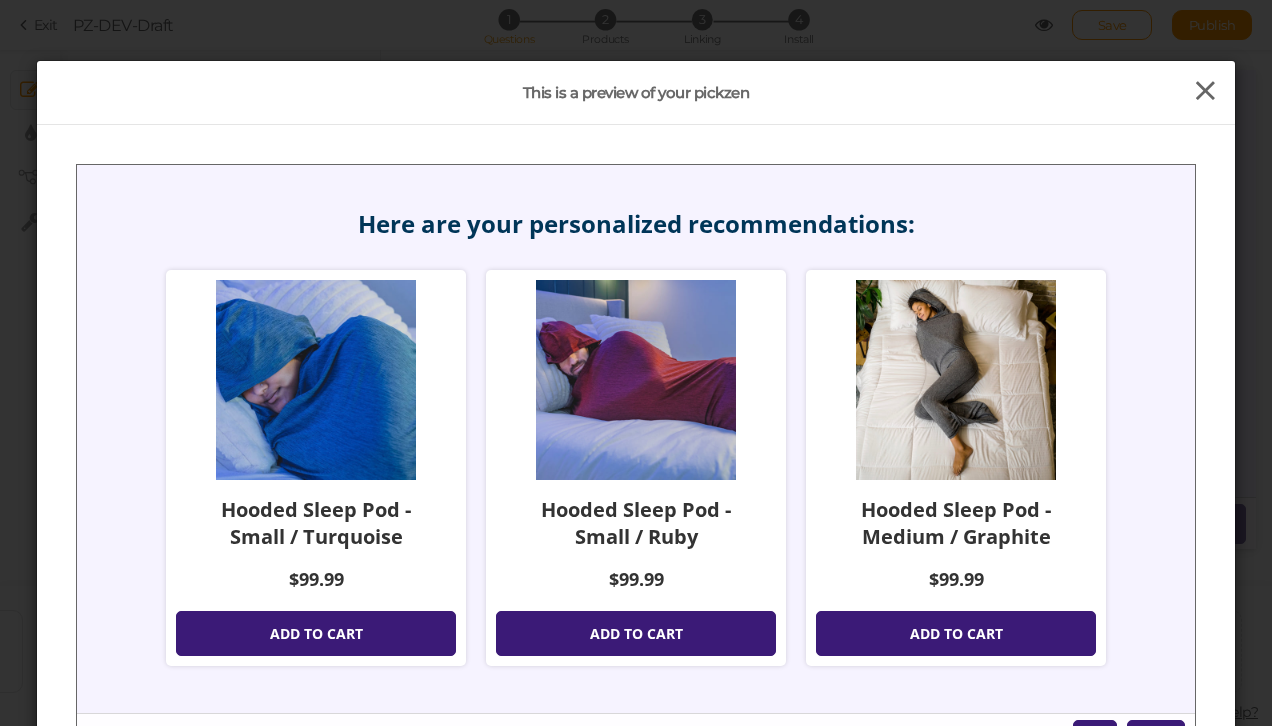 click at bounding box center (1205, 91) 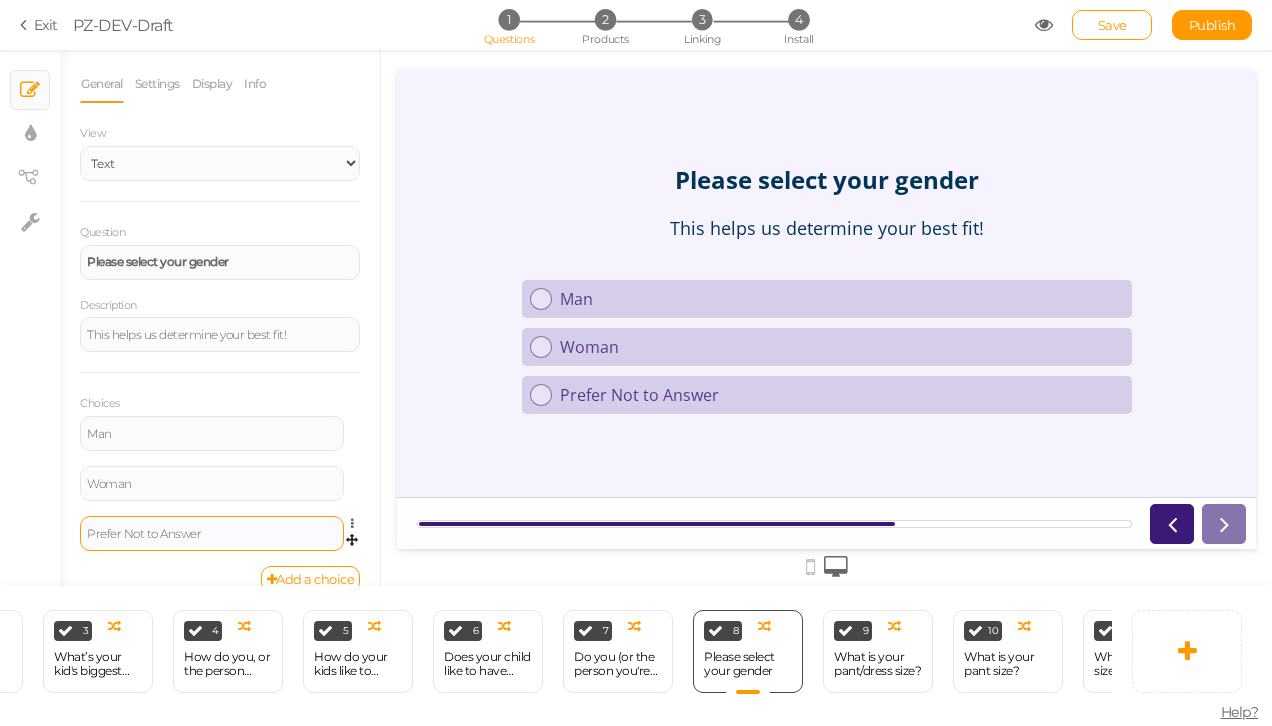 scroll, scrollTop: 26, scrollLeft: 0, axis: vertical 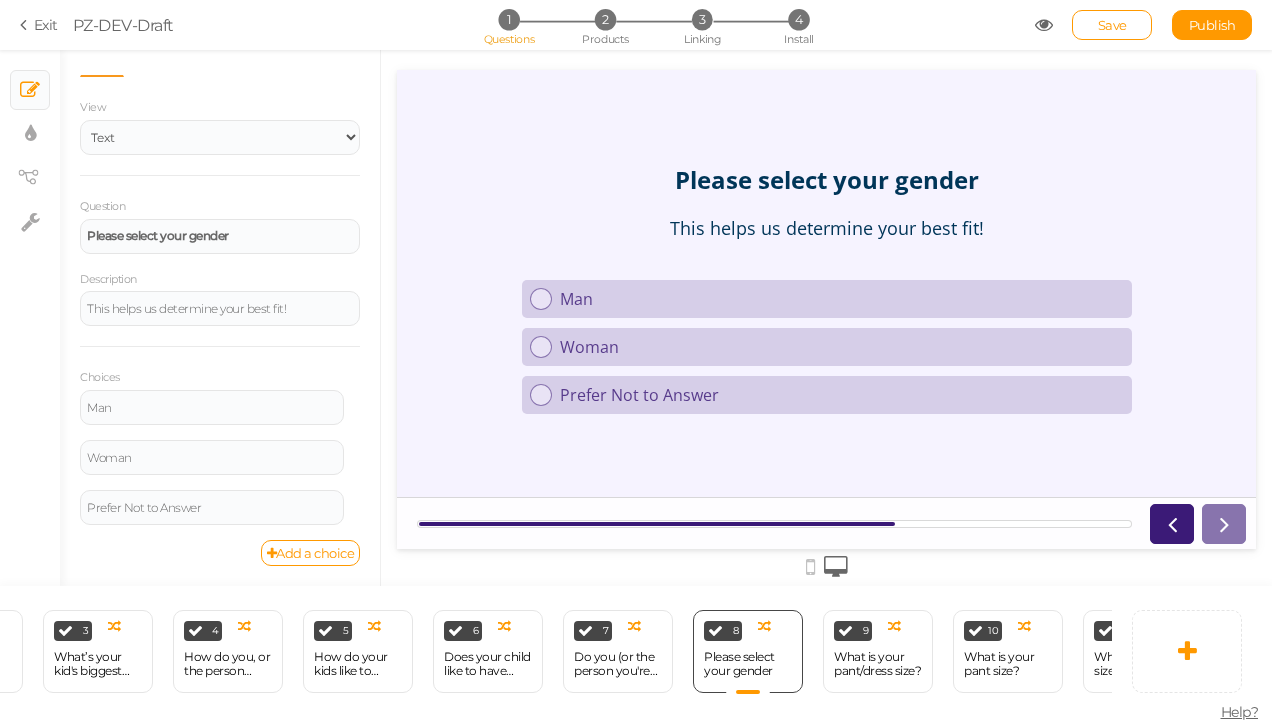 click at bounding box center [1044, 25] 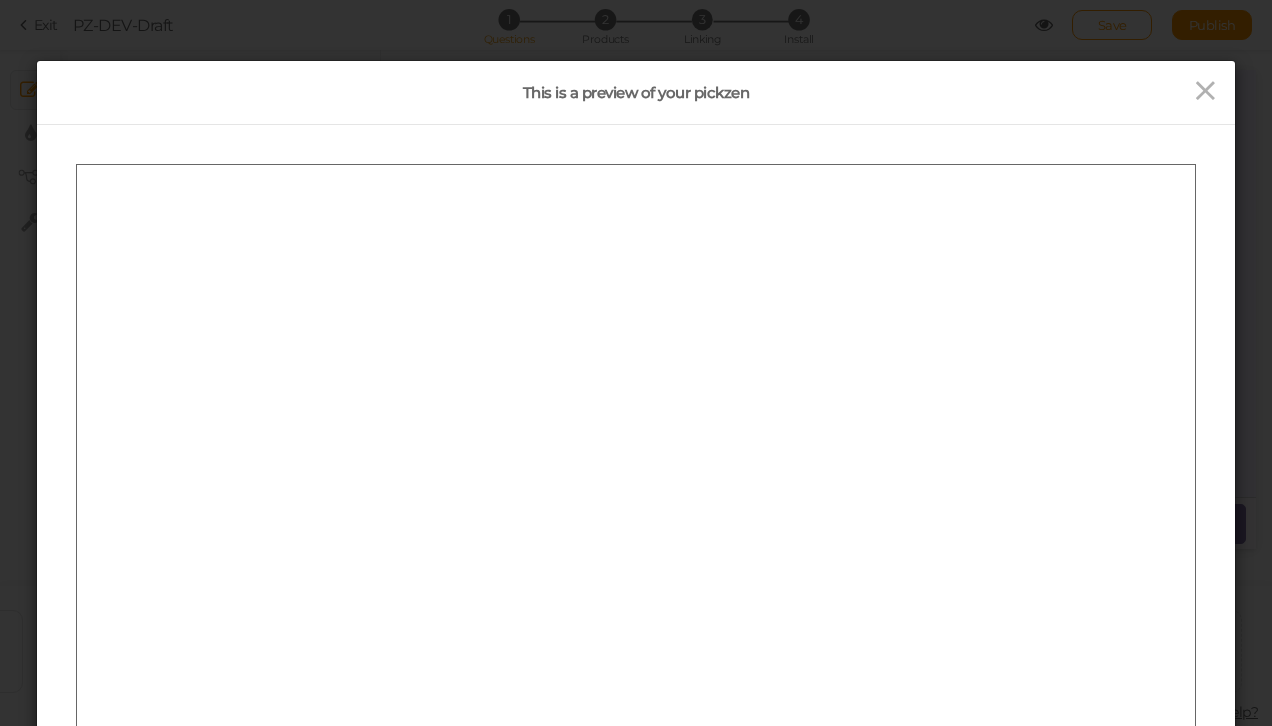 scroll, scrollTop: 0, scrollLeft: 0, axis: both 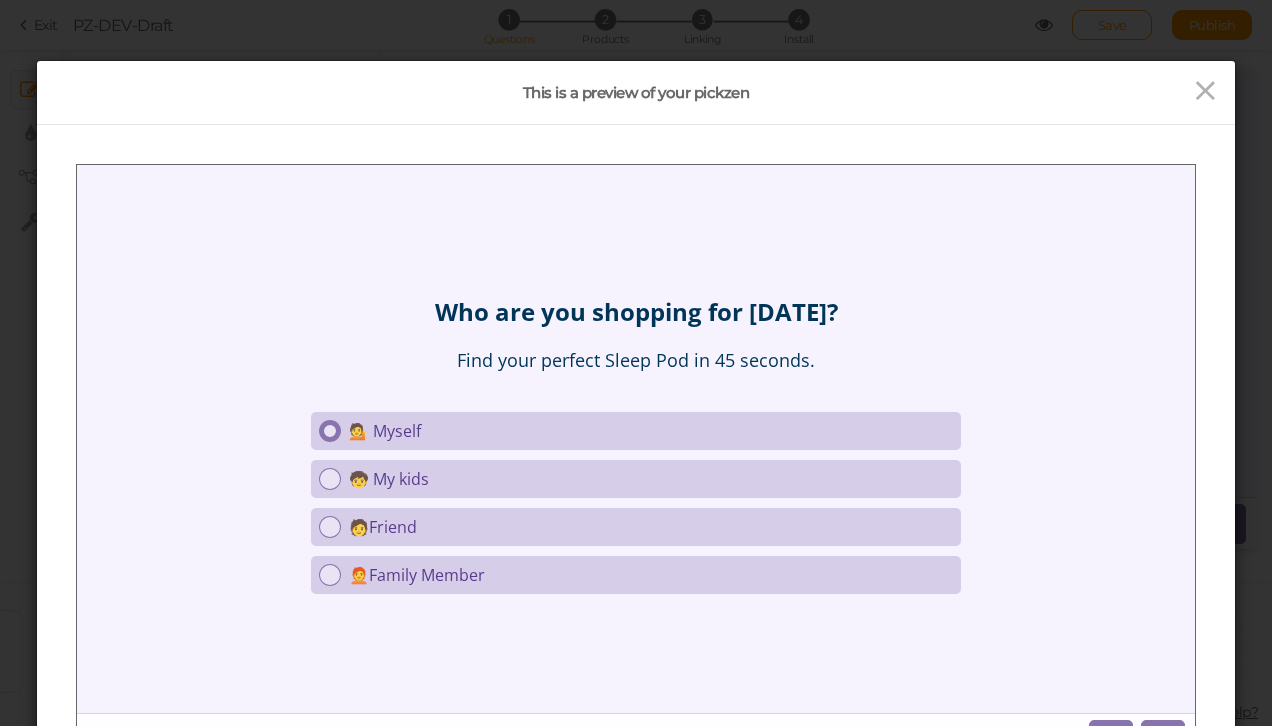 click on "💁 Myself" at bounding box center (651, 430) 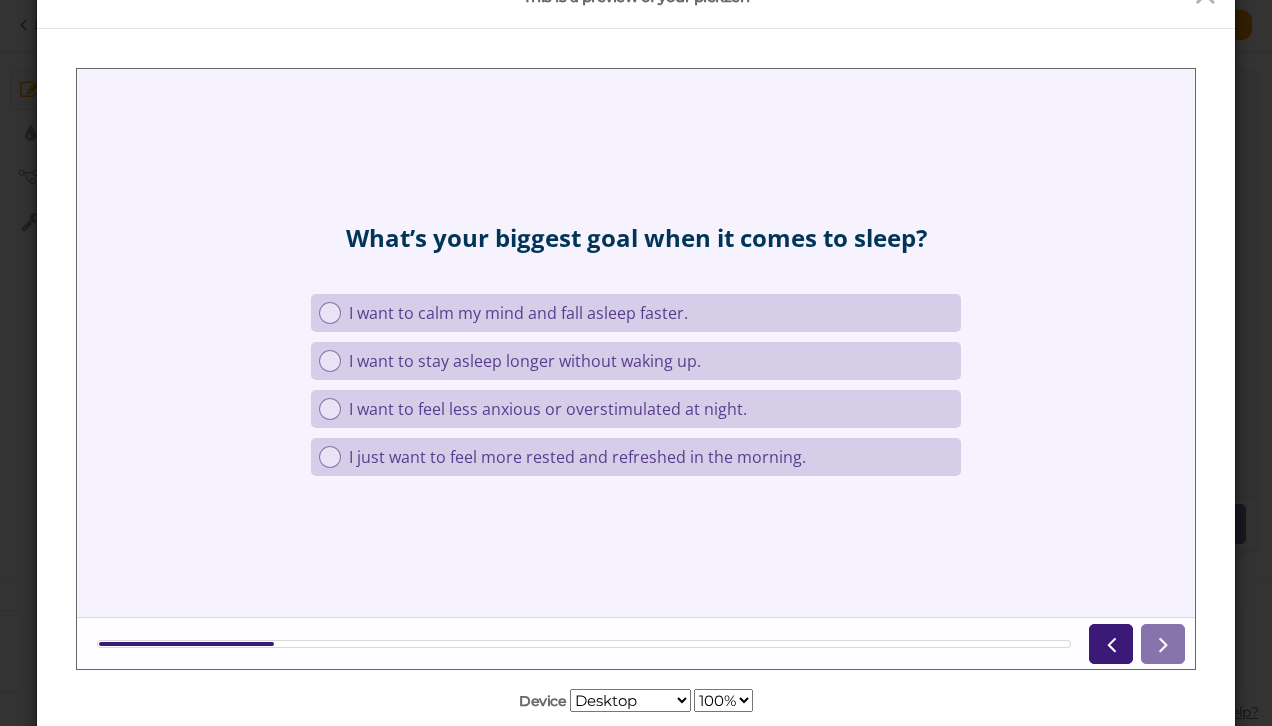 scroll, scrollTop: 116, scrollLeft: 0, axis: vertical 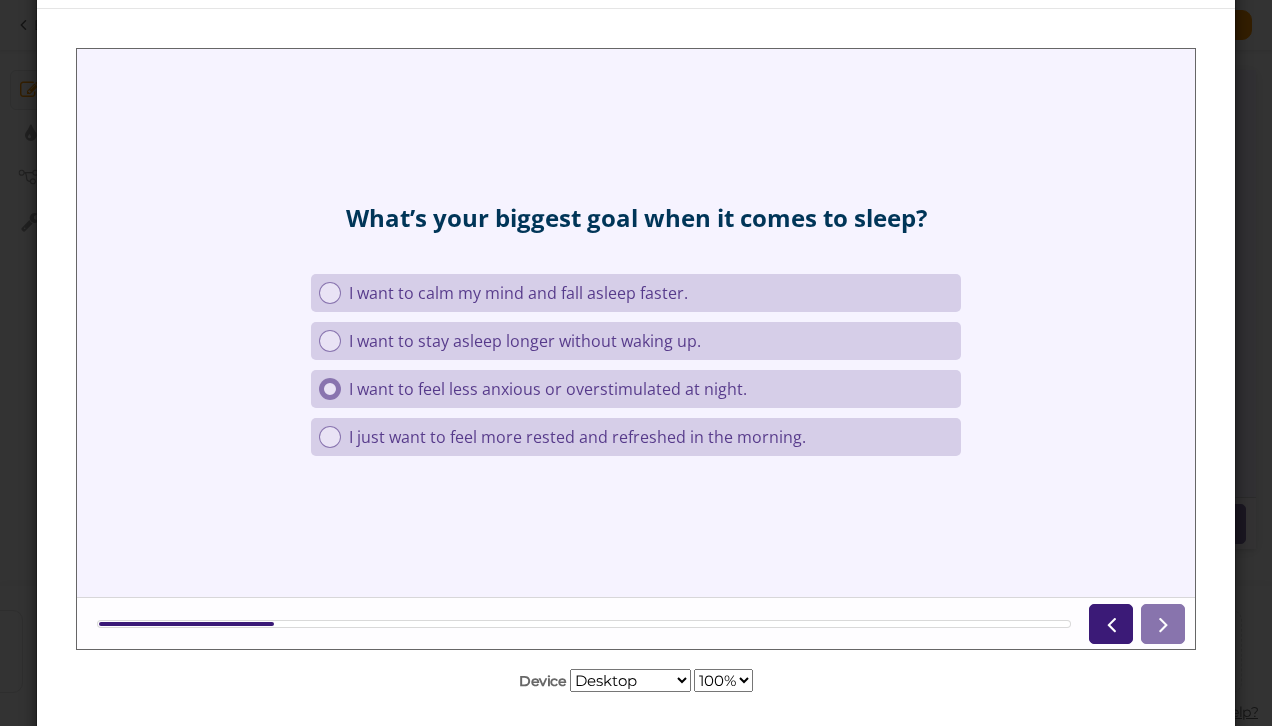 click on "I want to feel less anxious or overstimulated at night." at bounding box center [651, 388] 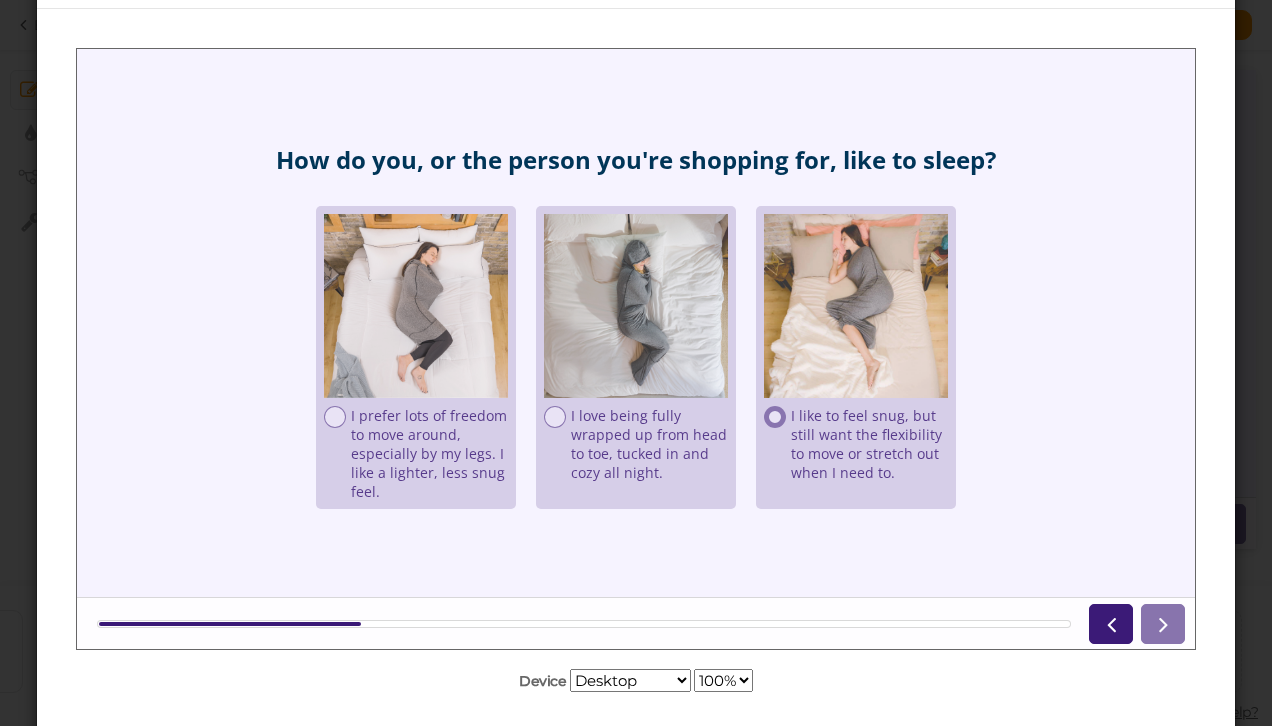 click on "I like to feel snug, but still want the flexibility to move or stretch out when I need to." at bounding box center (869, 443) 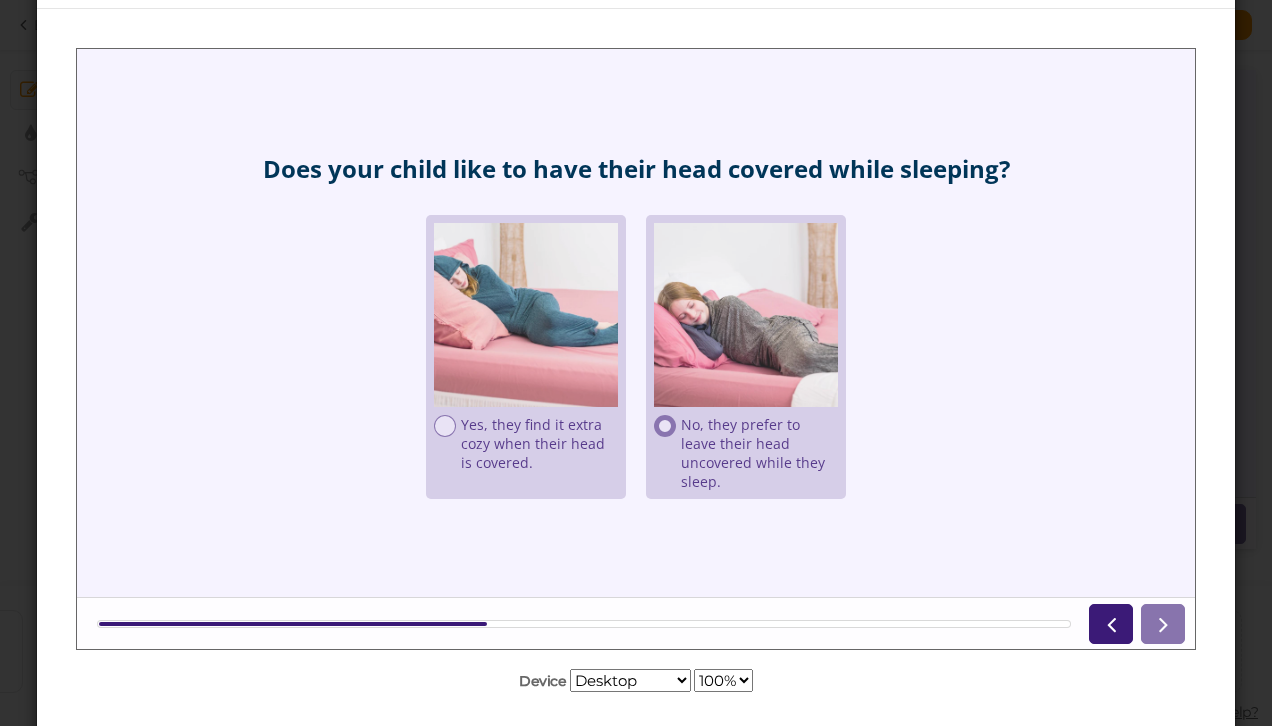 scroll, scrollTop: 0, scrollLeft: 0, axis: both 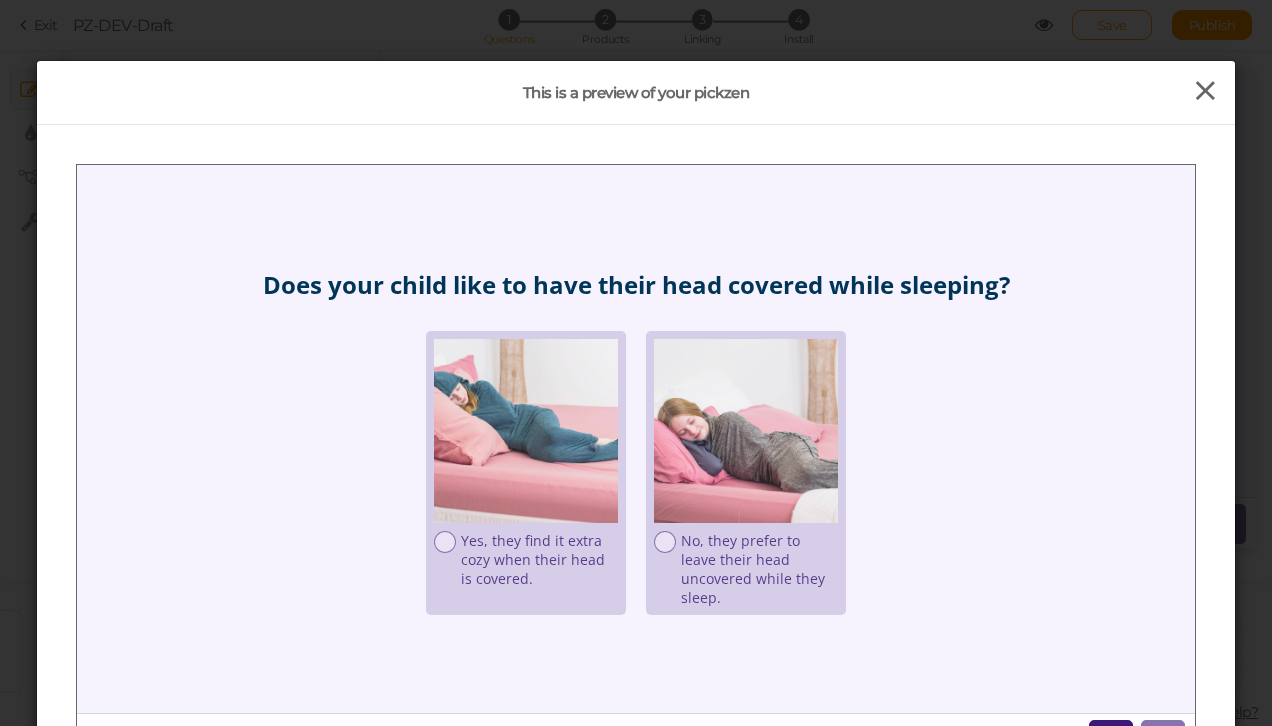click at bounding box center (1205, 91) 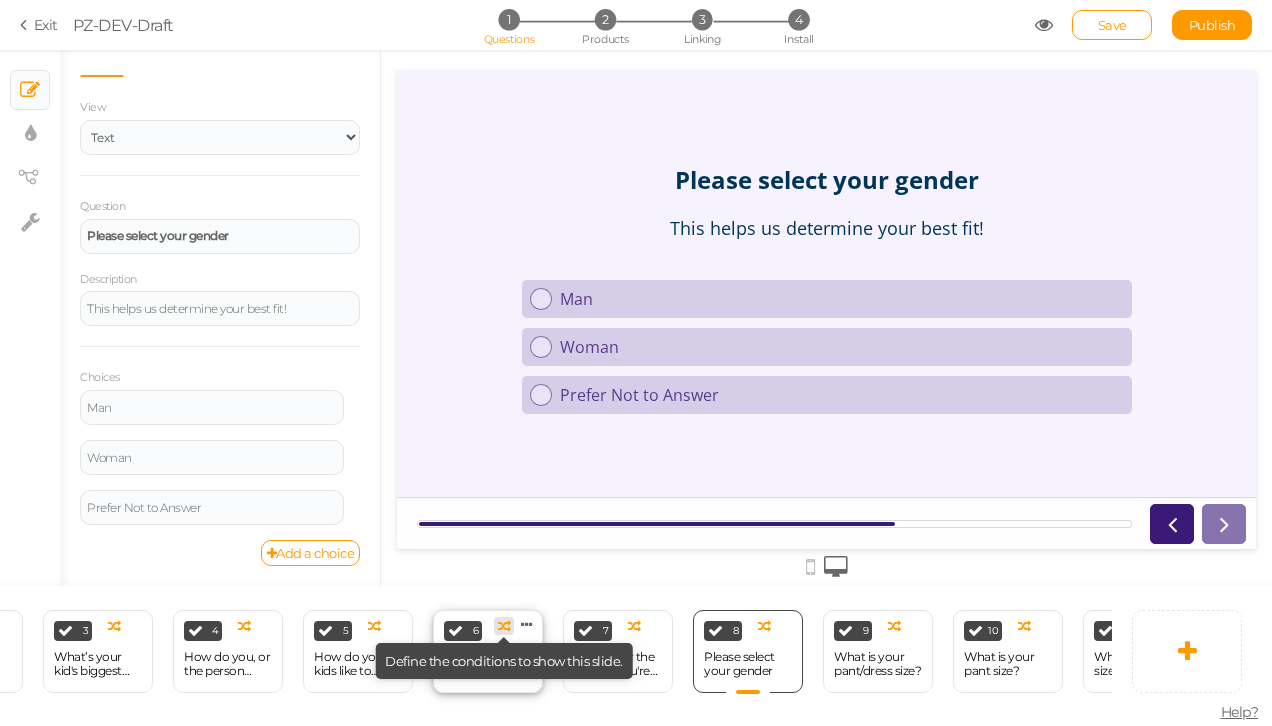 click at bounding box center (504, 626) 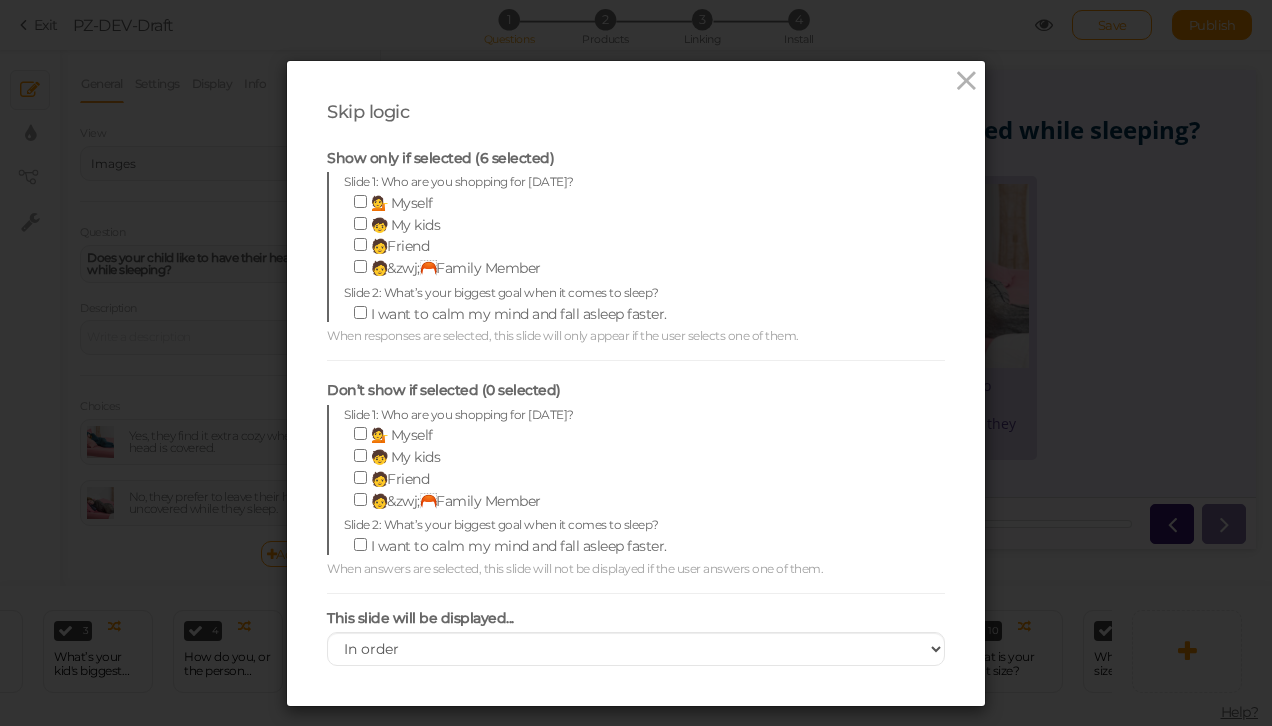 scroll, scrollTop: 0, scrollLeft: 0, axis: both 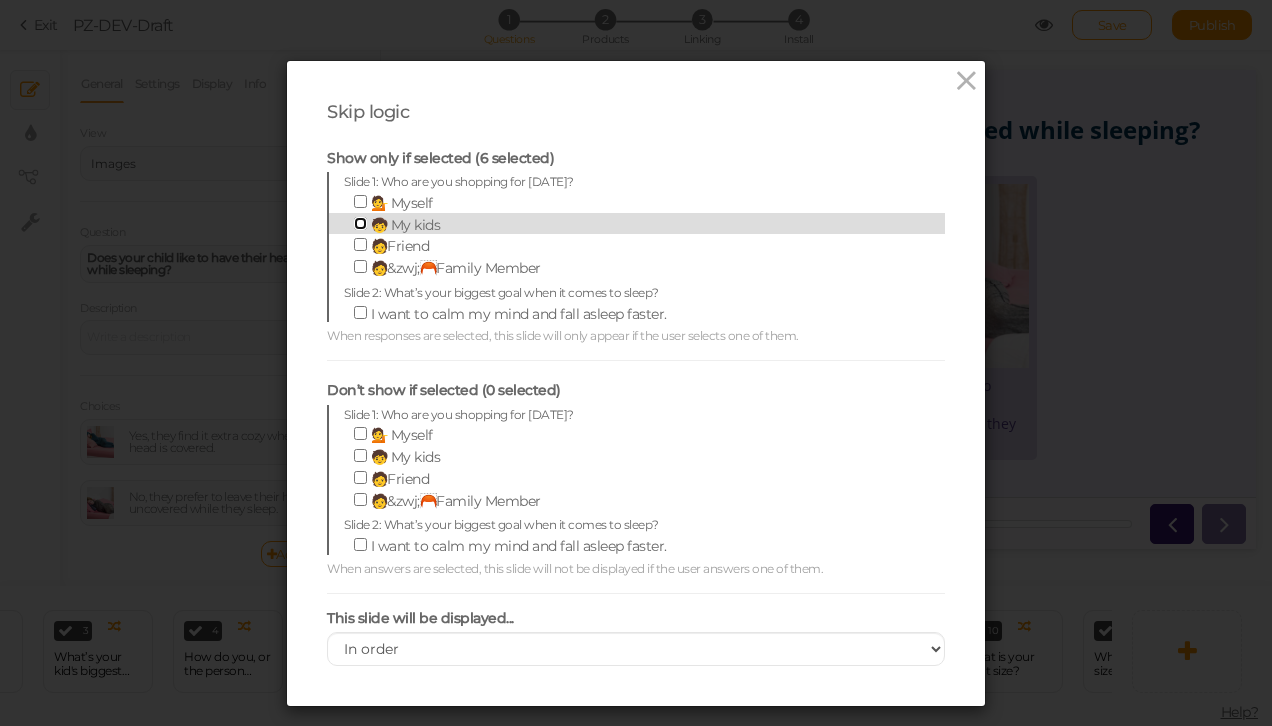 click on "🧒 My kids" at bounding box center [360, 223] 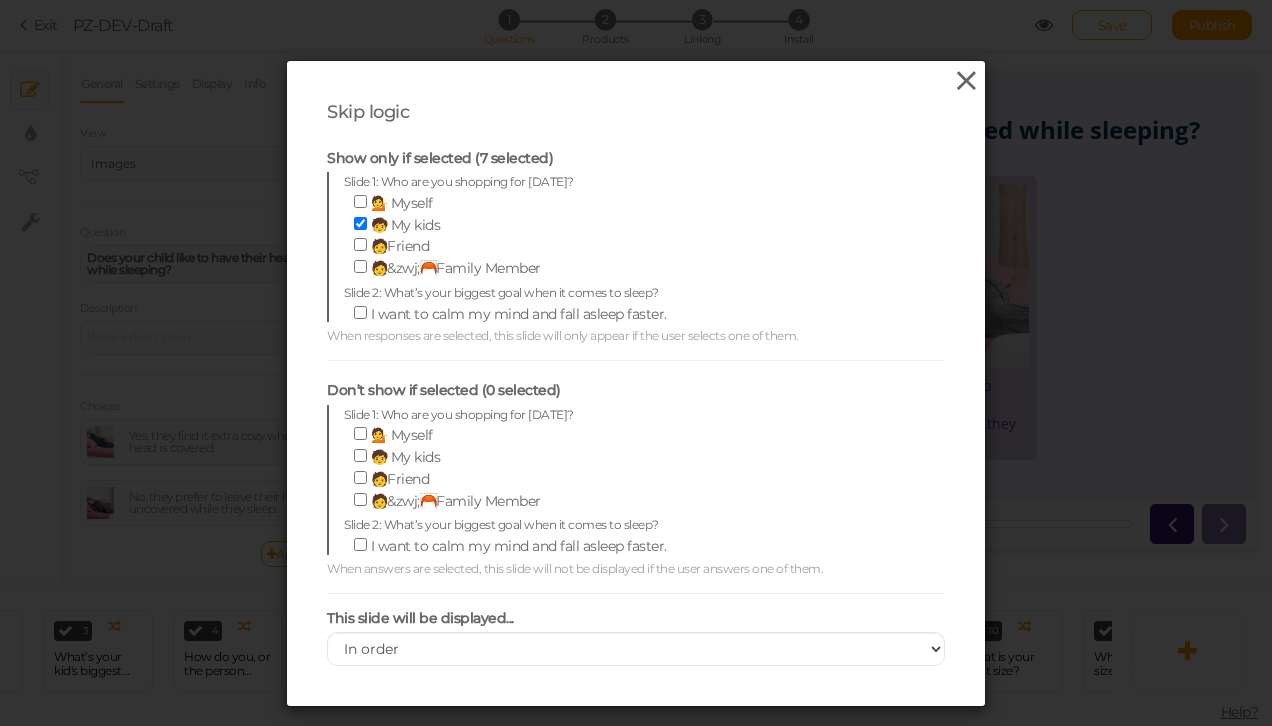 click at bounding box center (966, 81) 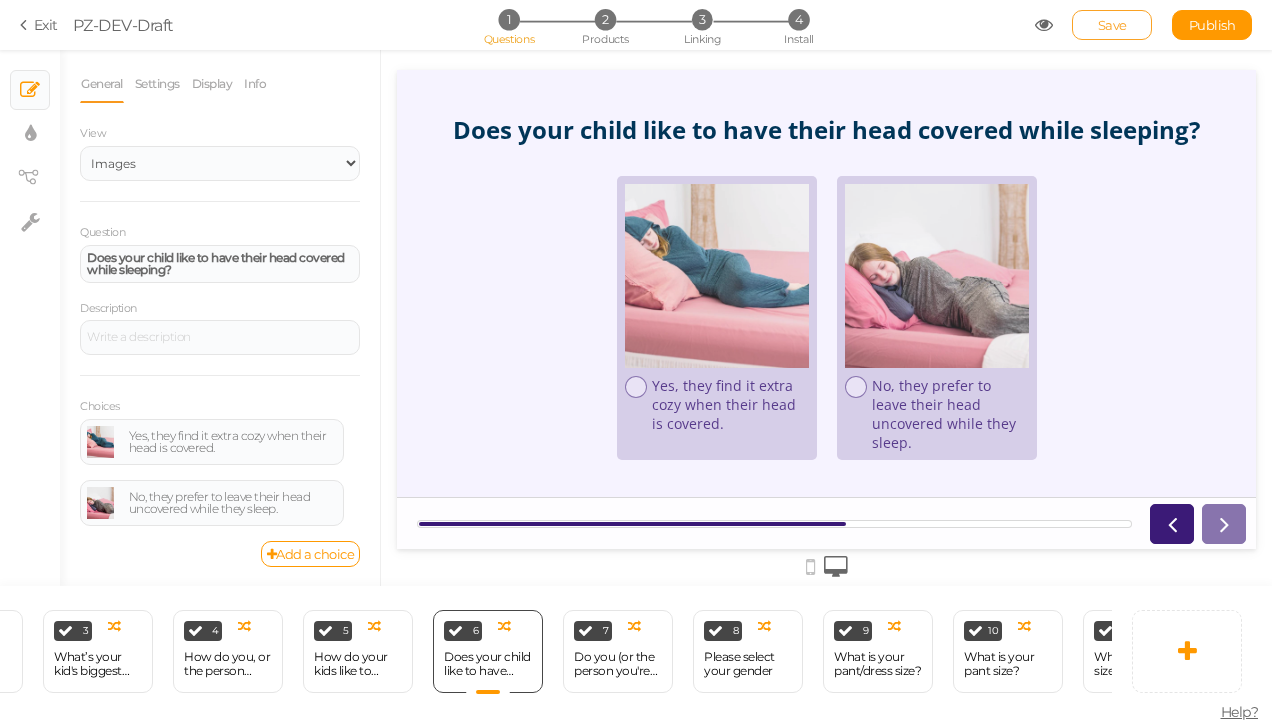 click on "Save" at bounding box center [1112, 25] 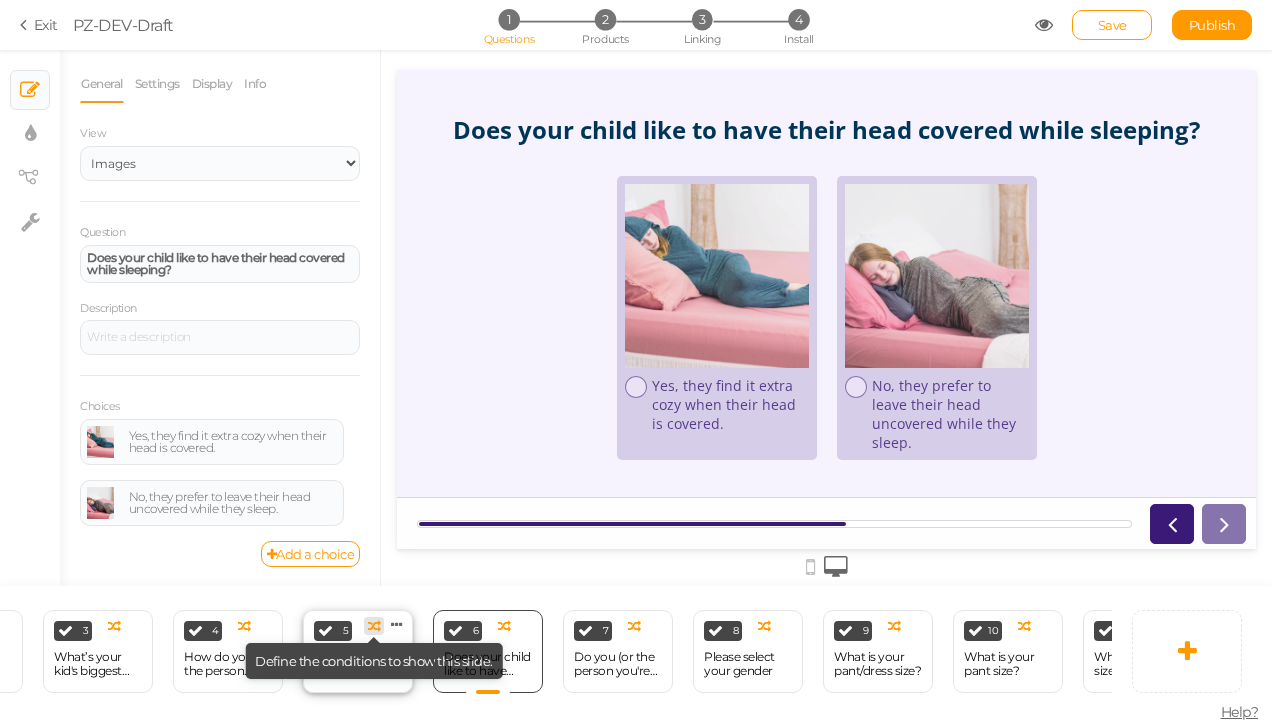 click at bounding box center (374, 626) 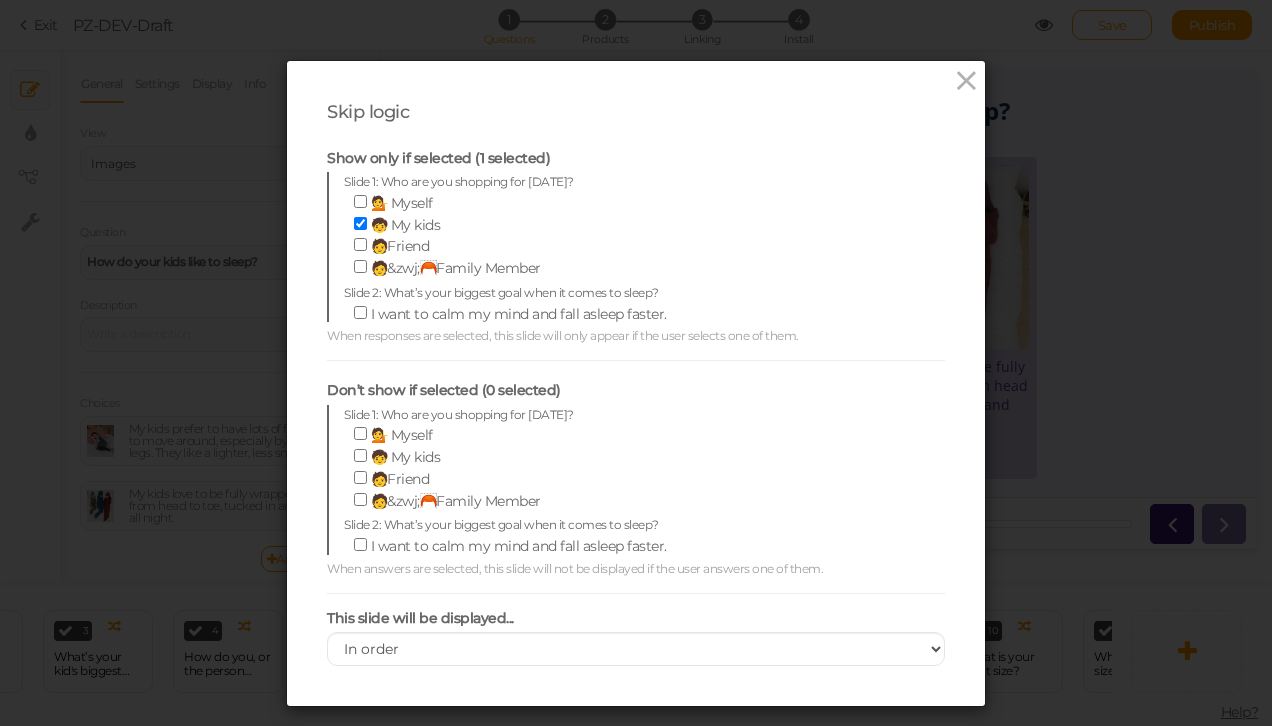 scroll, scrollTop: 0, scrollLeft: 0, axis: both 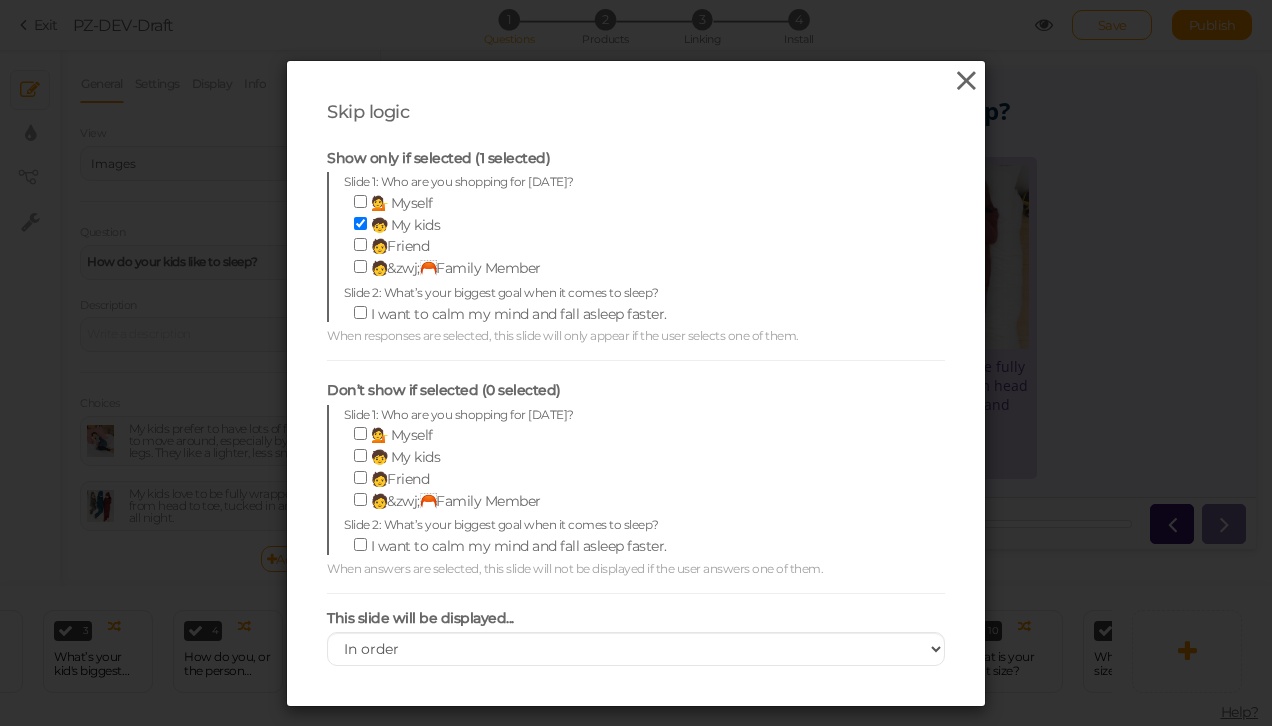 click at bounding box center (966, 81) 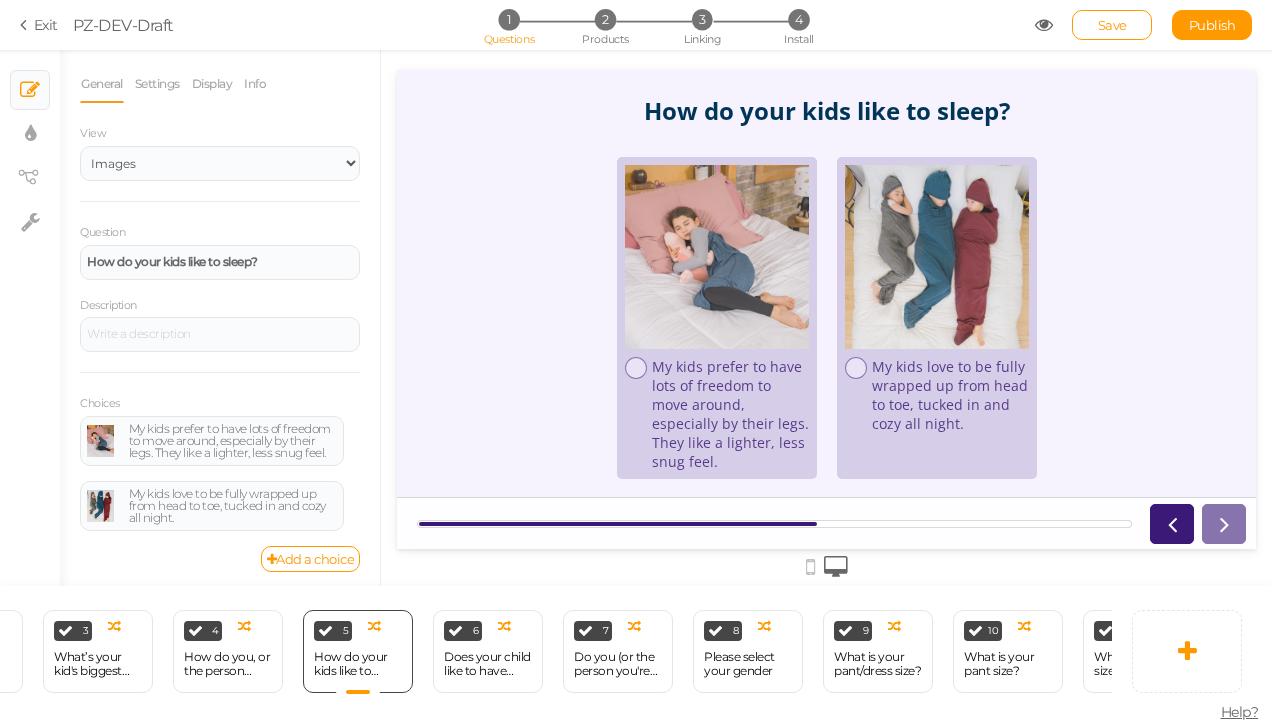 click at bounding box center [1044, 25] 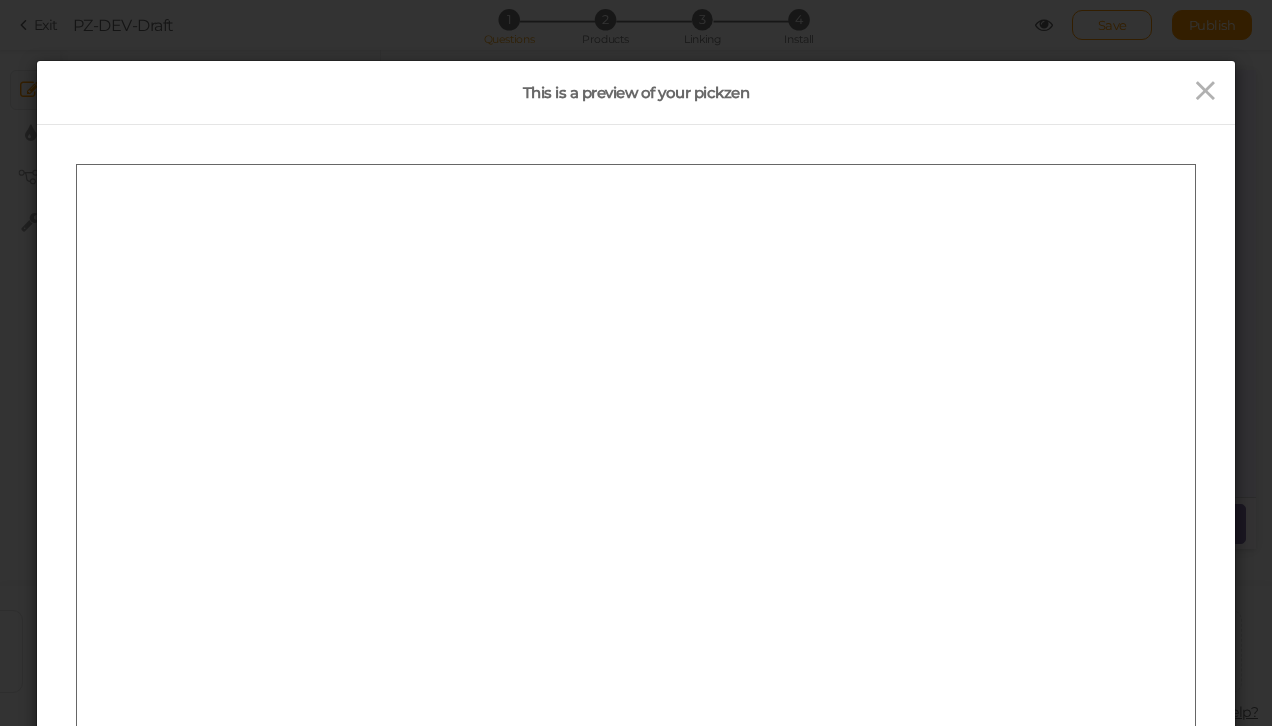 scroll, scrollTop: 0, scrollLeft: 0, axis: both 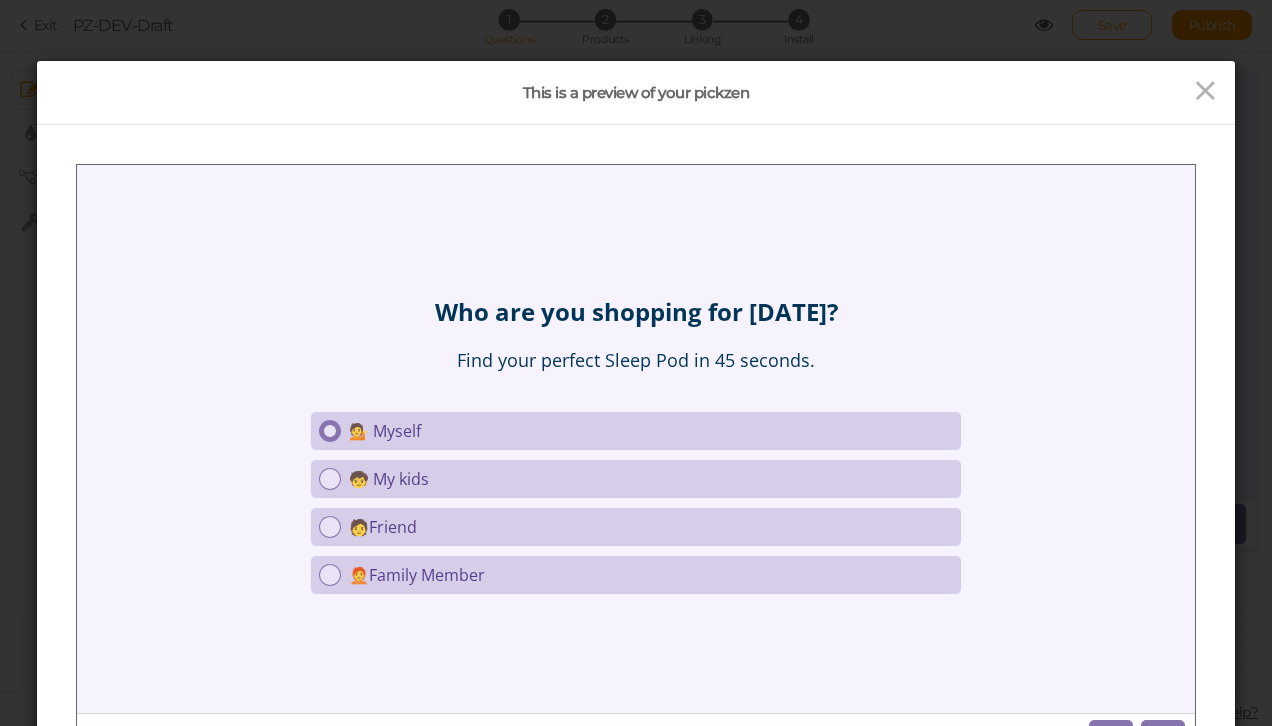 click on "💁 Myself" at bounding box center [651, 430] 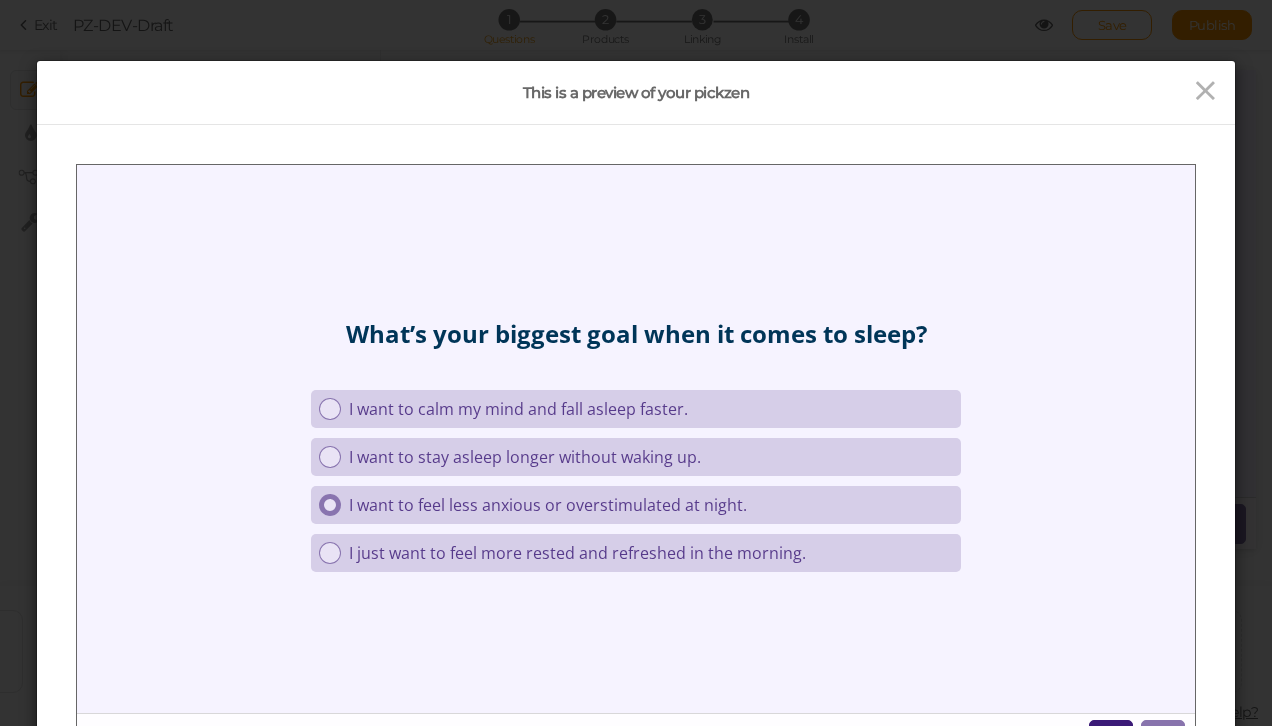 click on "I want to feel less anxious or overstimulated at night." at bounding box center [651, 504] 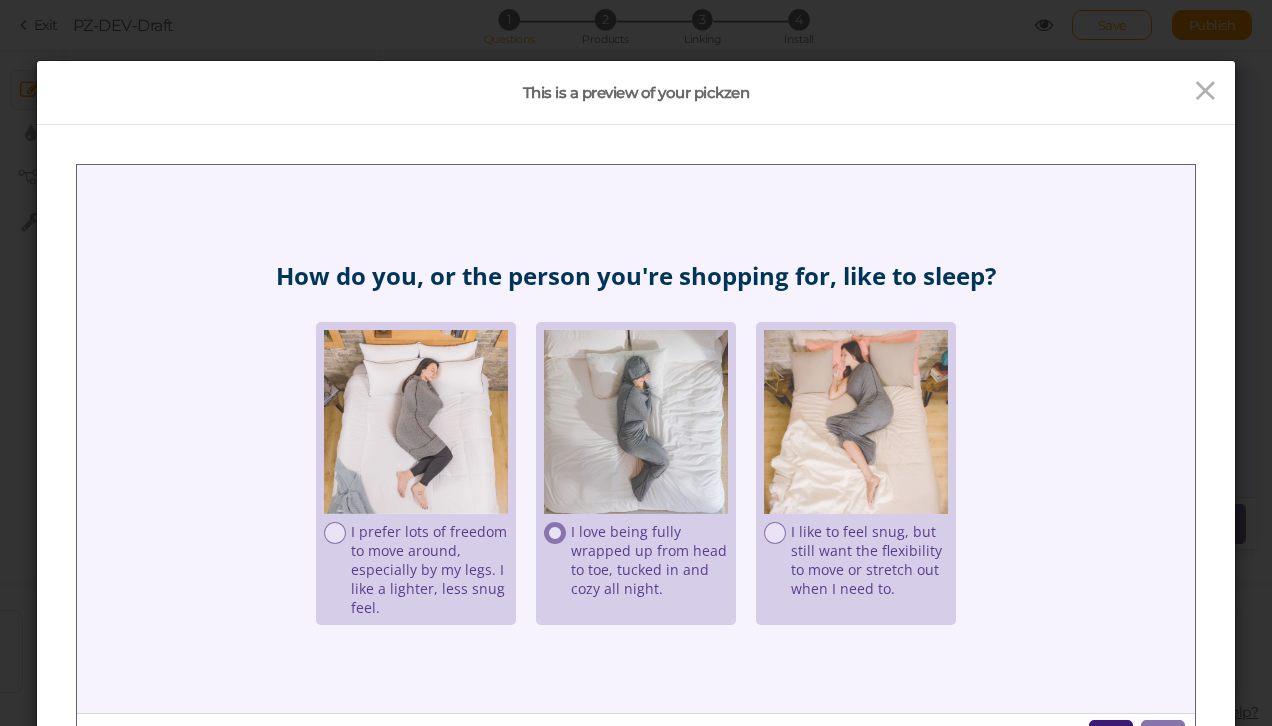 click on "I love being fully wrapped up from head to toe, tucked in and cozy all night." at bounding box center [649, 559] 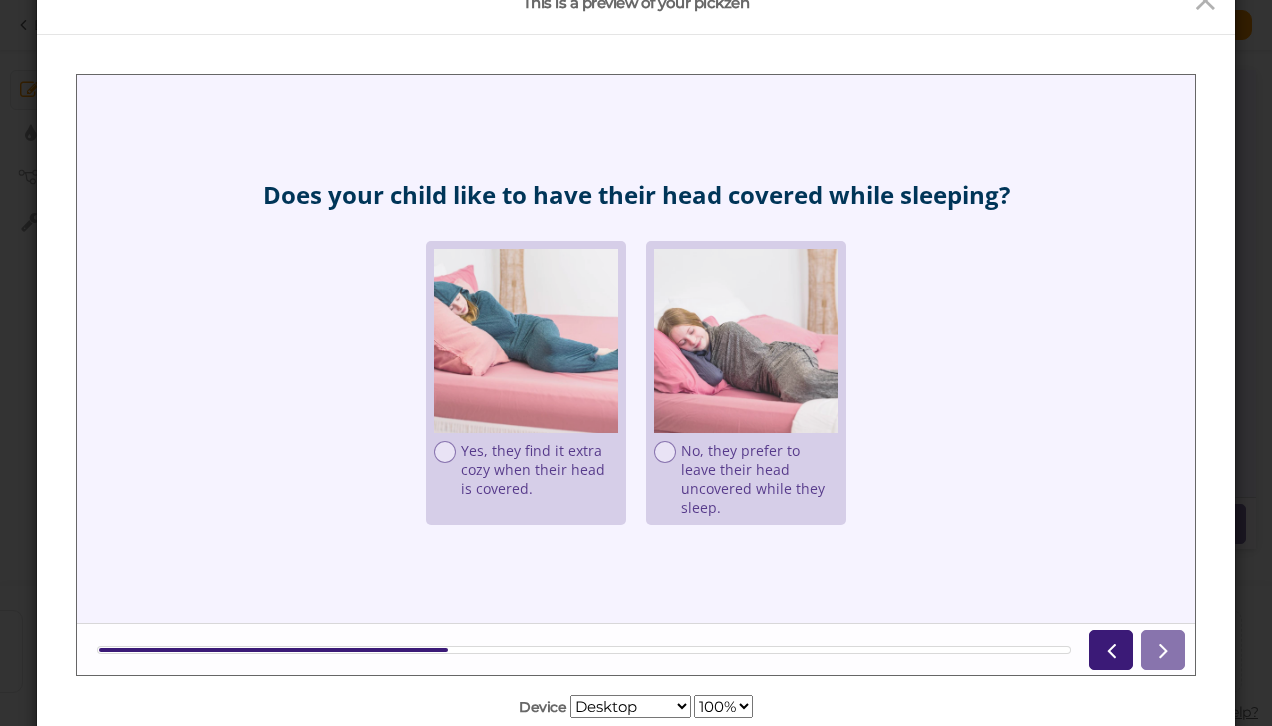 scroll, scrollTop: 0, scrollLeft: 0, axis: both 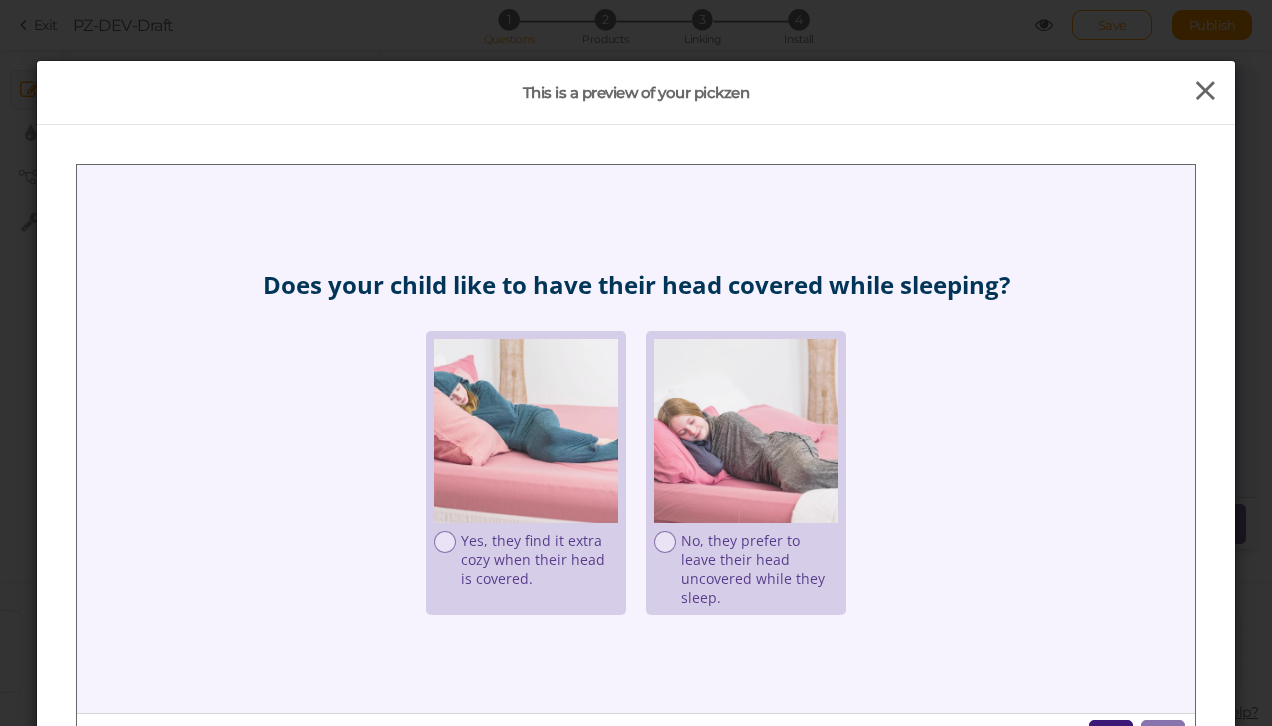click at bounding box center [1205, 91] 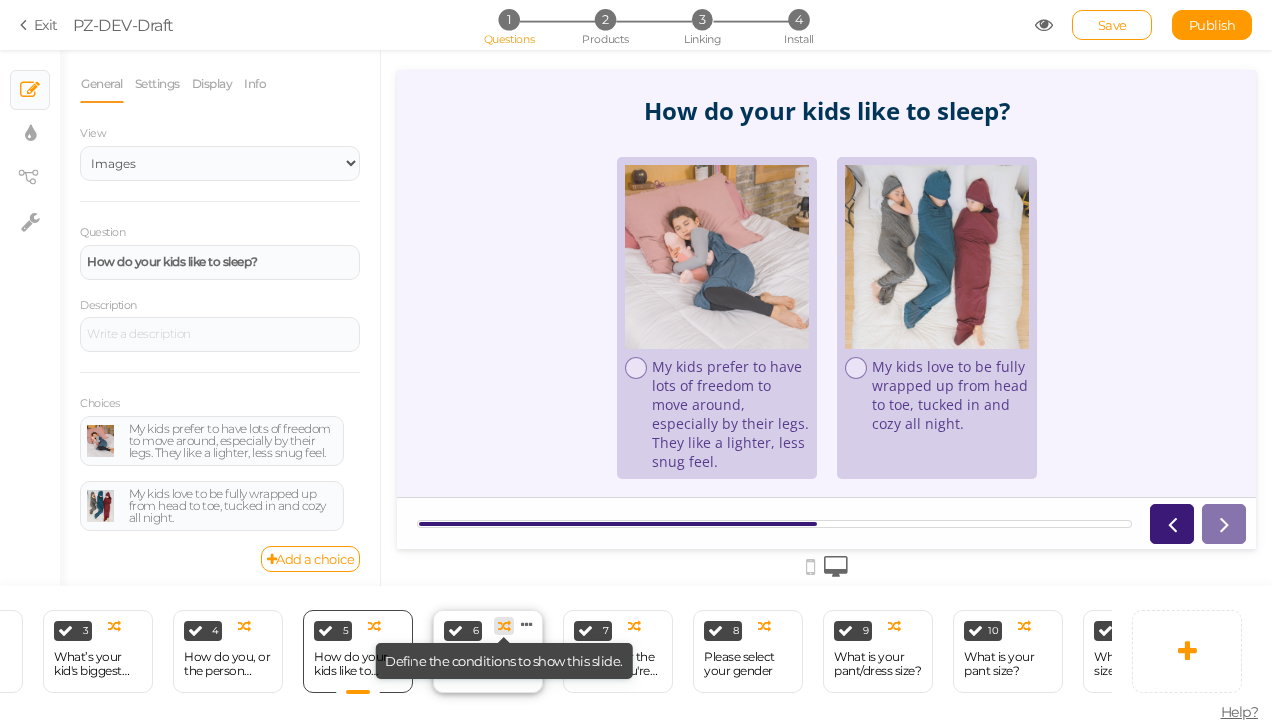 click at bounding box center (504, 626) 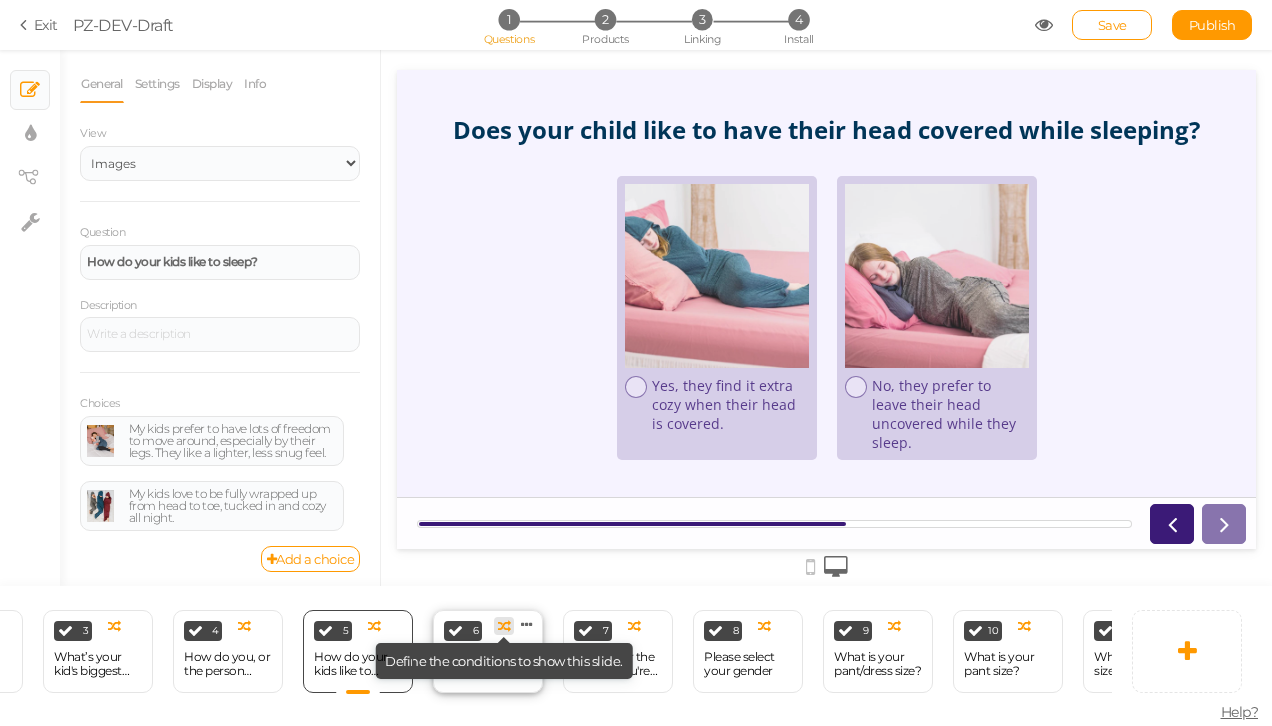 select on "2" 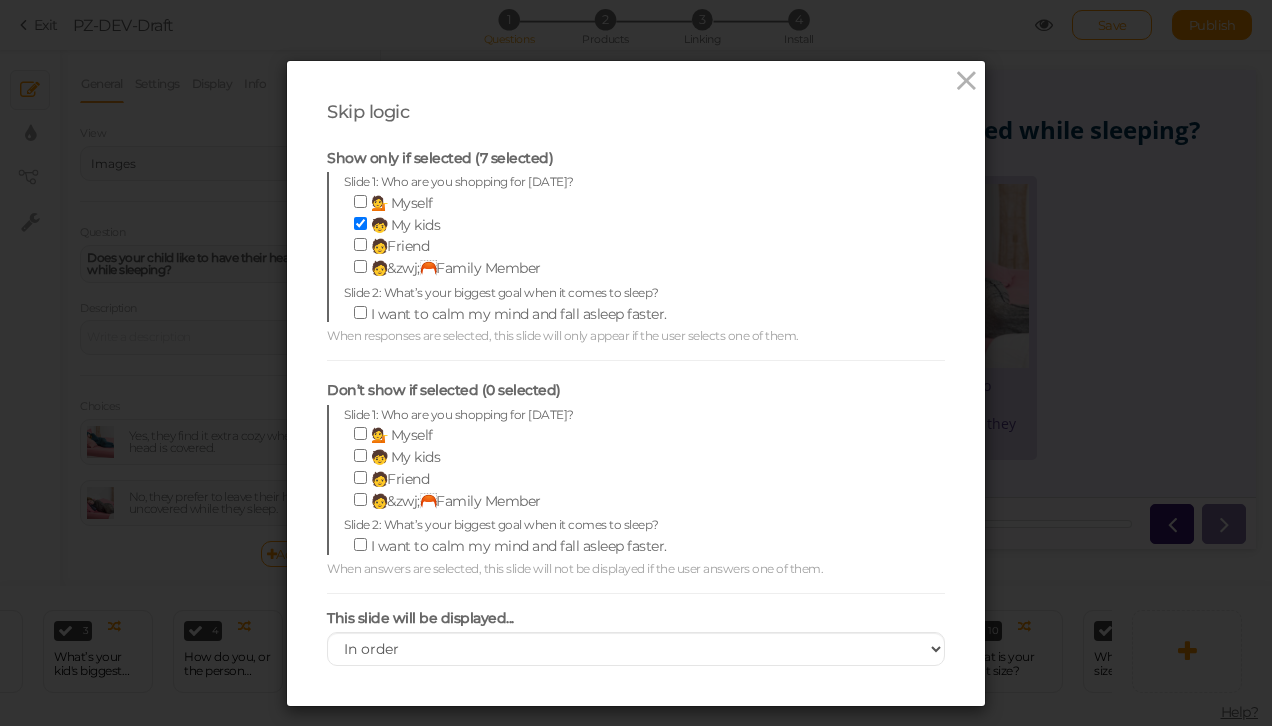 scroll, scrollTop: 0, scrollLeft: 0, axis: both 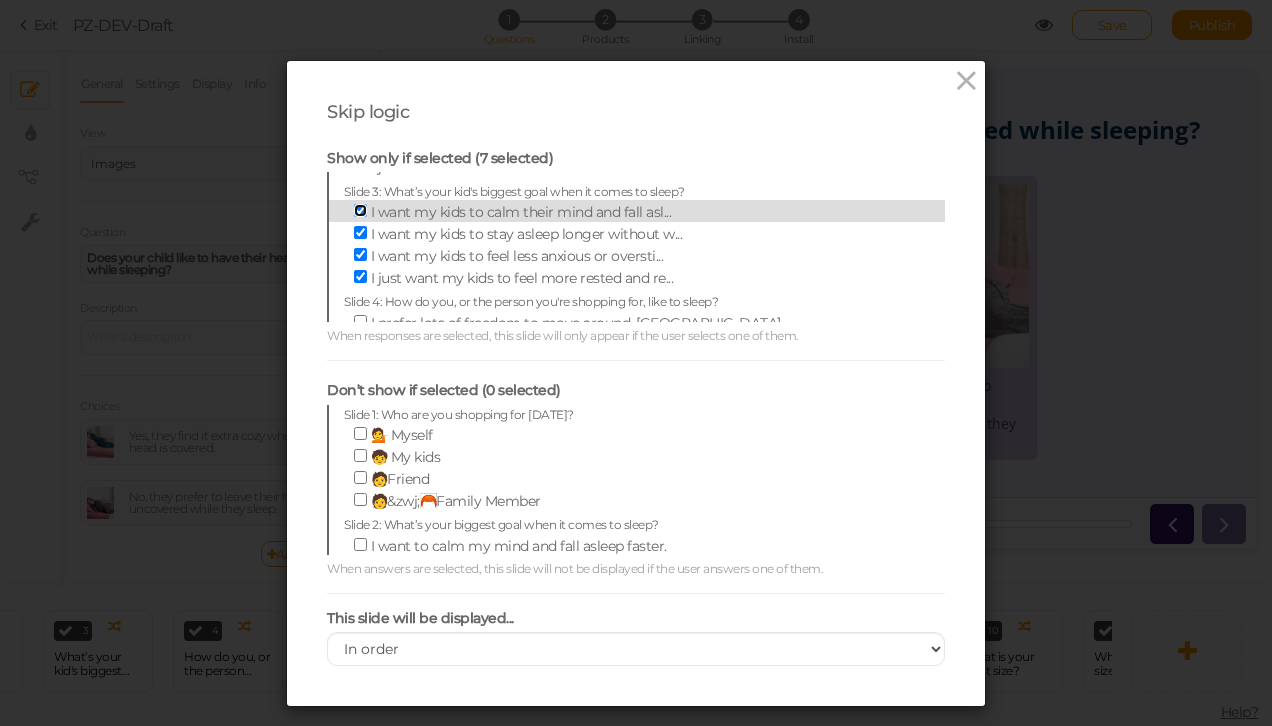click on "I want my kids to calm their mind and fall asl..." at bounding box center (360, 210) 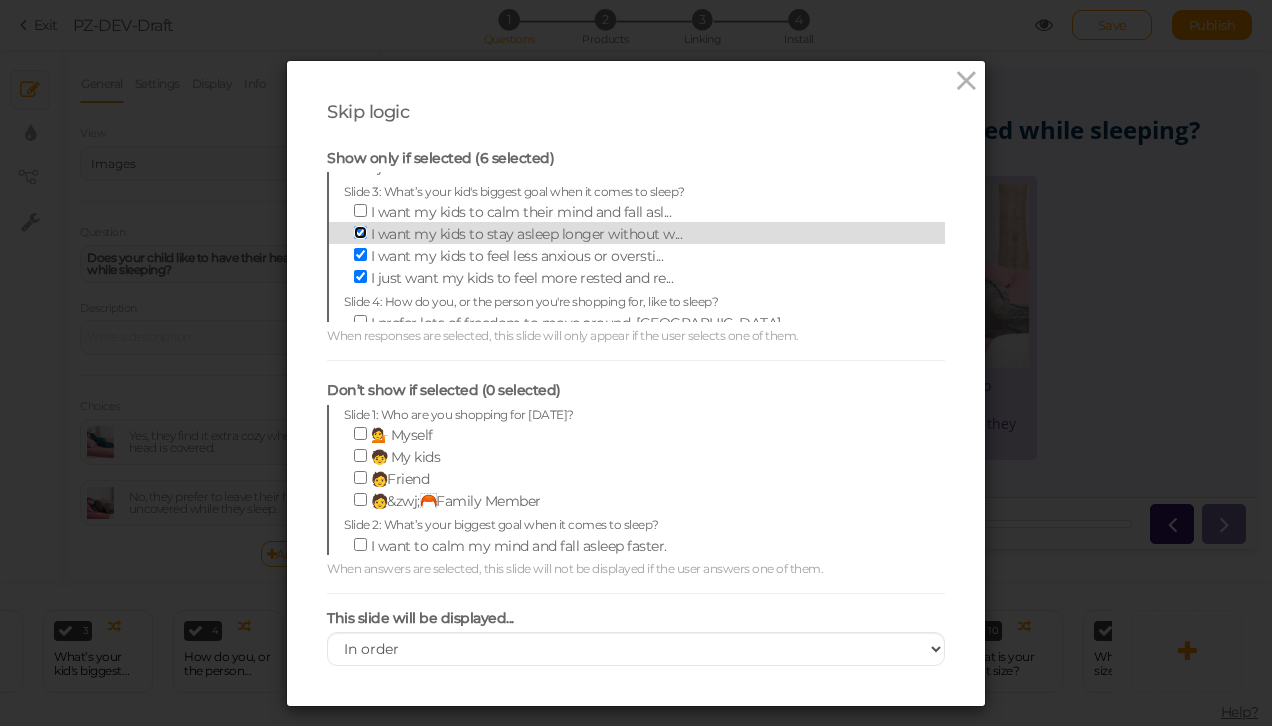 click on "I want my kids to stay asleep longer without w..." at bounding box center (360, 232) 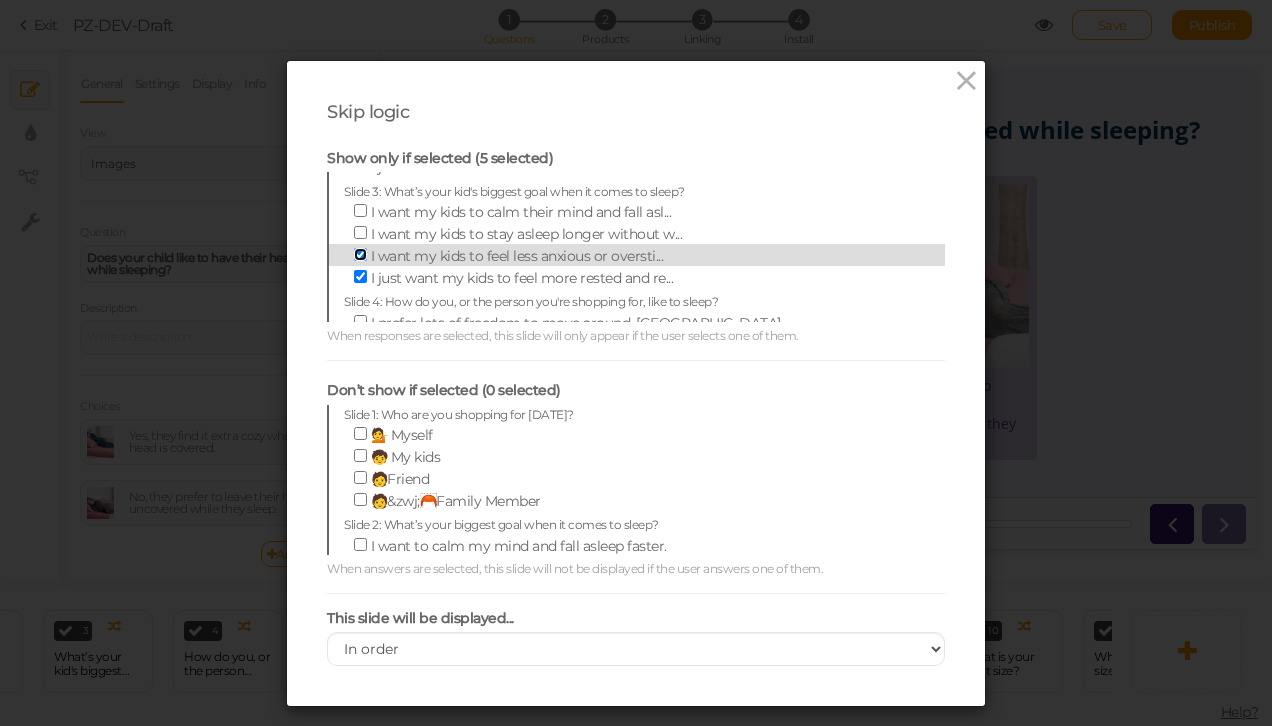 click on "I want my kids to feel less anxious or oversti..." at bounding box center [360, 254] 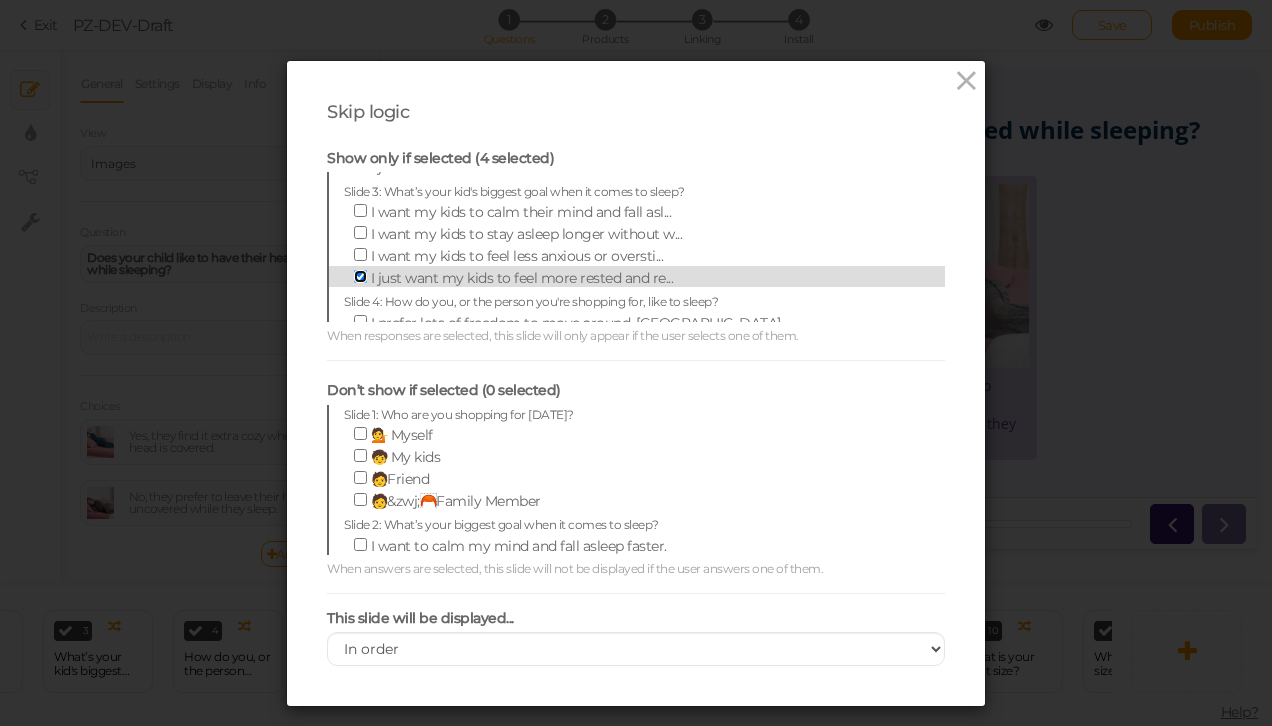 click on "I just want my kids to feel more rested and re..." at bounding box center [360, 276] 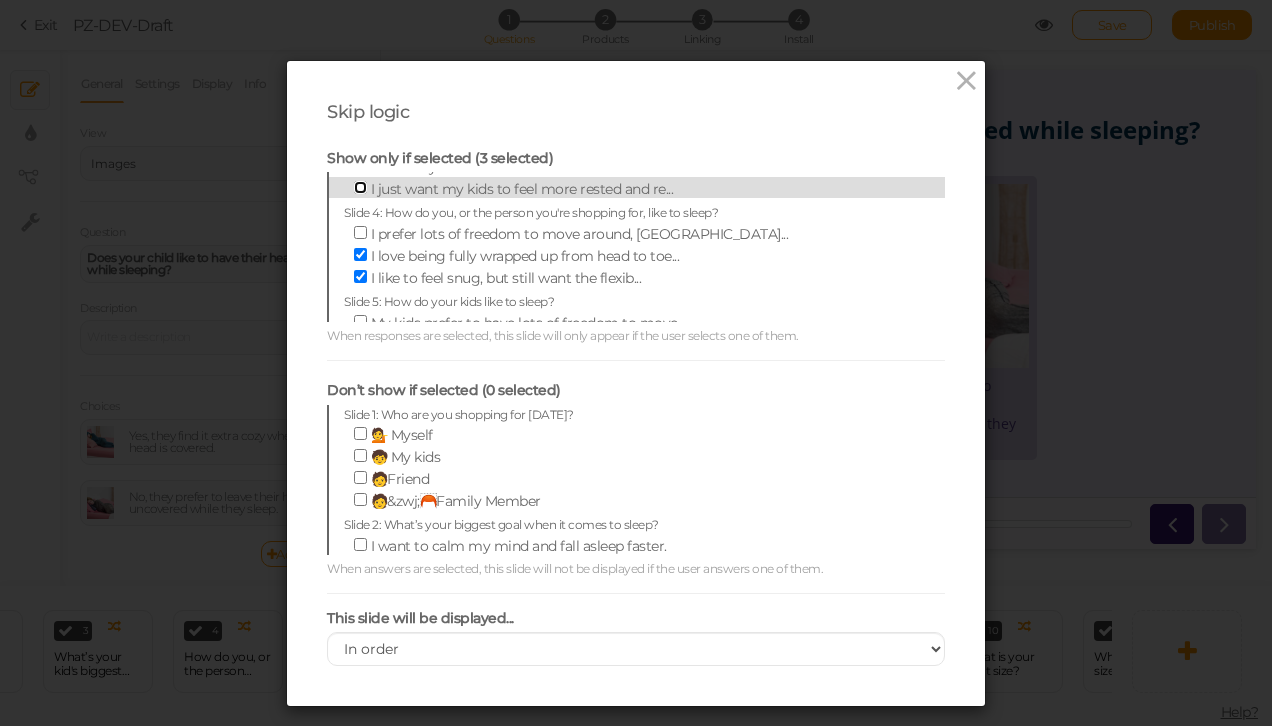 scroll, scrollTop: 302, scrollLeft: 0, axis: vertical 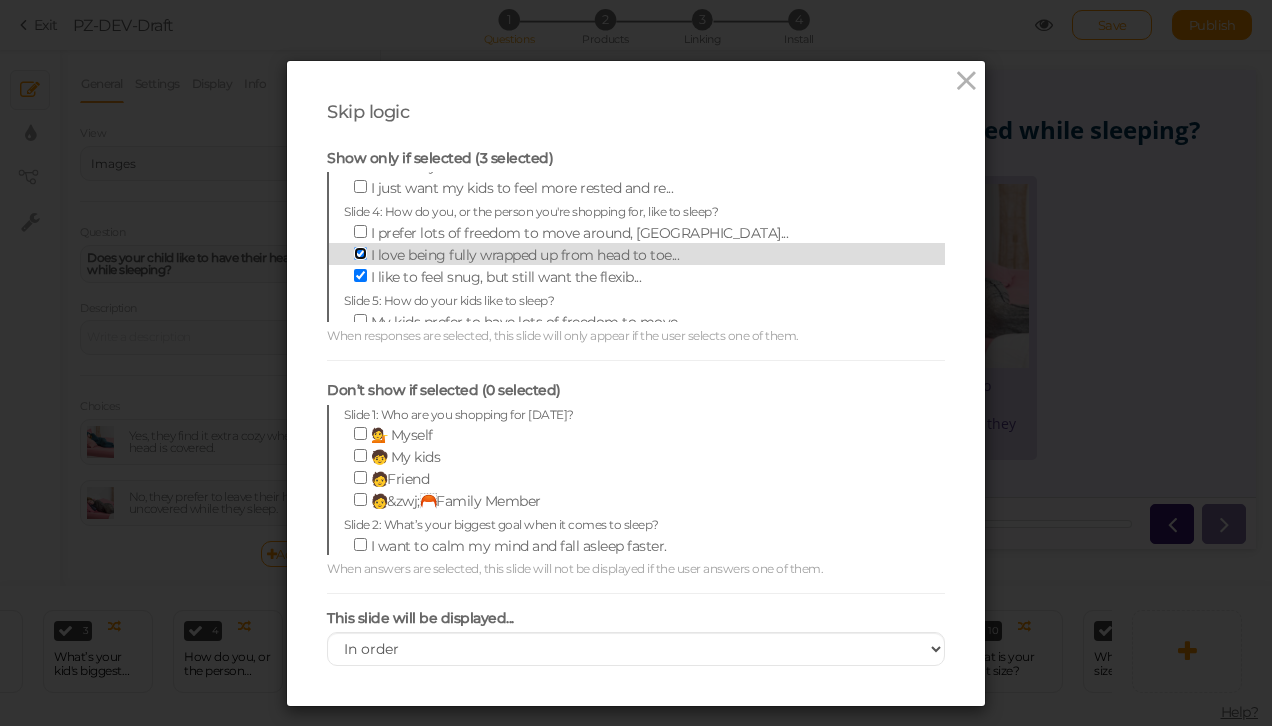 click on "I love being fully wrapped up from head to toe..." at bounding box center (360, 253) 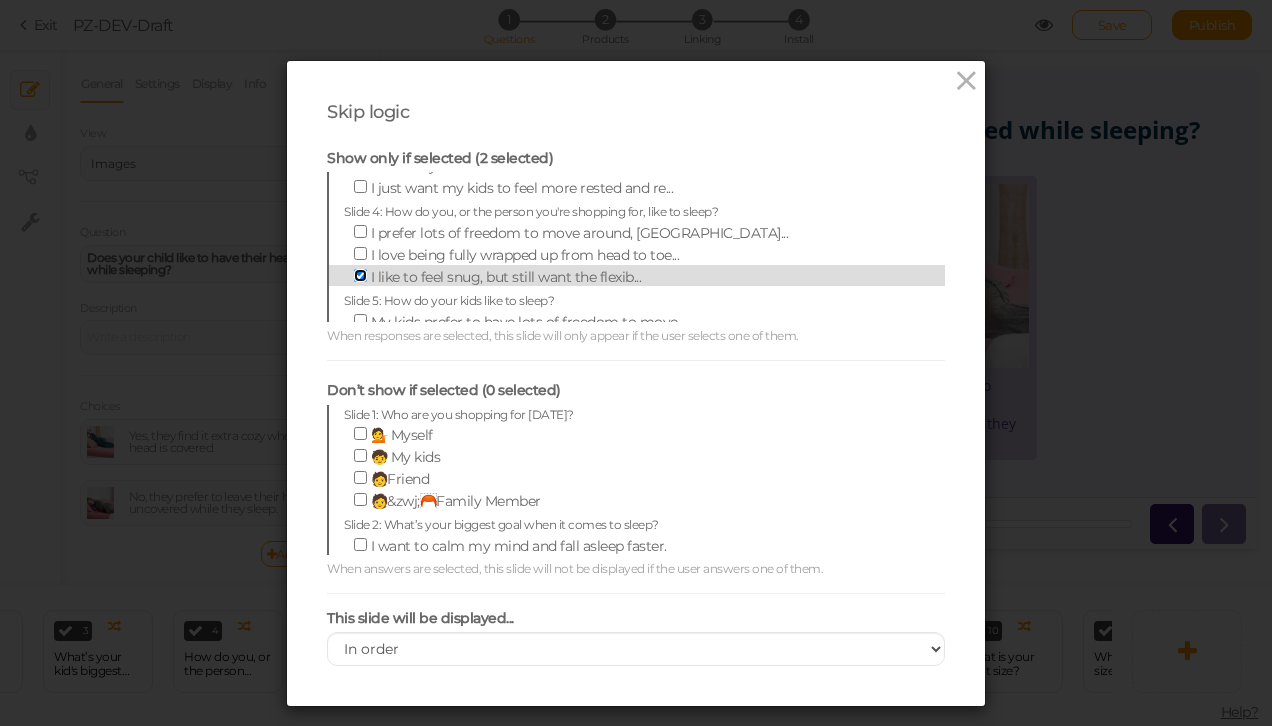 click on "I like to feel snug, but still want the flexib..." at bounding box center [360, 275] 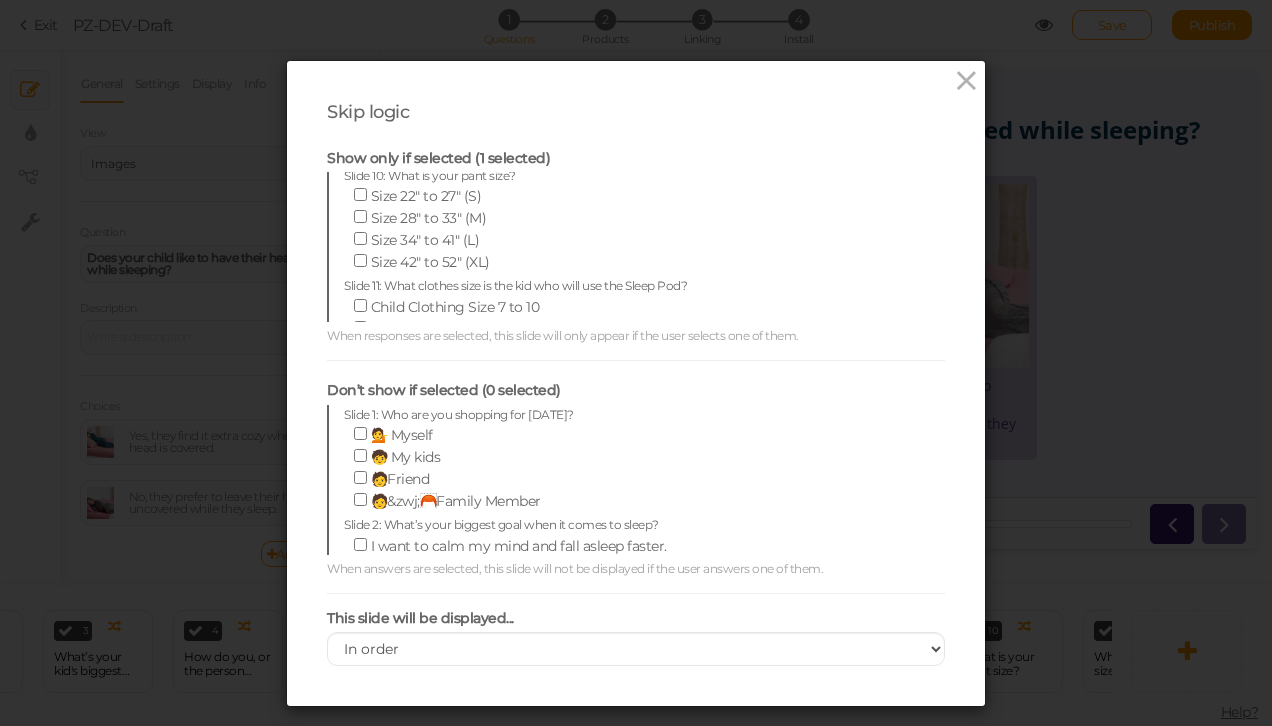 scroll, scrollTop: 0, scrollLeft: 0, axis: both 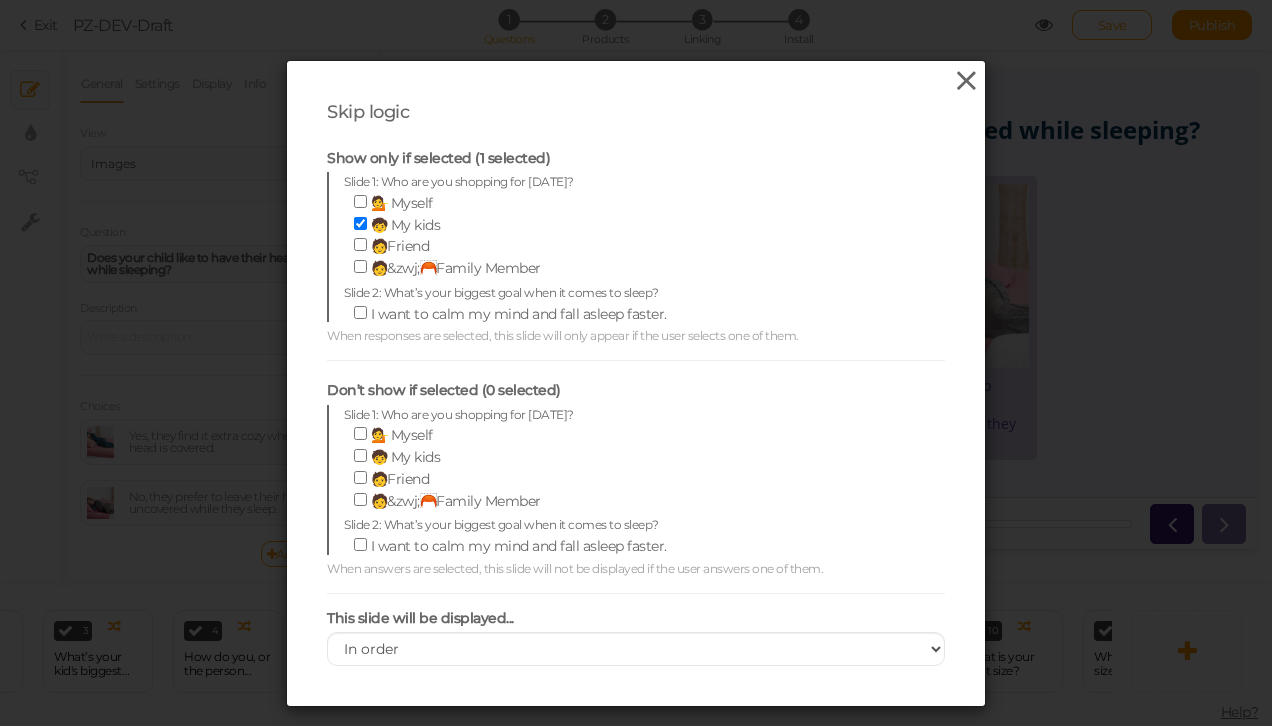 click at bounding box center (966, 81) 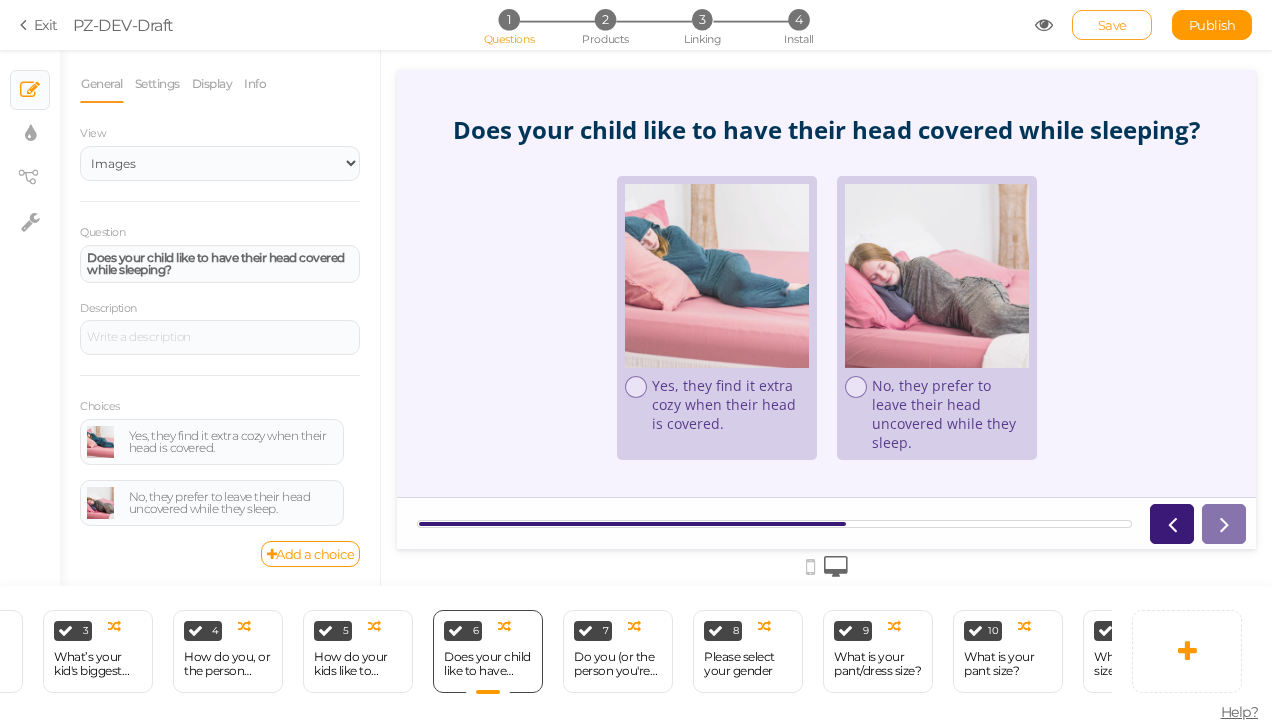 click on "Save" at bounding box center (1112, 25) 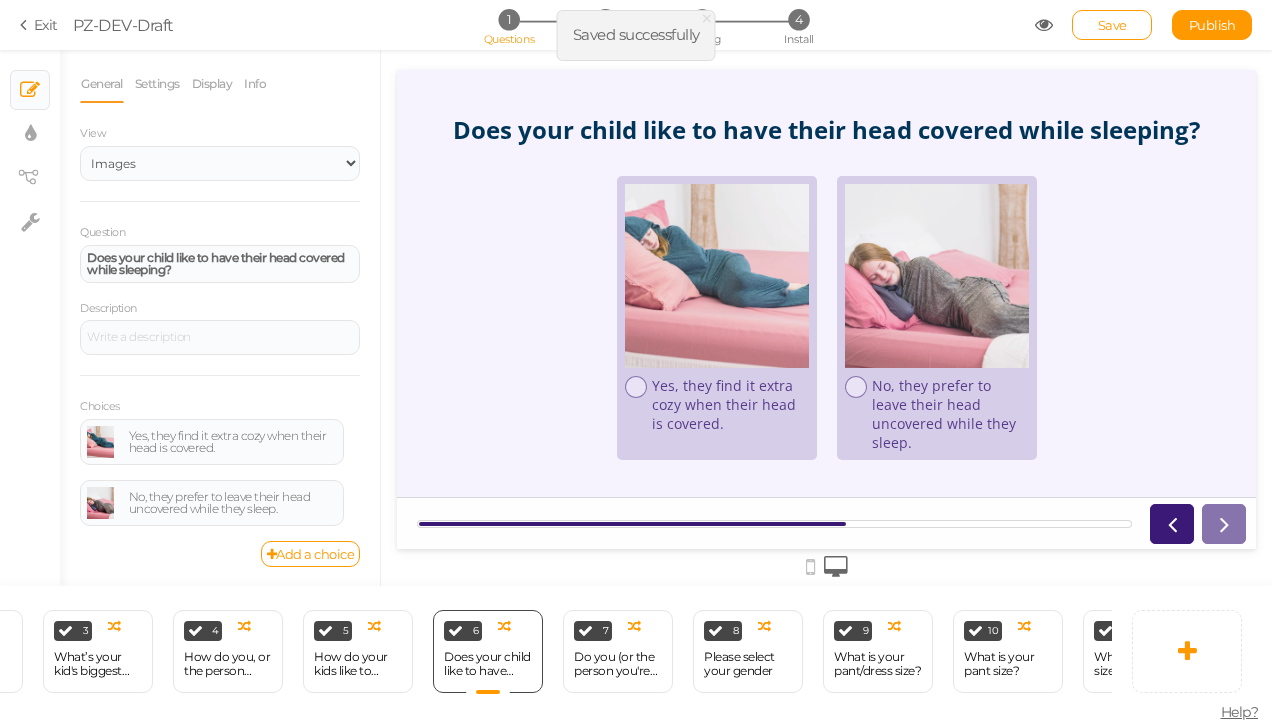 click at bounding box center (1044, 25) 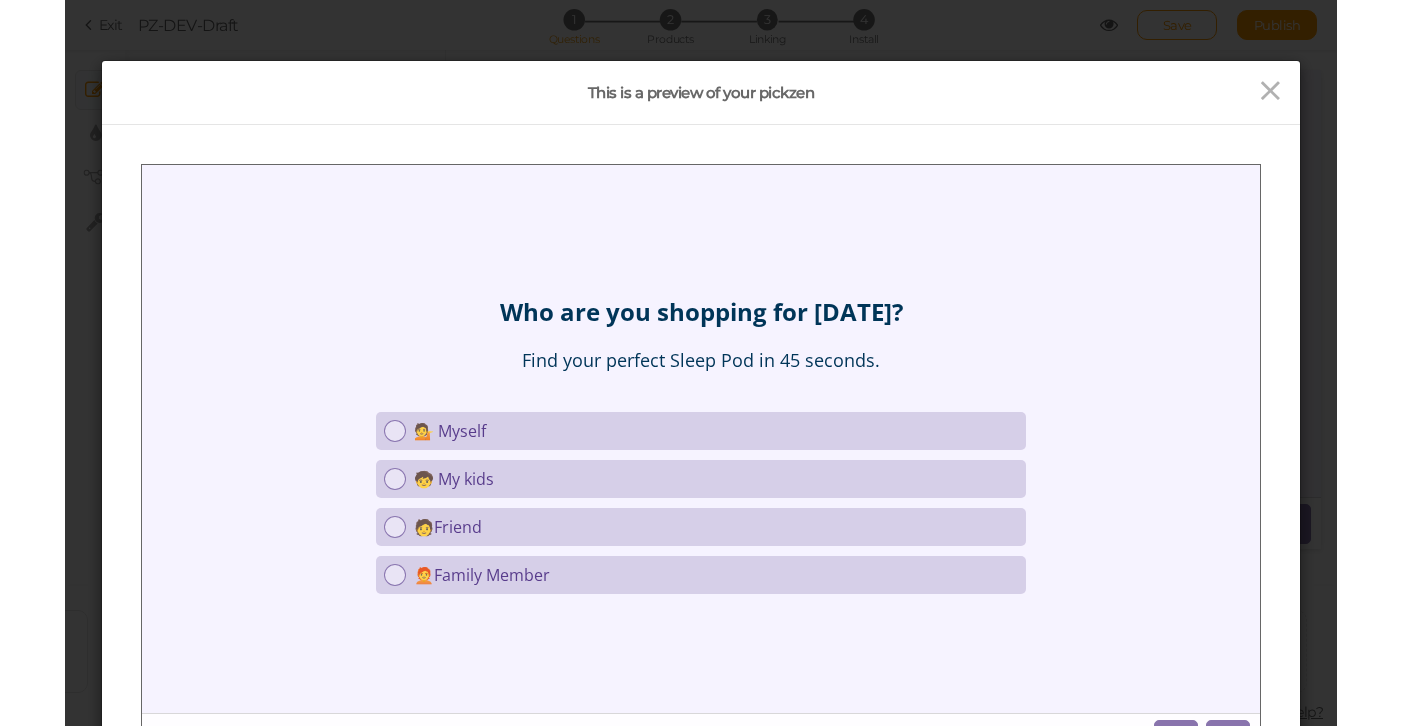 scroll, scrollTop: 0, scrollLeft: 0, axis: both 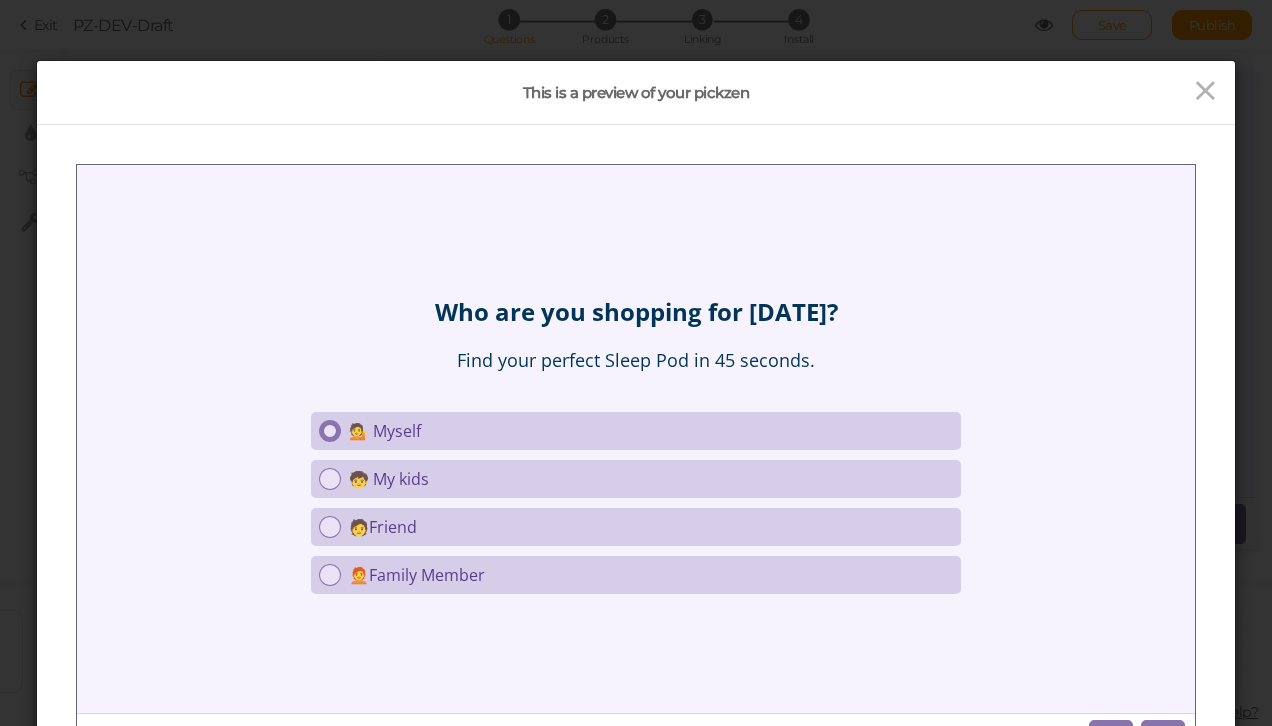 click on "💁 Myself" at bounding box center (651, 430) 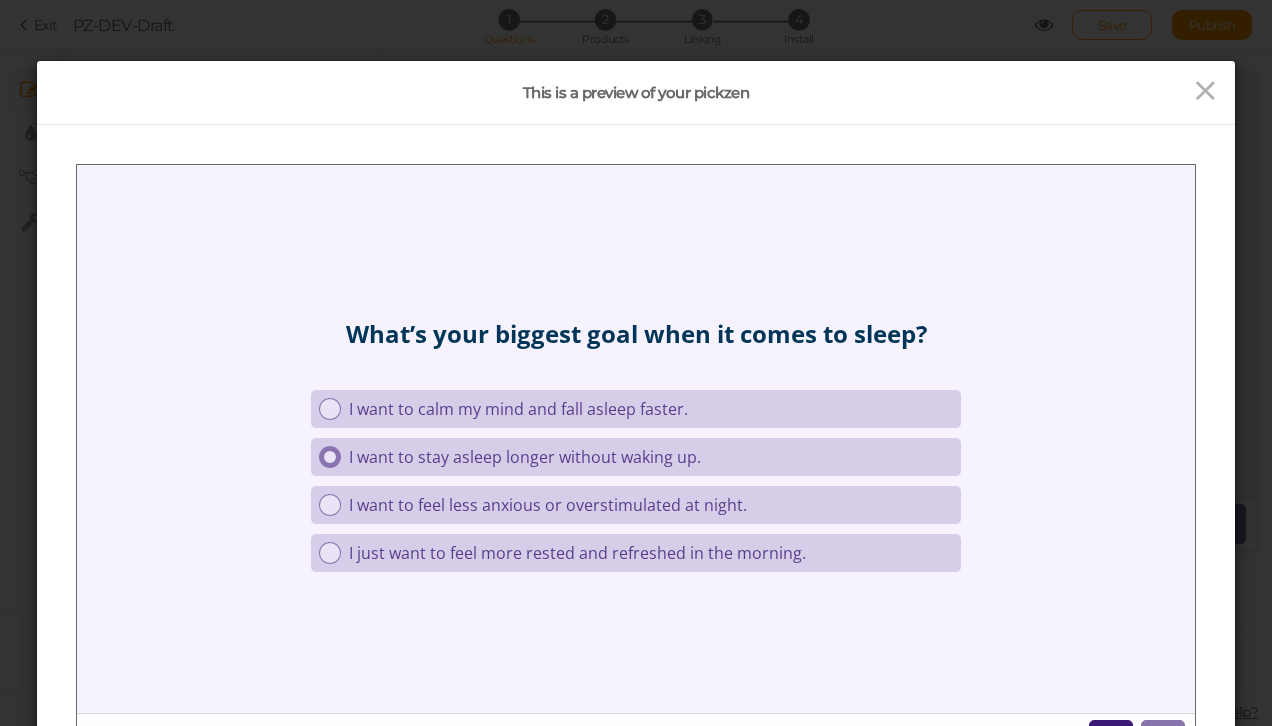 click on "I want to stay asleep longer without waking up." at bounding box center (651, 456) 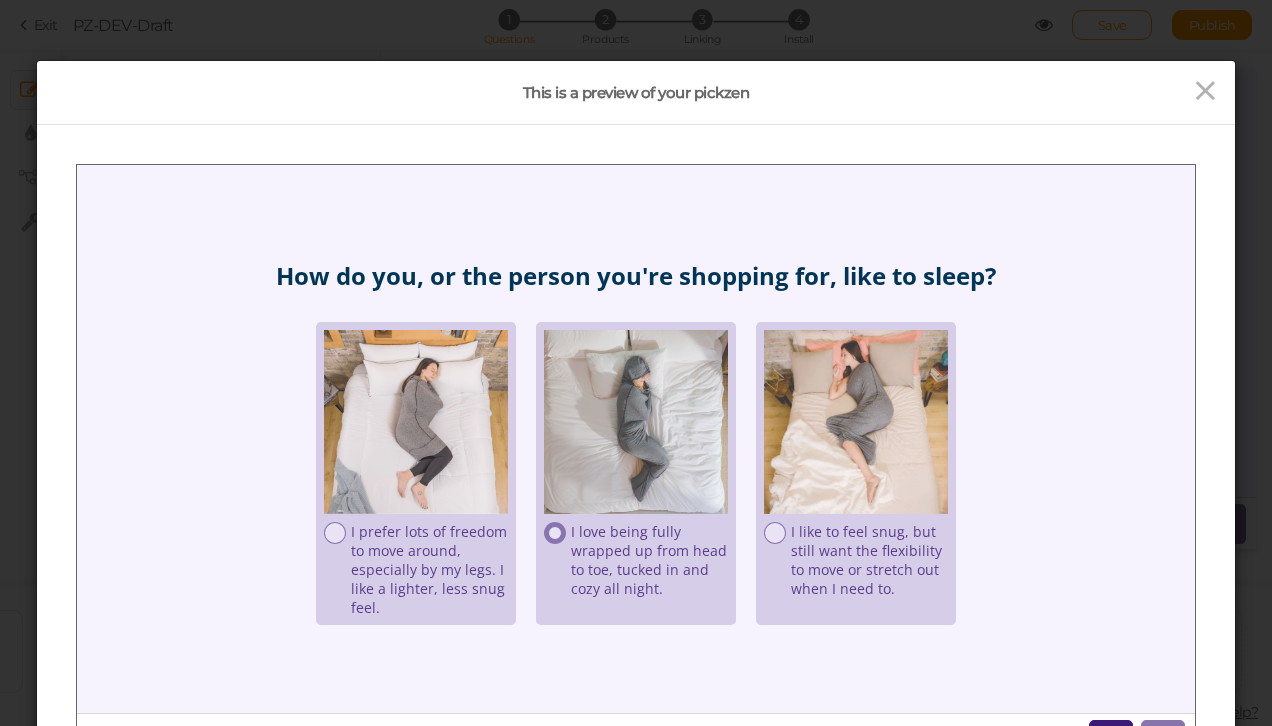 click at bounding box center (636, 421) 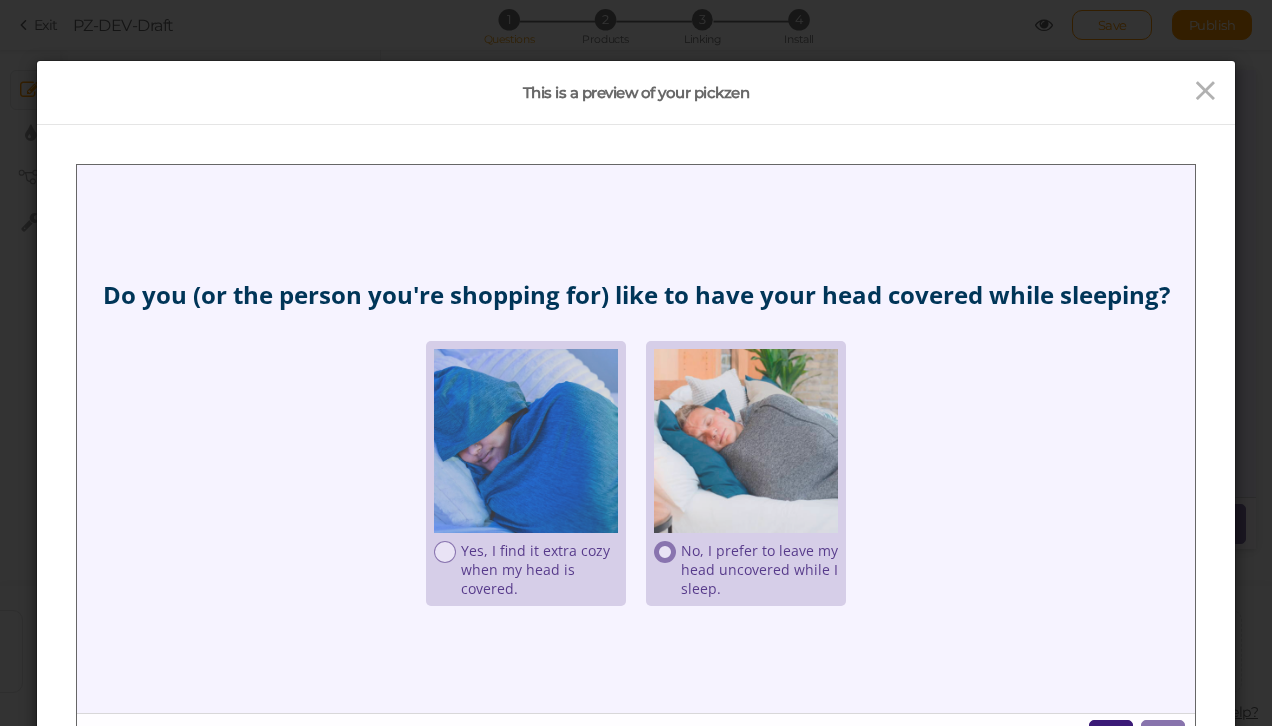 click on "No, I prefer to leave my head uncovered while I sleep." at bounding box center (759, 568) 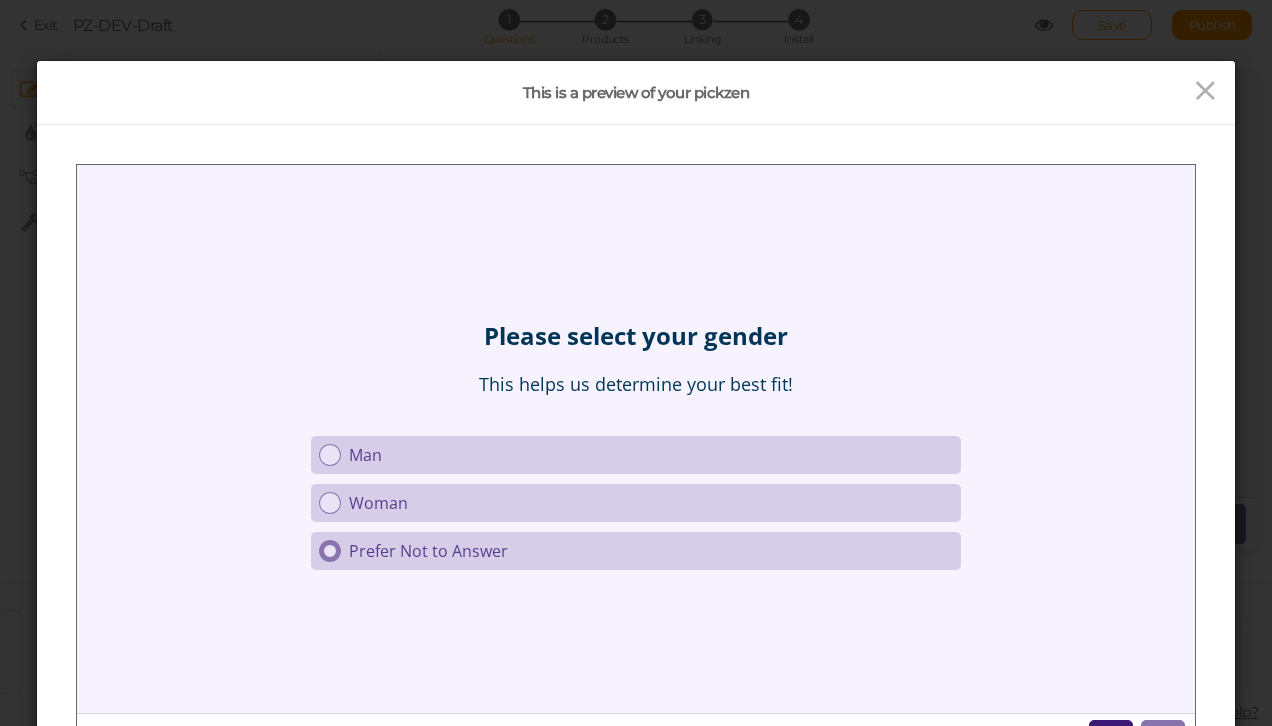 click on "Prefer Not to Answer" at bounding box center [651, 550] 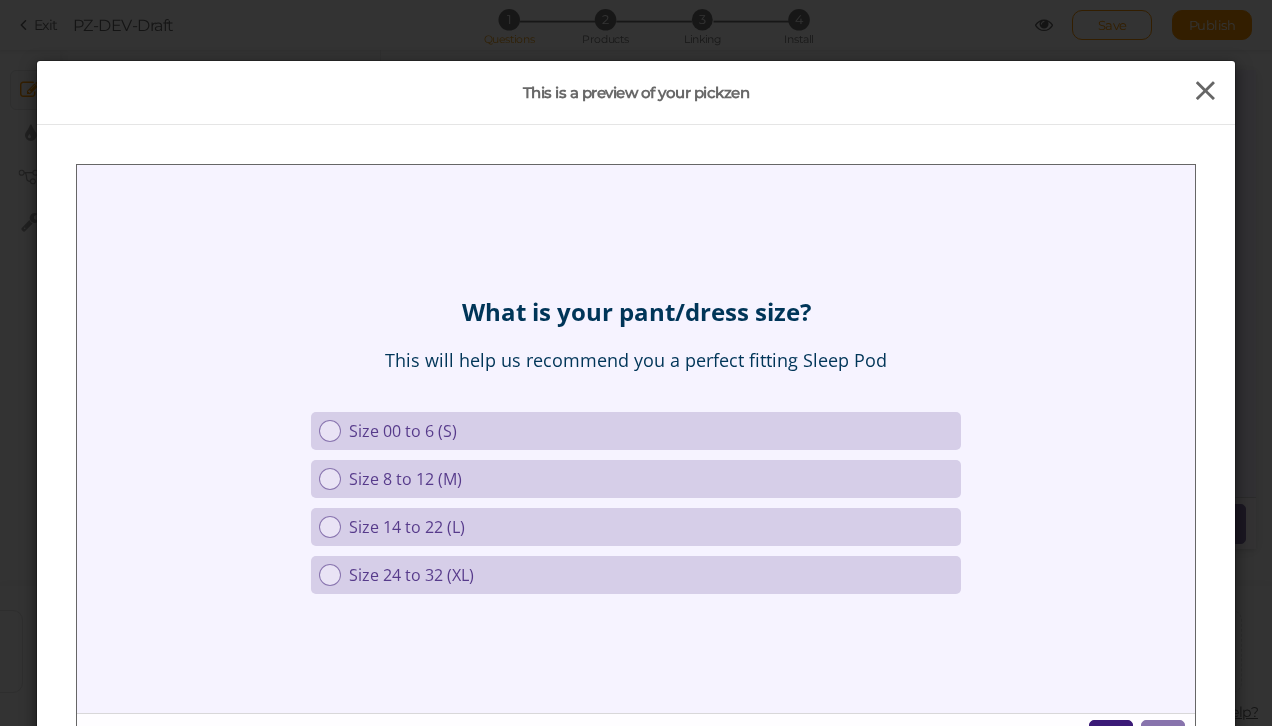 click at bounding box center [1205, 91] 